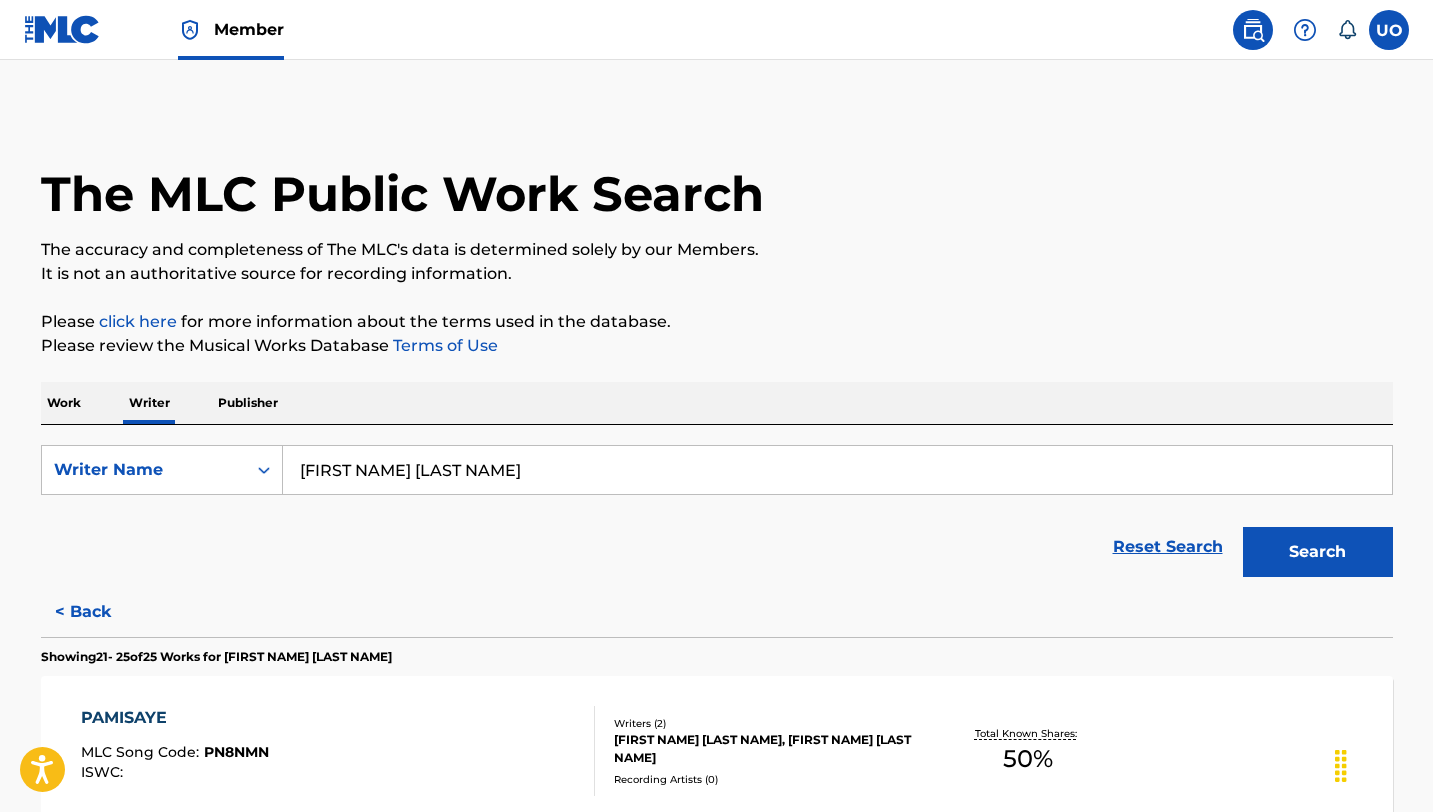 scroll, scrollTop: 0, scrollLeft: 0, axis: both 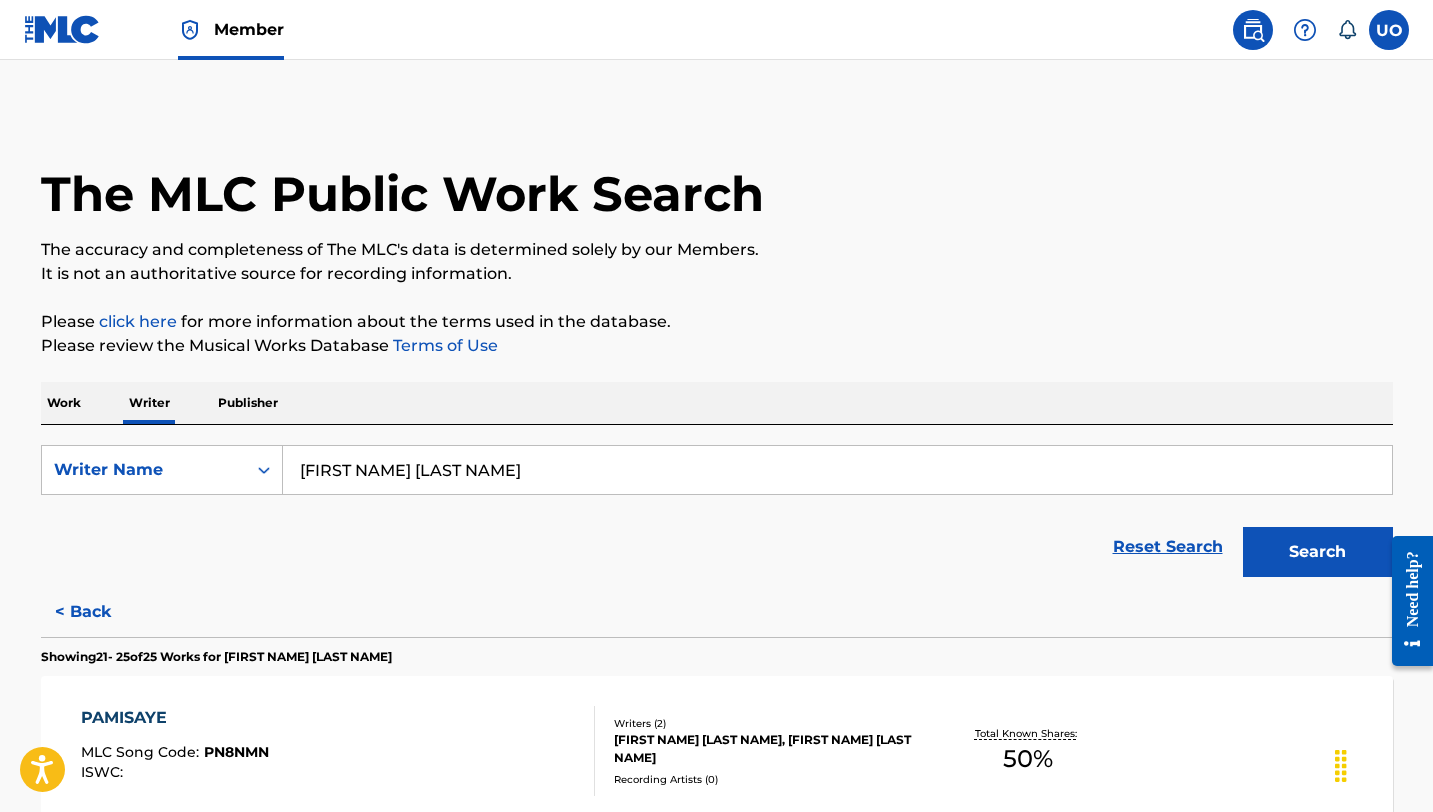 click on "Publisher" at bounding box center (248, 403) 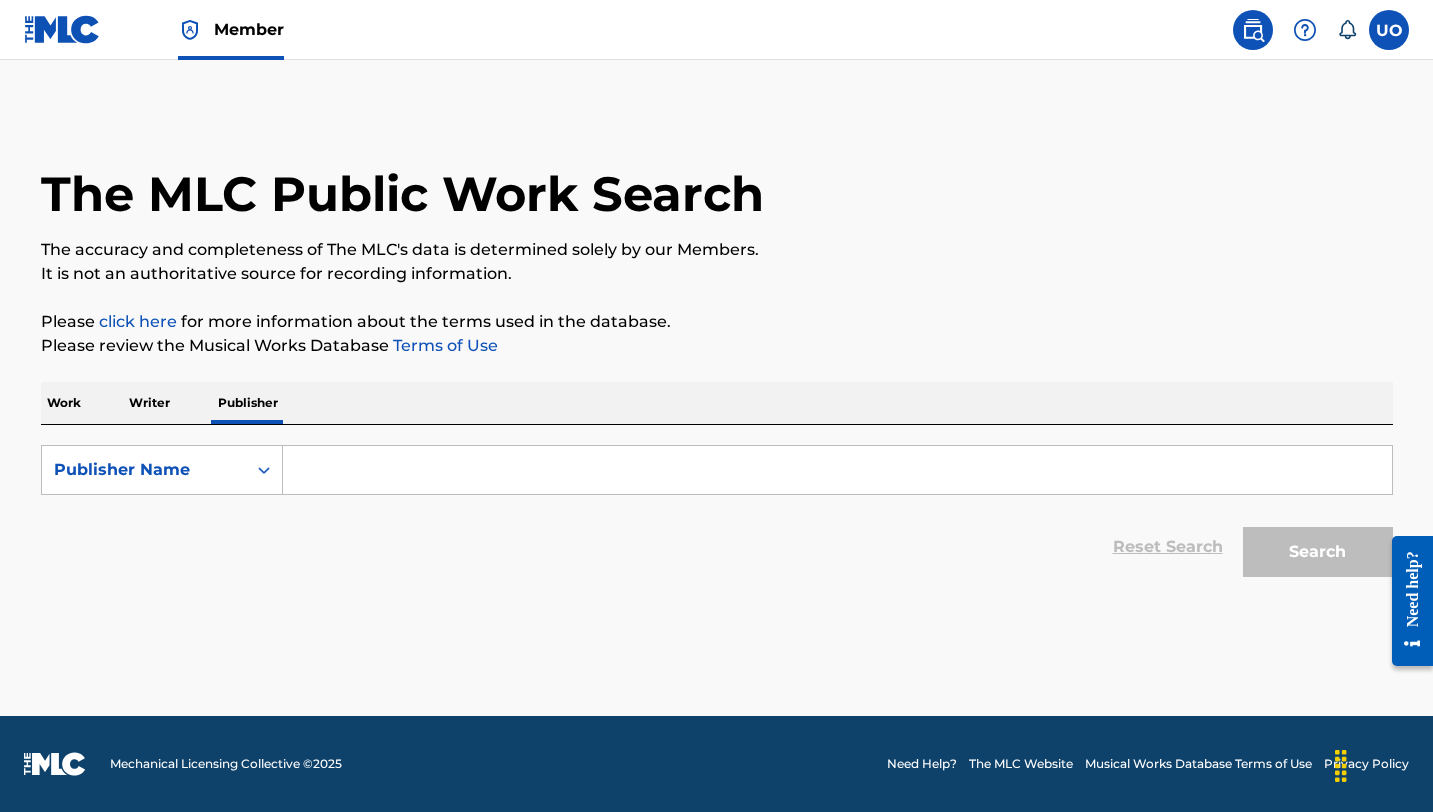 click at bounding box center (837, 470) 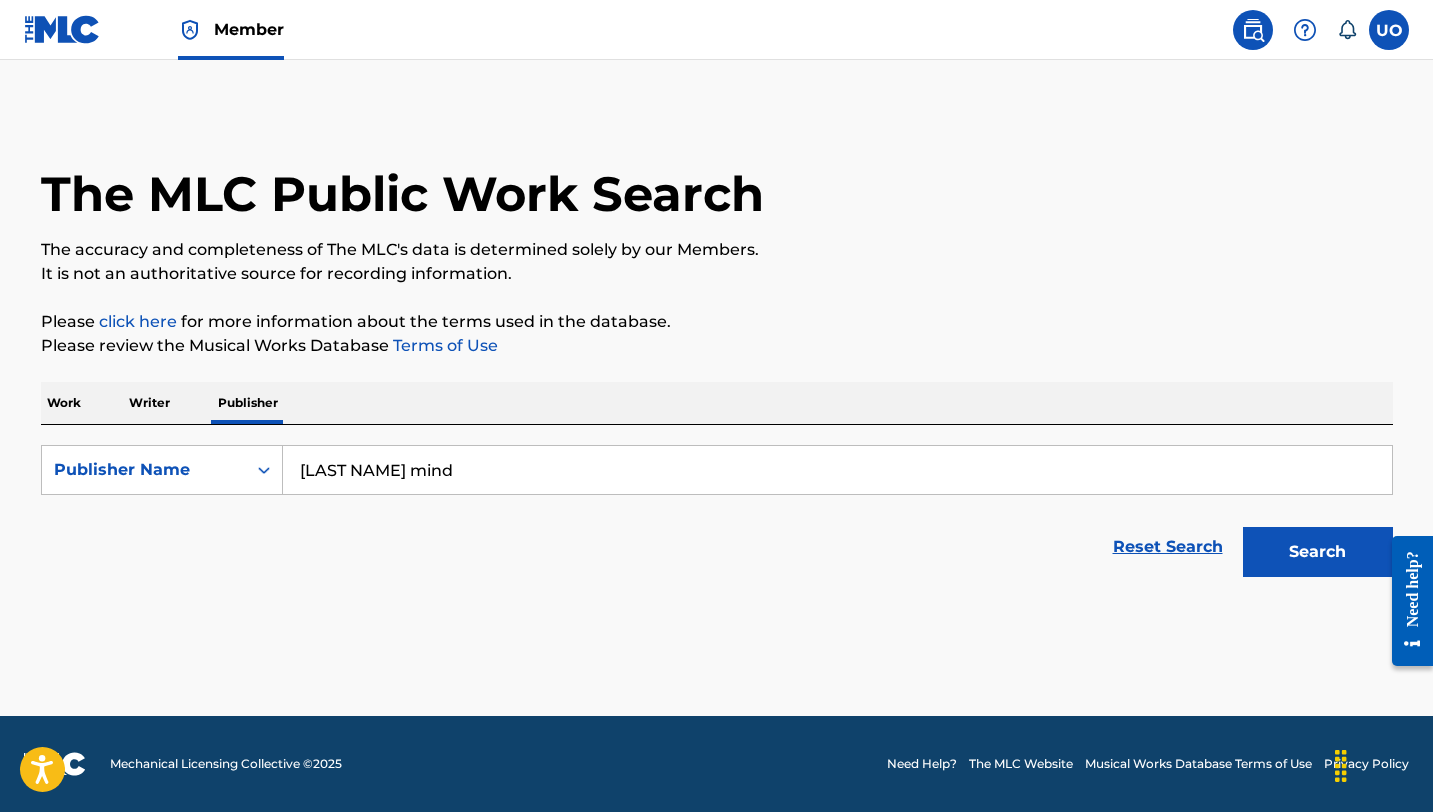 type on "[LAST NAME] mind" 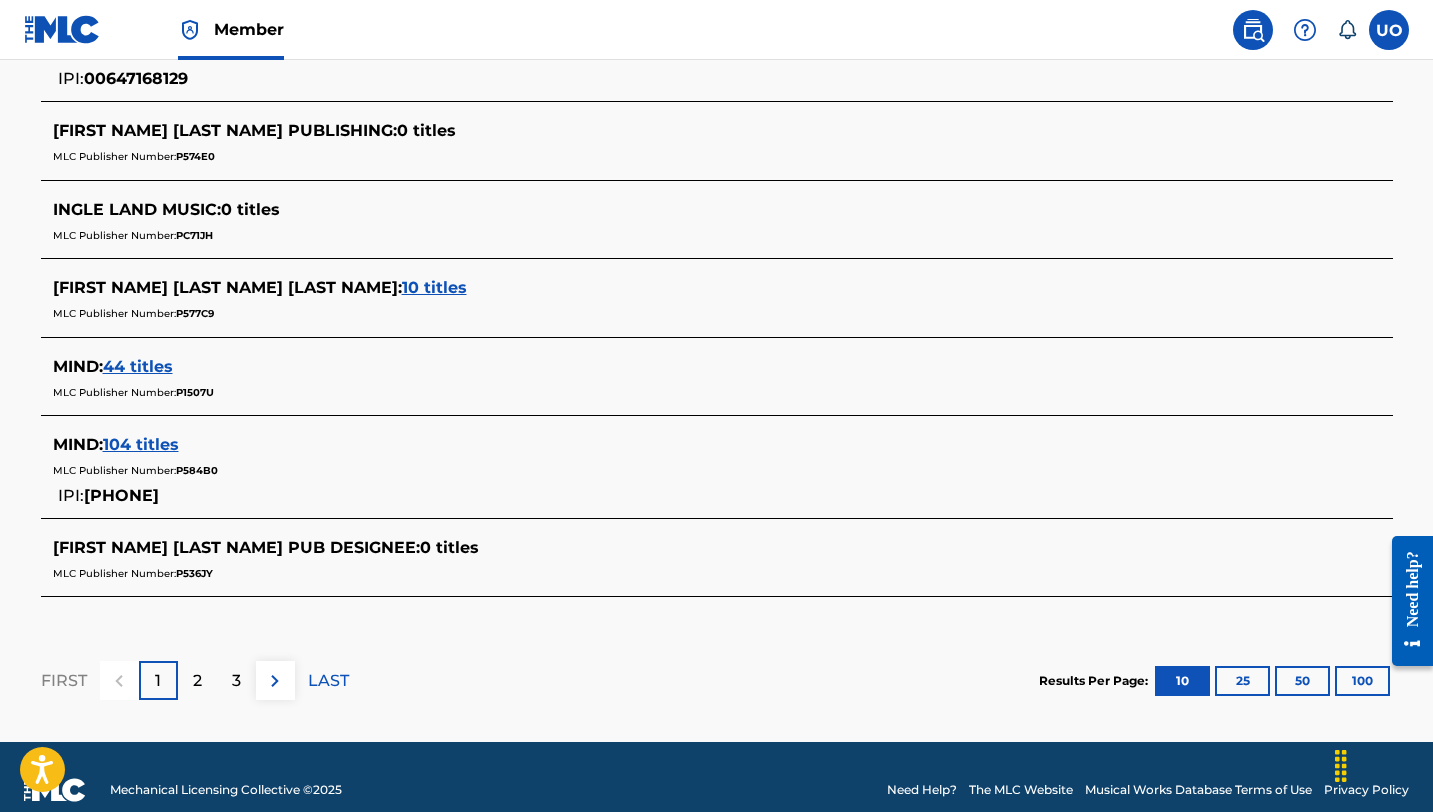 scroll, scrollTop: 906, scrollLeft: 0, axis: vertical 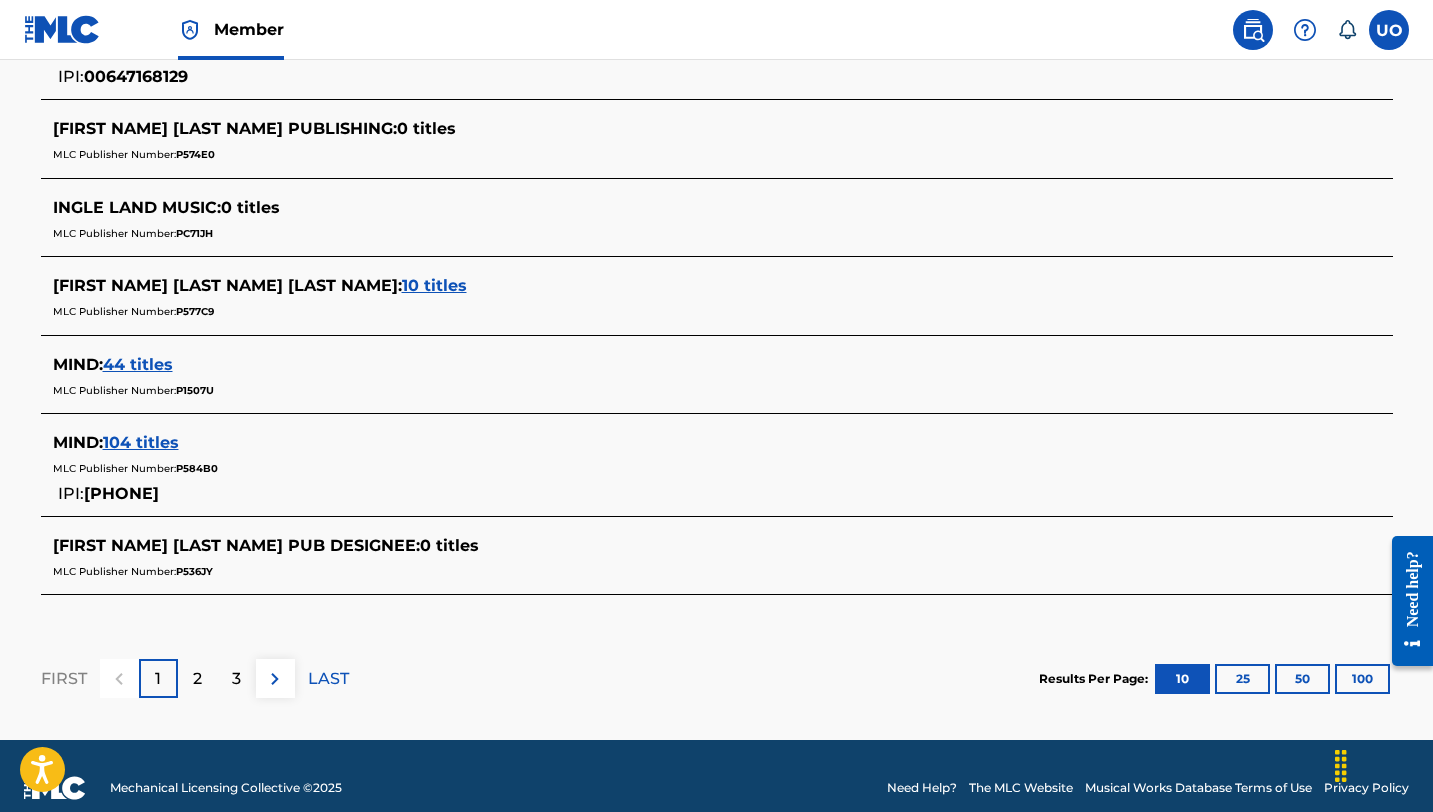 click on "2" at bounding box center [197, 678] 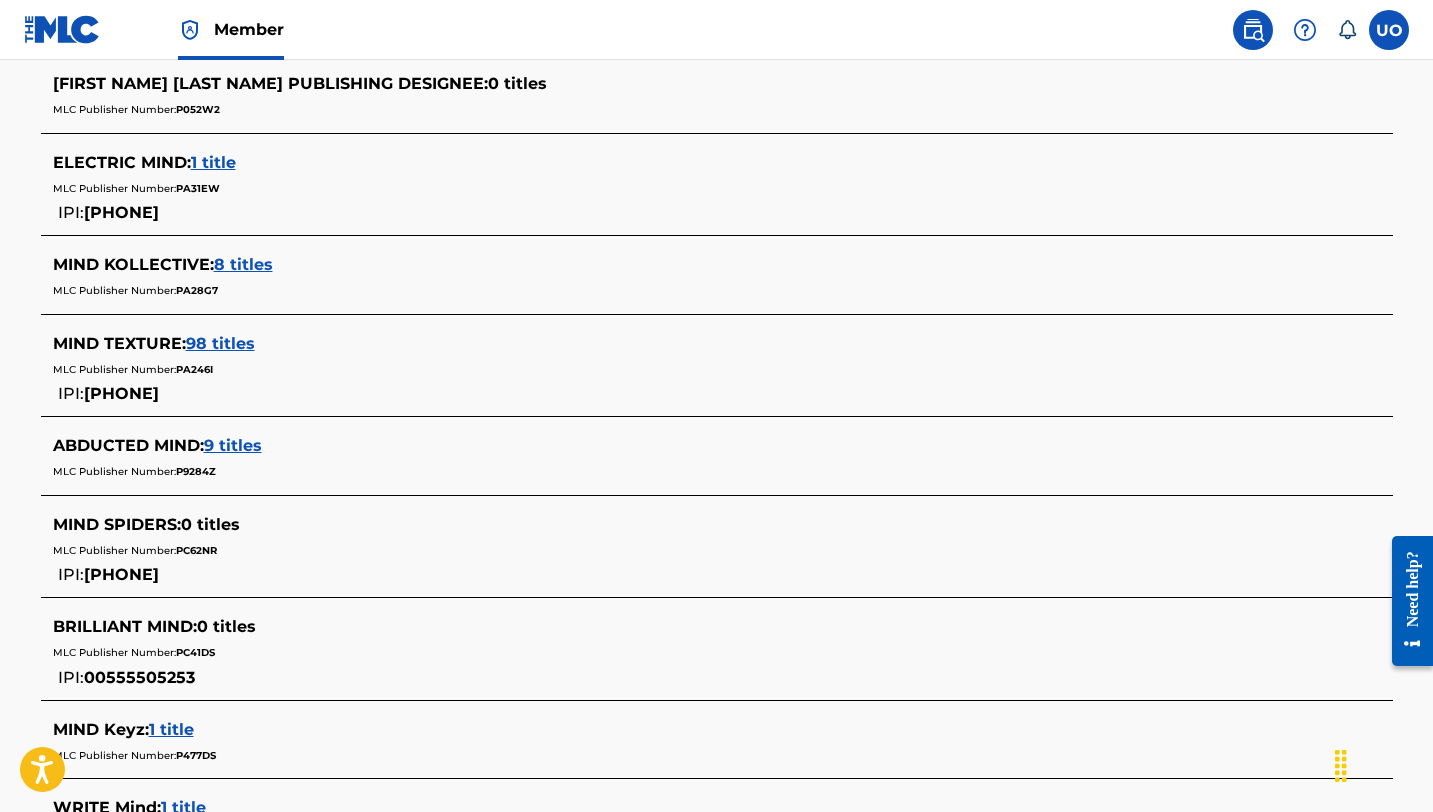 scroll, scrollTop: 978, scrollLeft: 0, axis: vertical 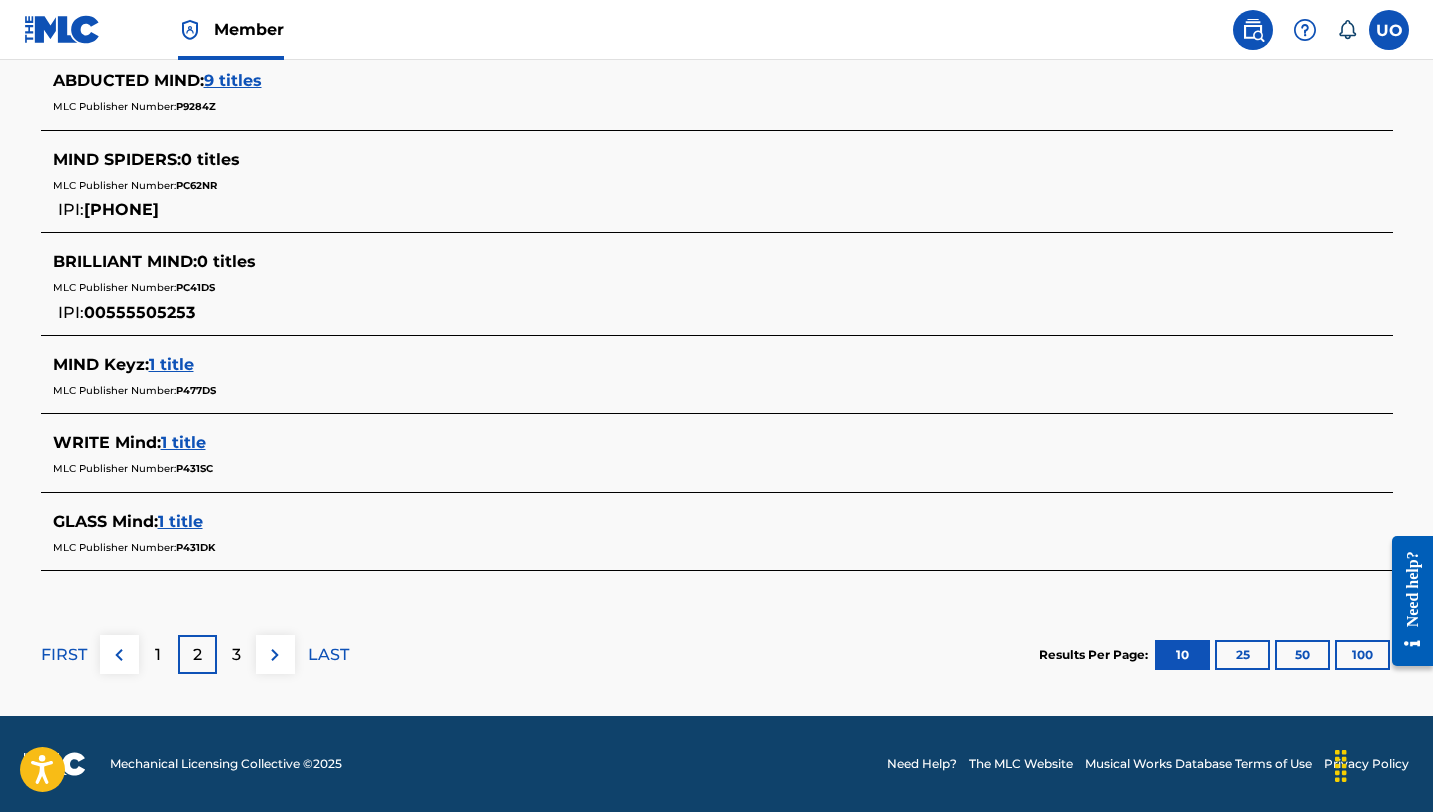 click on "3" at bounding box center [236, 654] 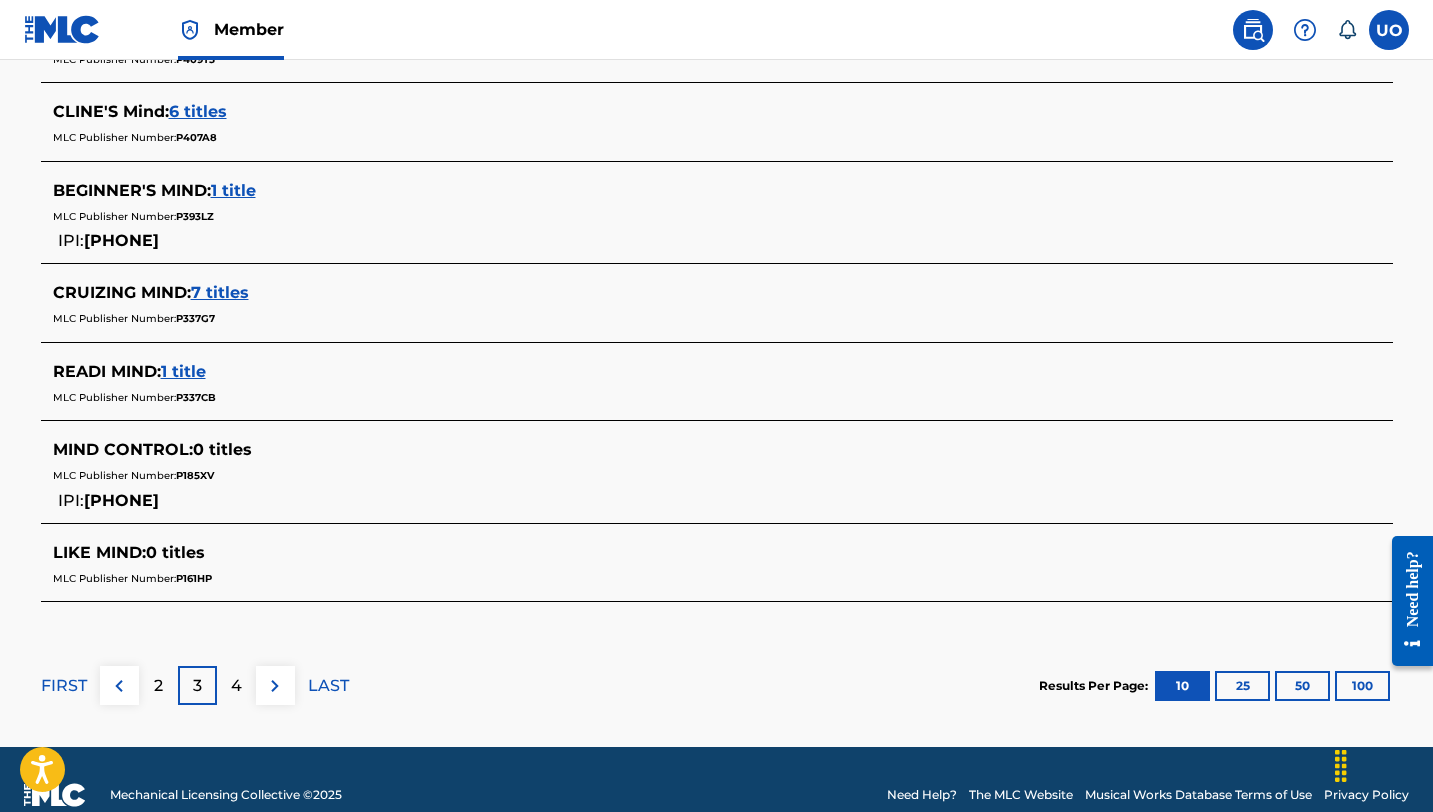 scroll, scrollTop: 915, scrollLeft: 0, axis: vertical 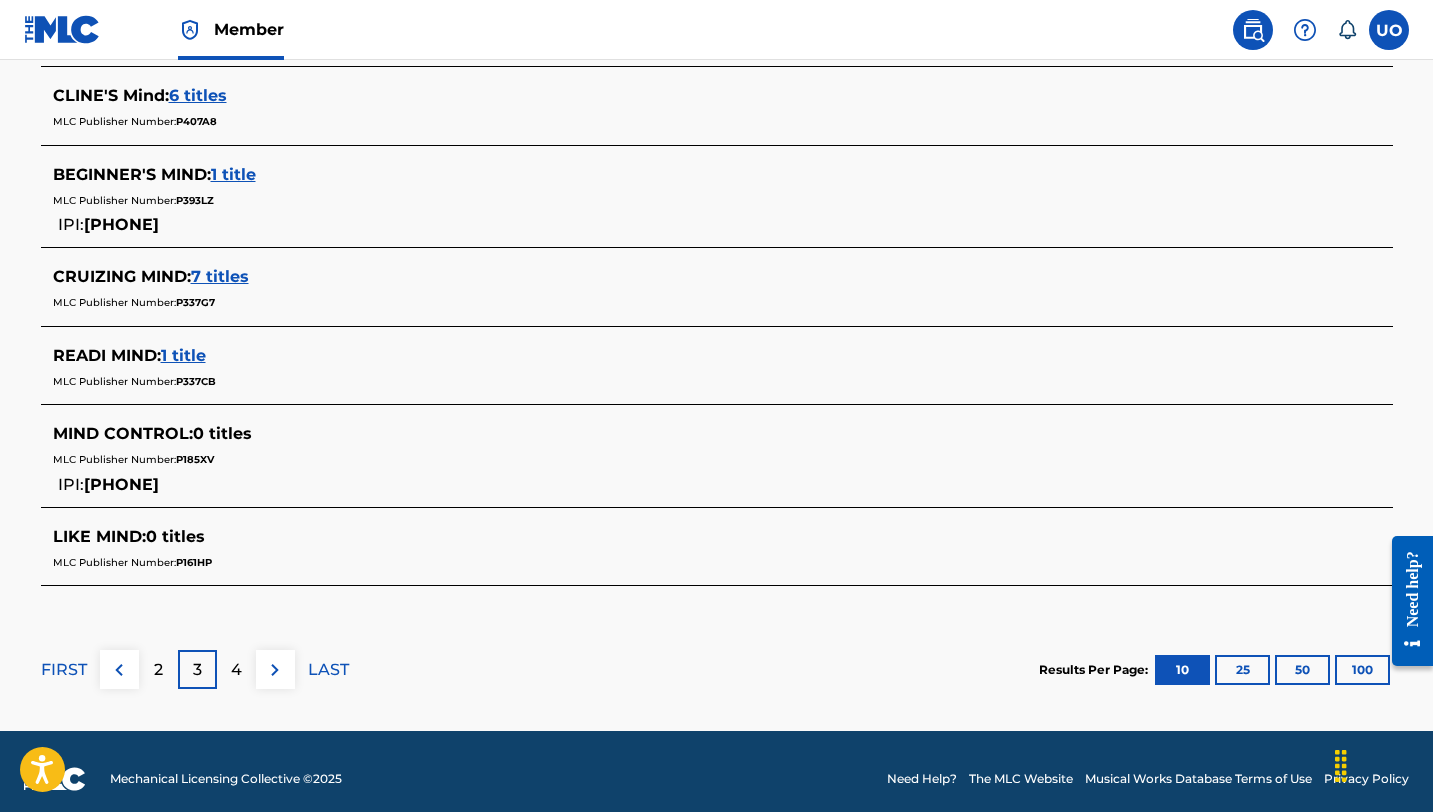 click at bounding box center (119, 670) 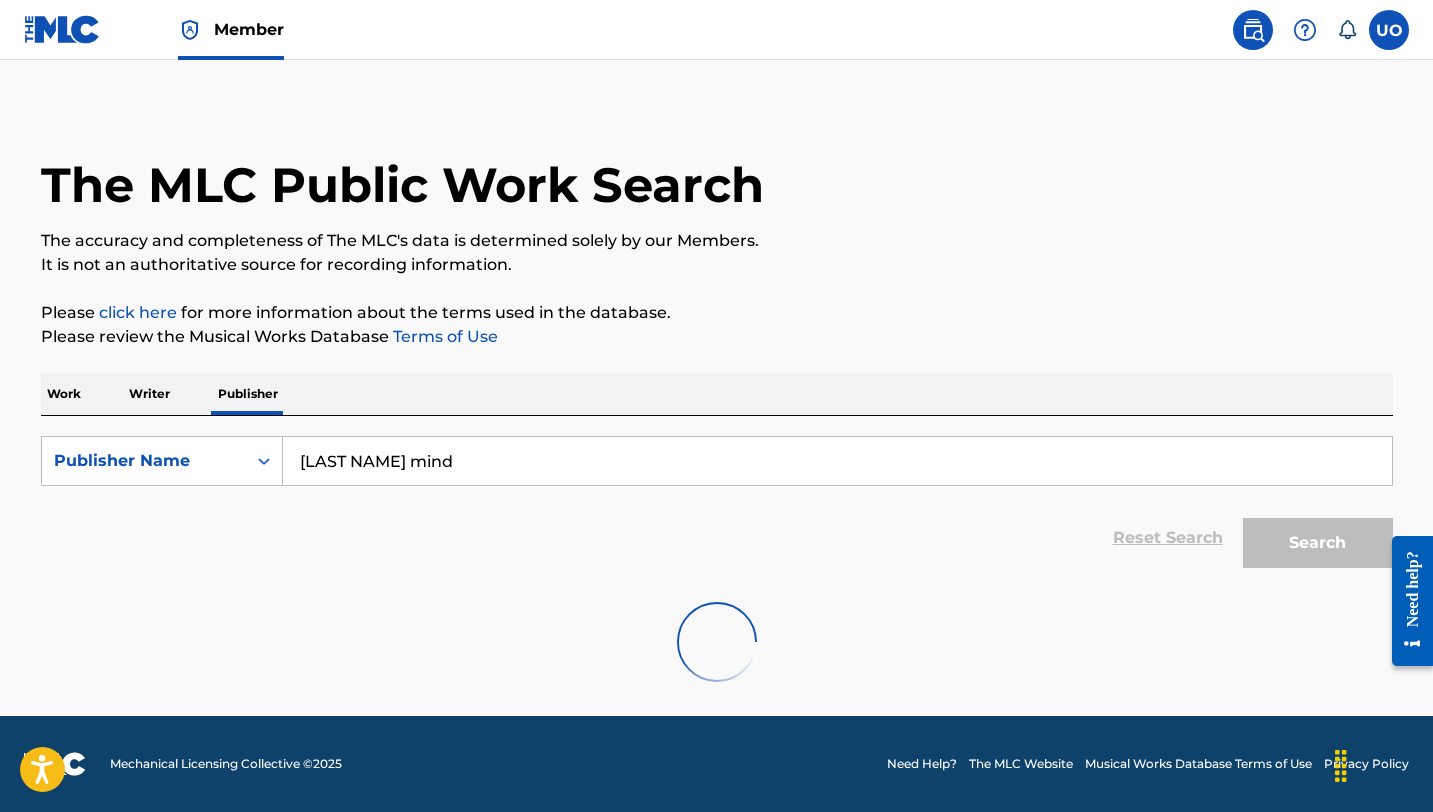 scroll, scrollTop: 915, scrollLeft: 0, axis: vertical 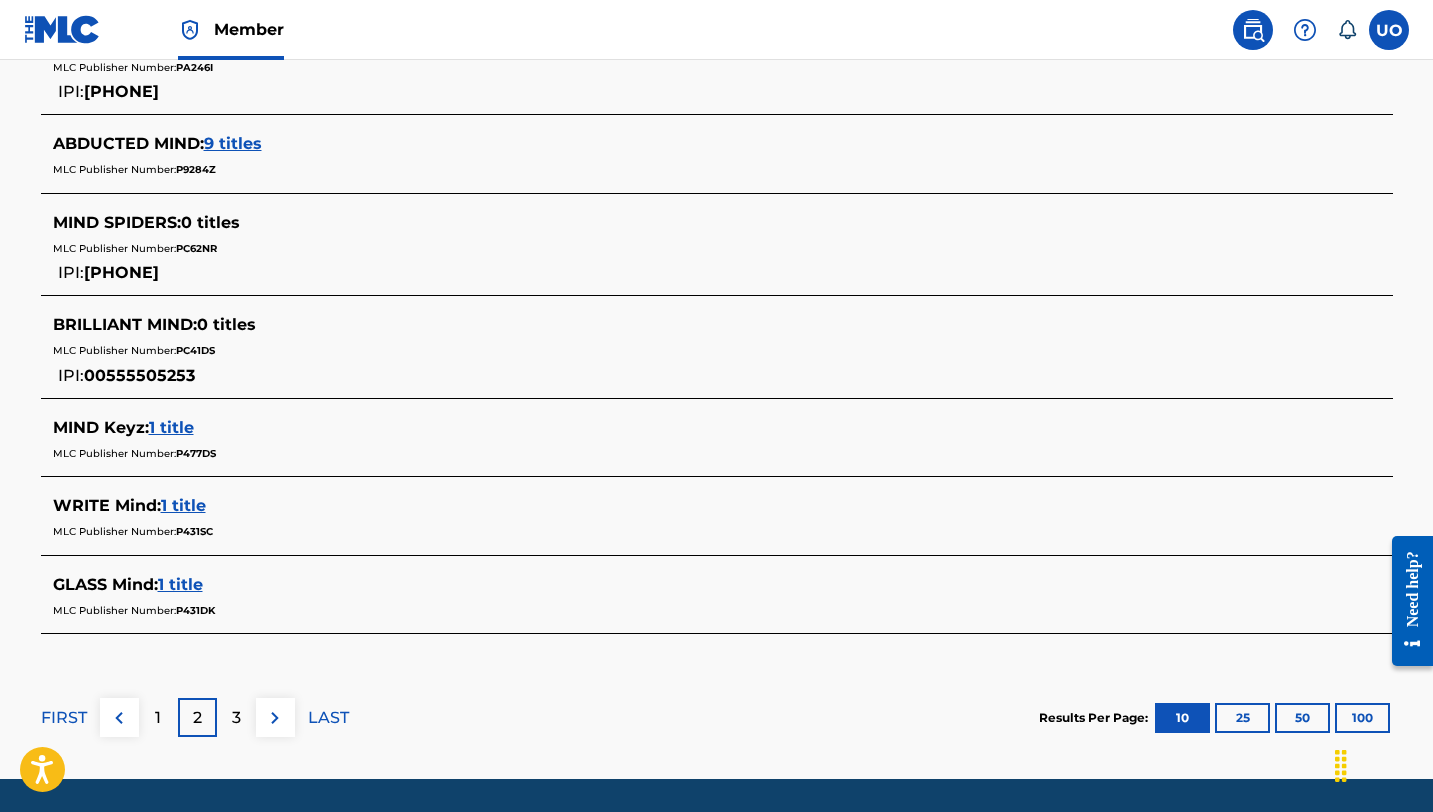 click on "FIRST" at bounding box center (64, 718) 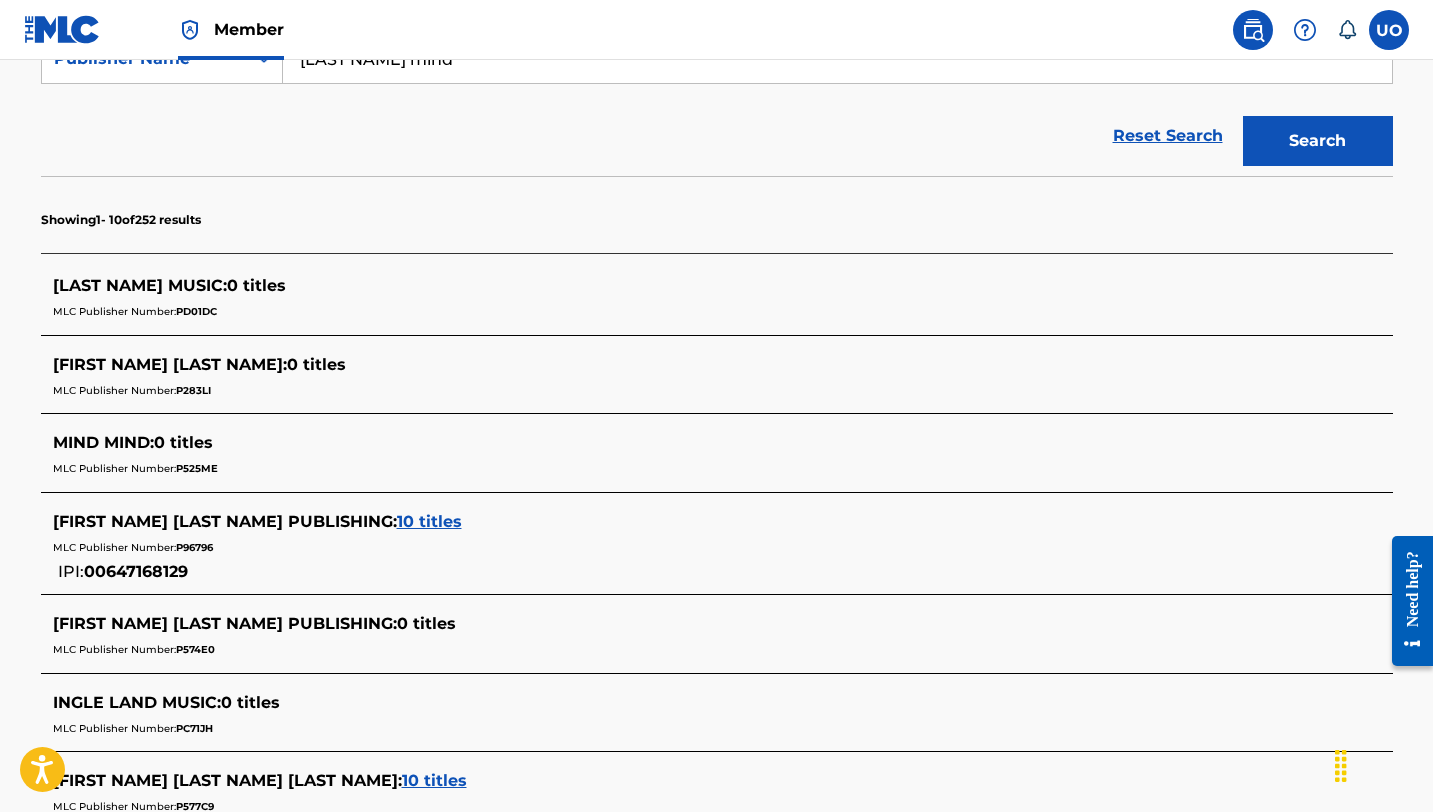 scroll, scrollTop: 363, scrollLeft: 0, axis: vertical 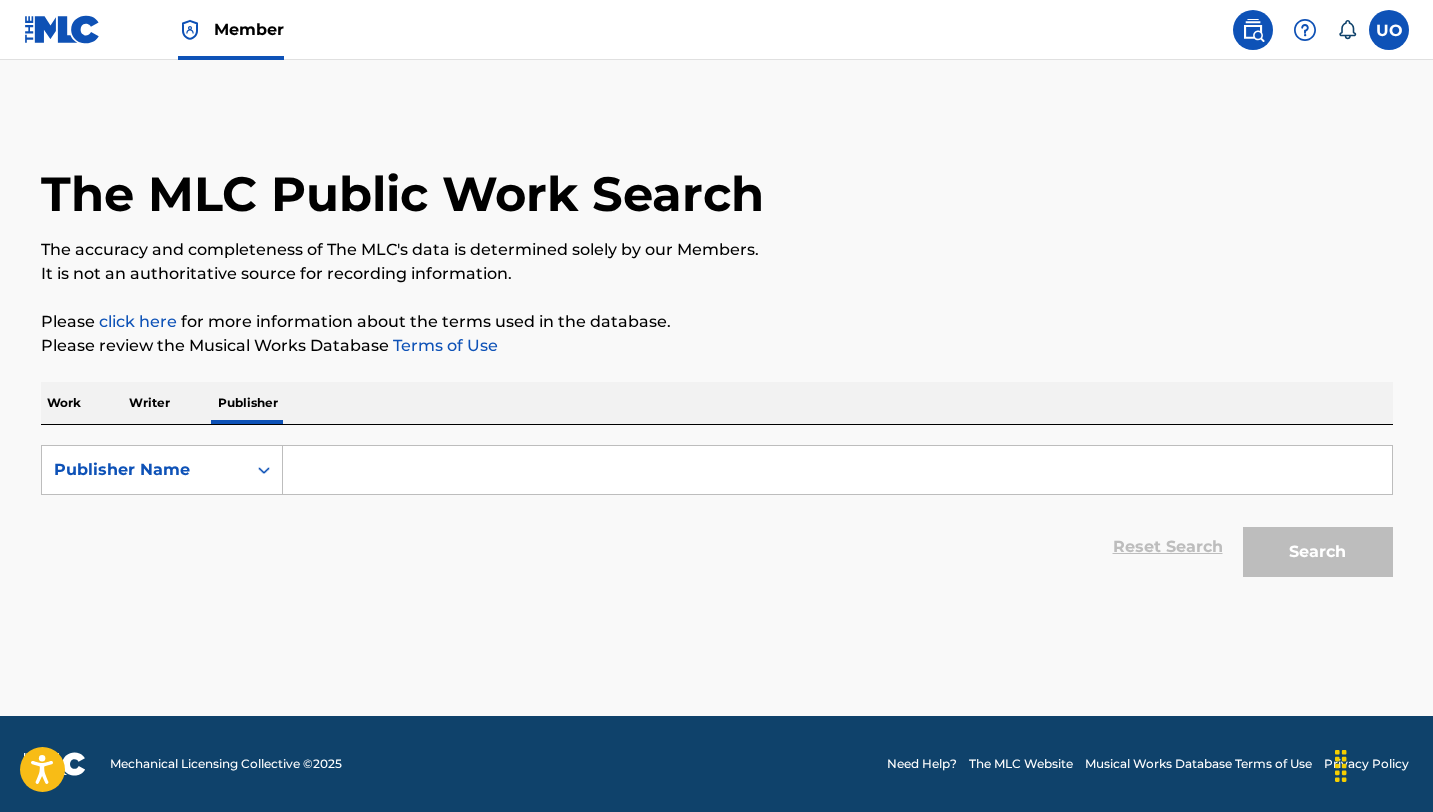 click at bounding box center (837, 470) 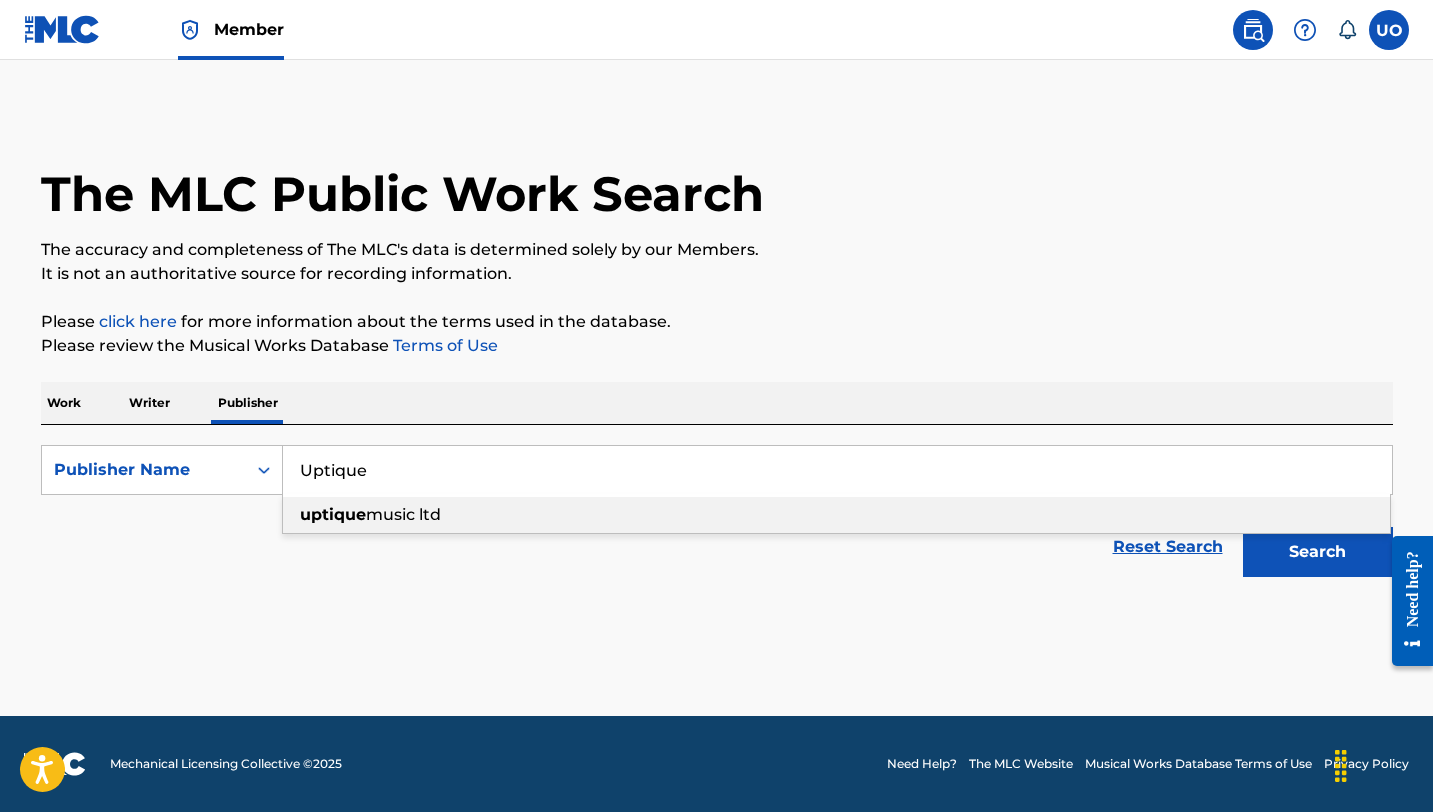 click on "music ltd" at bounding box center [403, 514] 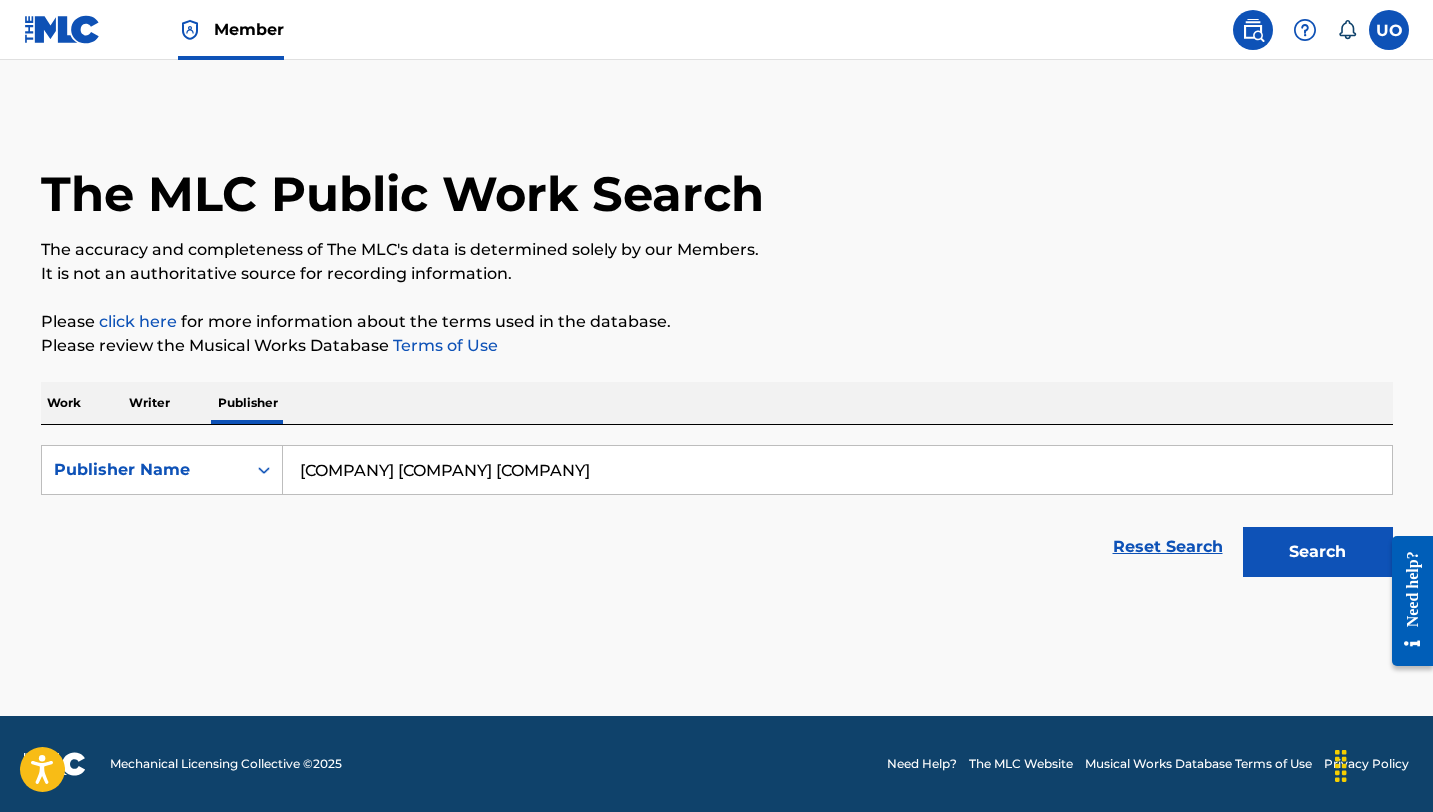 click on "Search" at bounding box center [1318, 552] 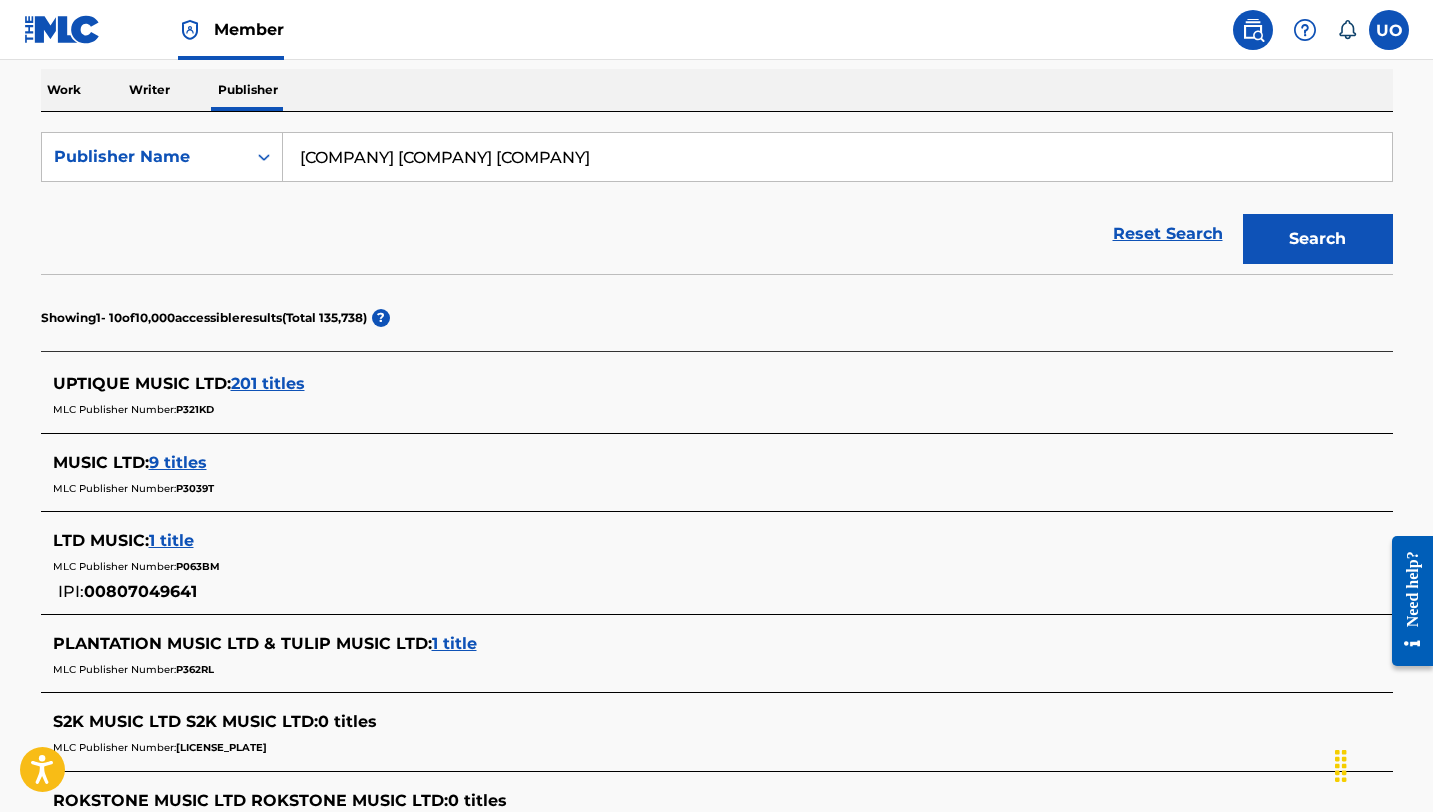 scroll, scrollTop: 317, scrollLeft: 0, axis: vertical 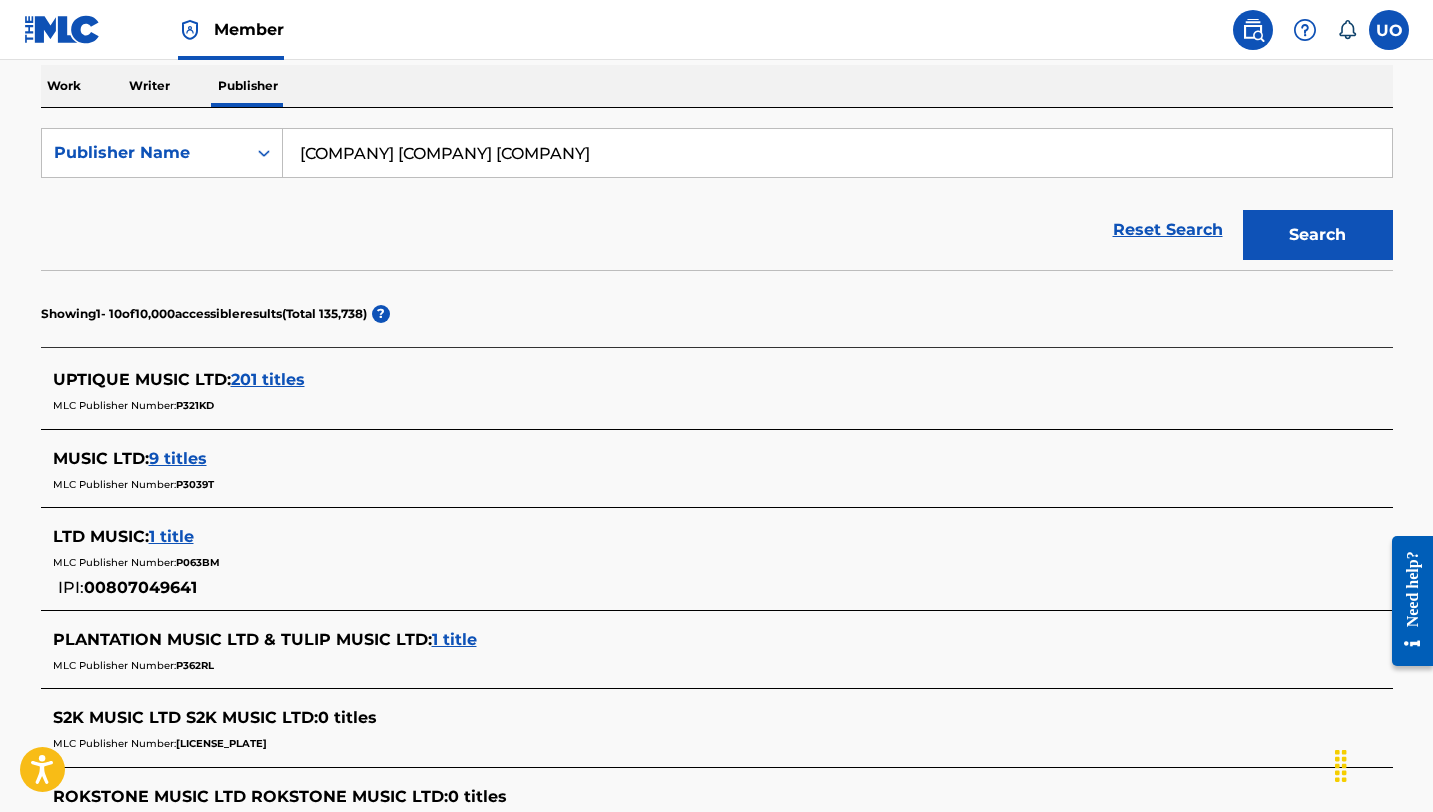 click on "201 titles" at bounding box center (268, 379) 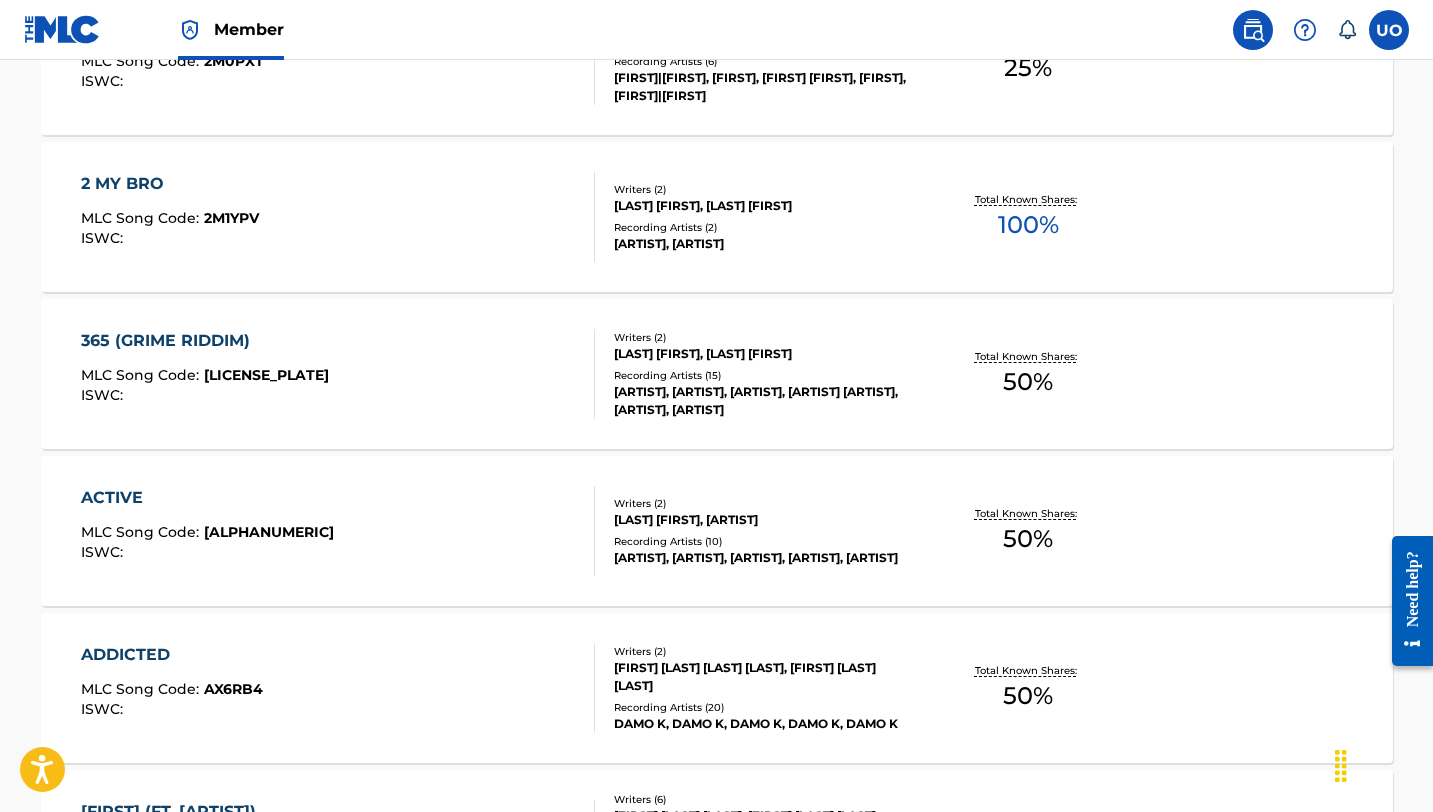 scroll, scrollTop: 1717, scrollLeft: 0, axis: vertical 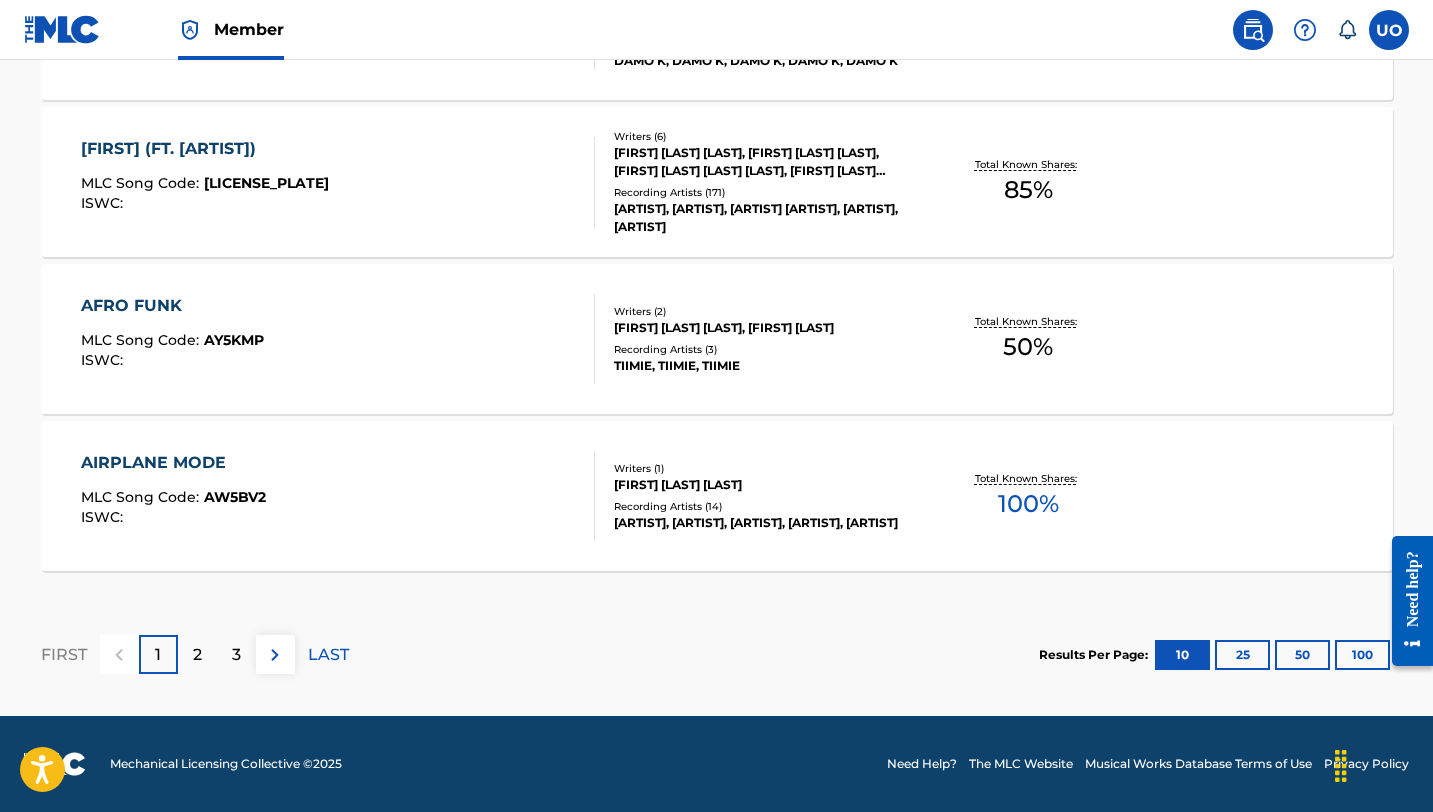 click on "100" at bounding box center (1362, 655) 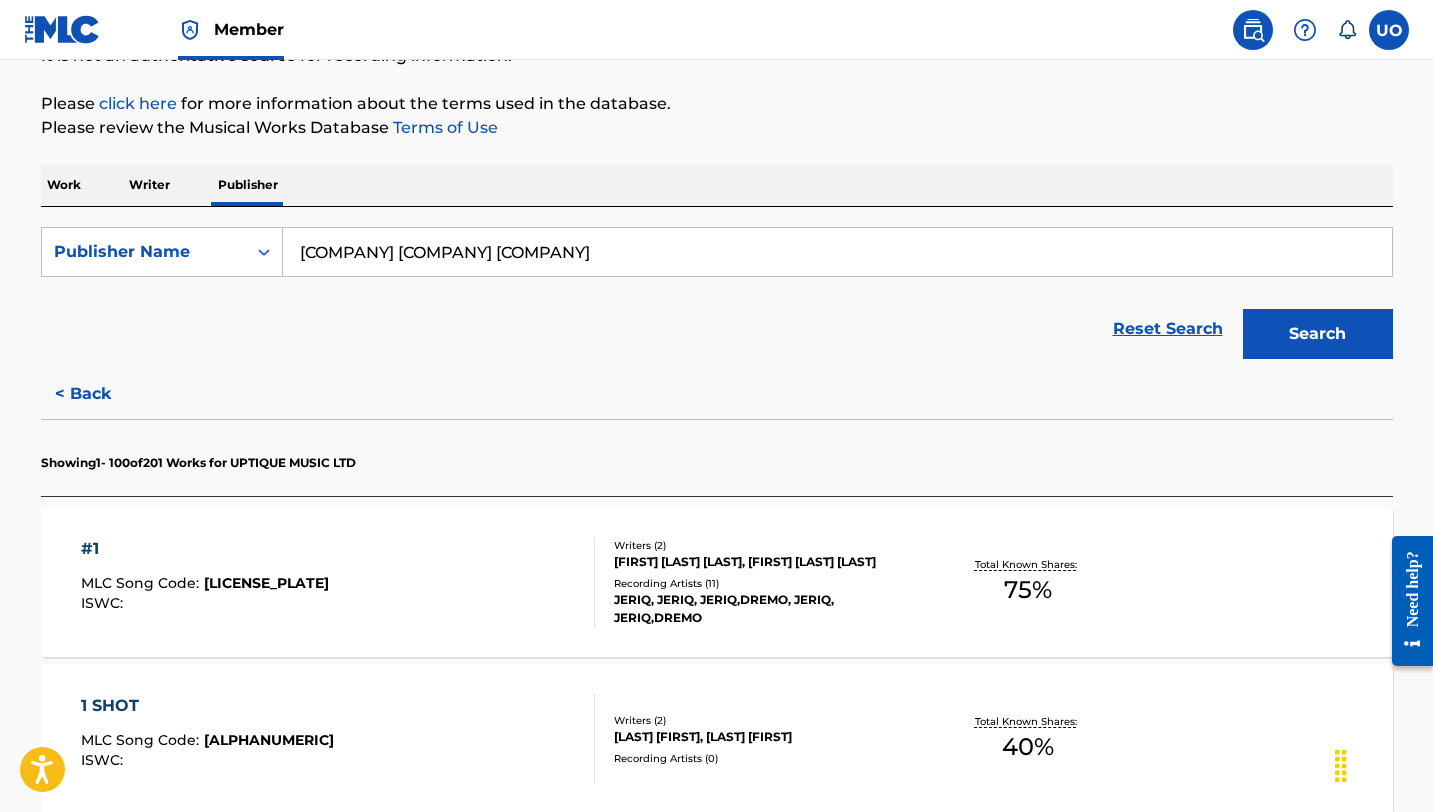 scroll, scrollTop: 0, scrollLeft: 0, axis: both 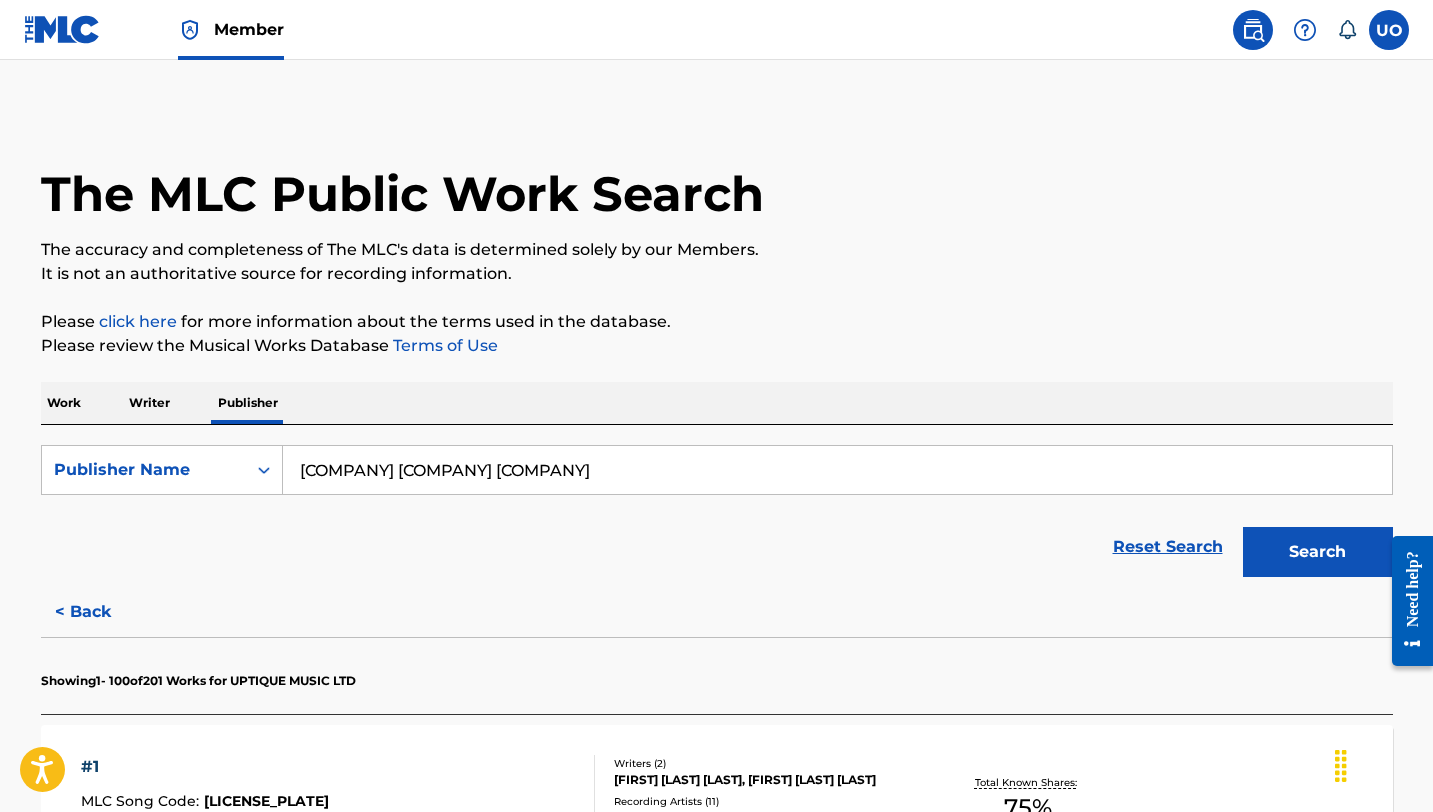 drag, startPoint x: 479, startPoint y: 479, endPoint x: 315, endPoint y: 453, distance: 166.04819 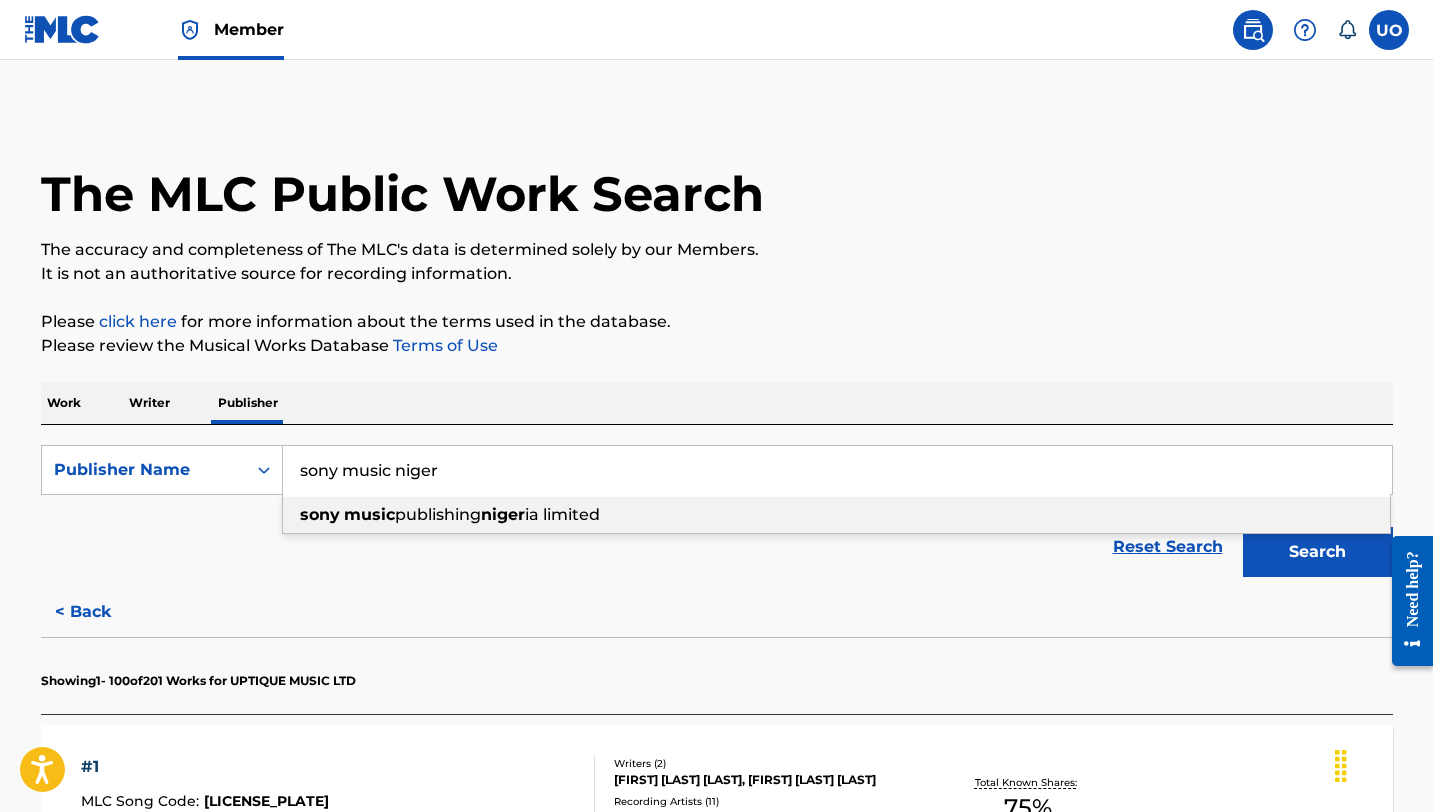 click at bounding box center (342, 514) 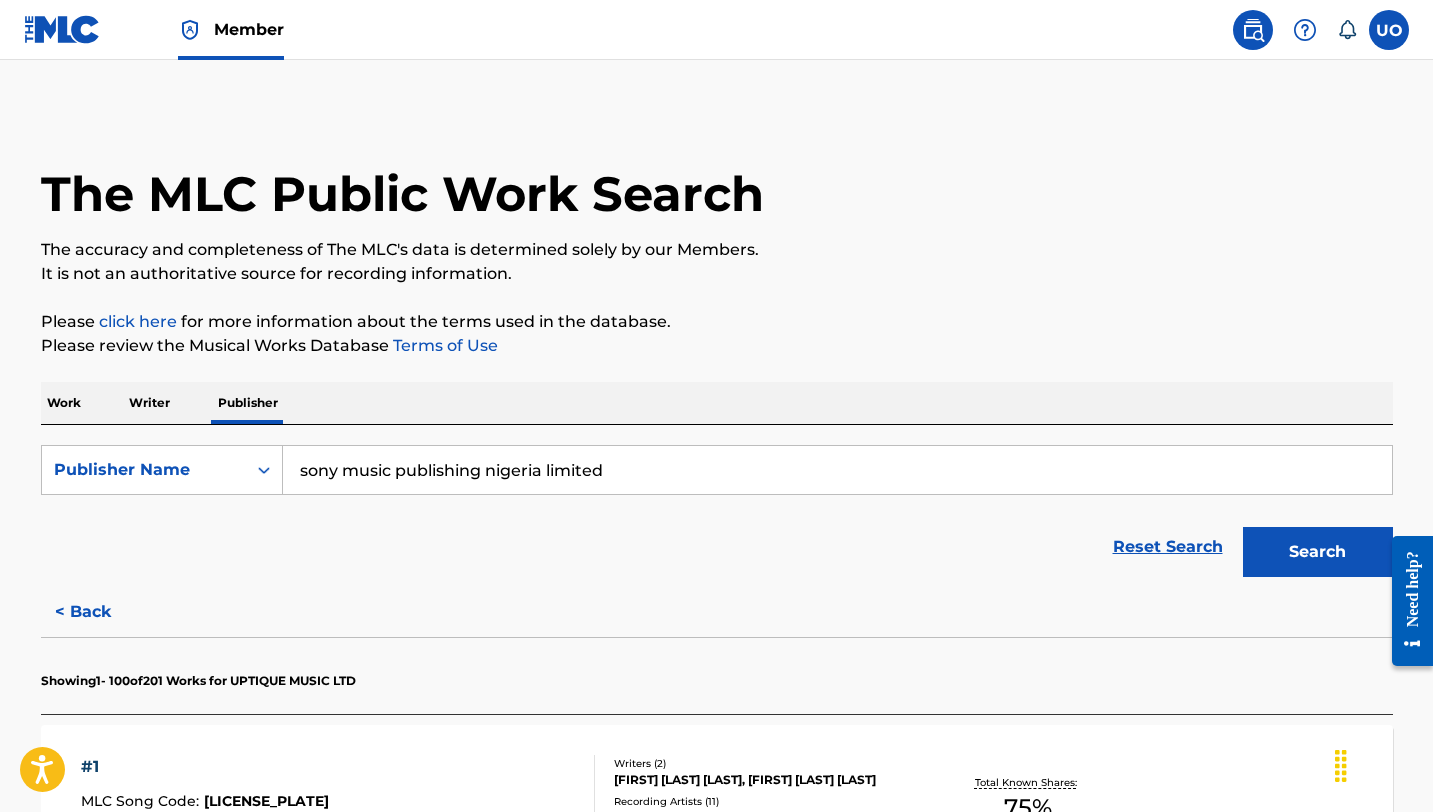 click on "Search" at bounding box center (1318, 552) 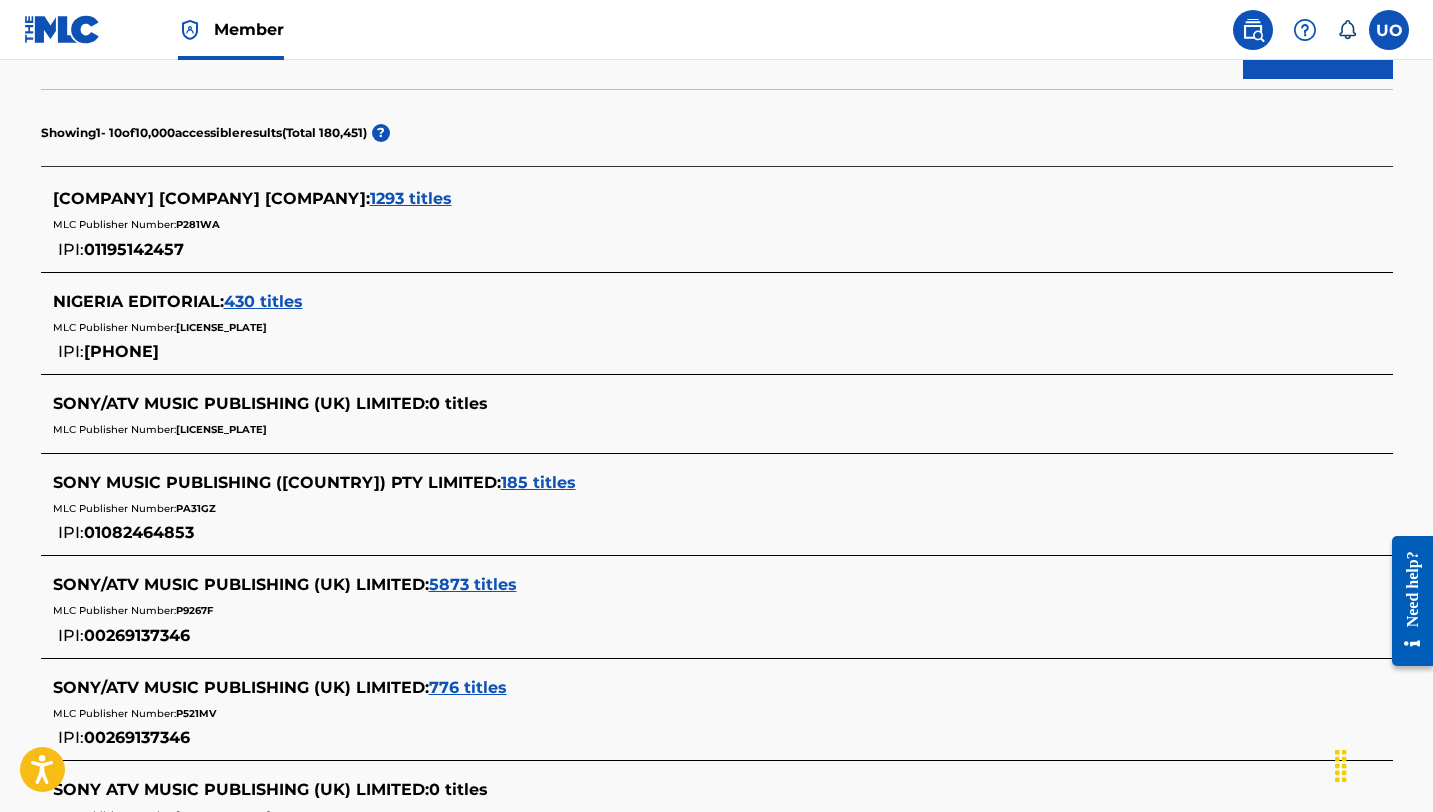 scroll, scrollTop: 502, scrollLeft: 0, axis: vertical 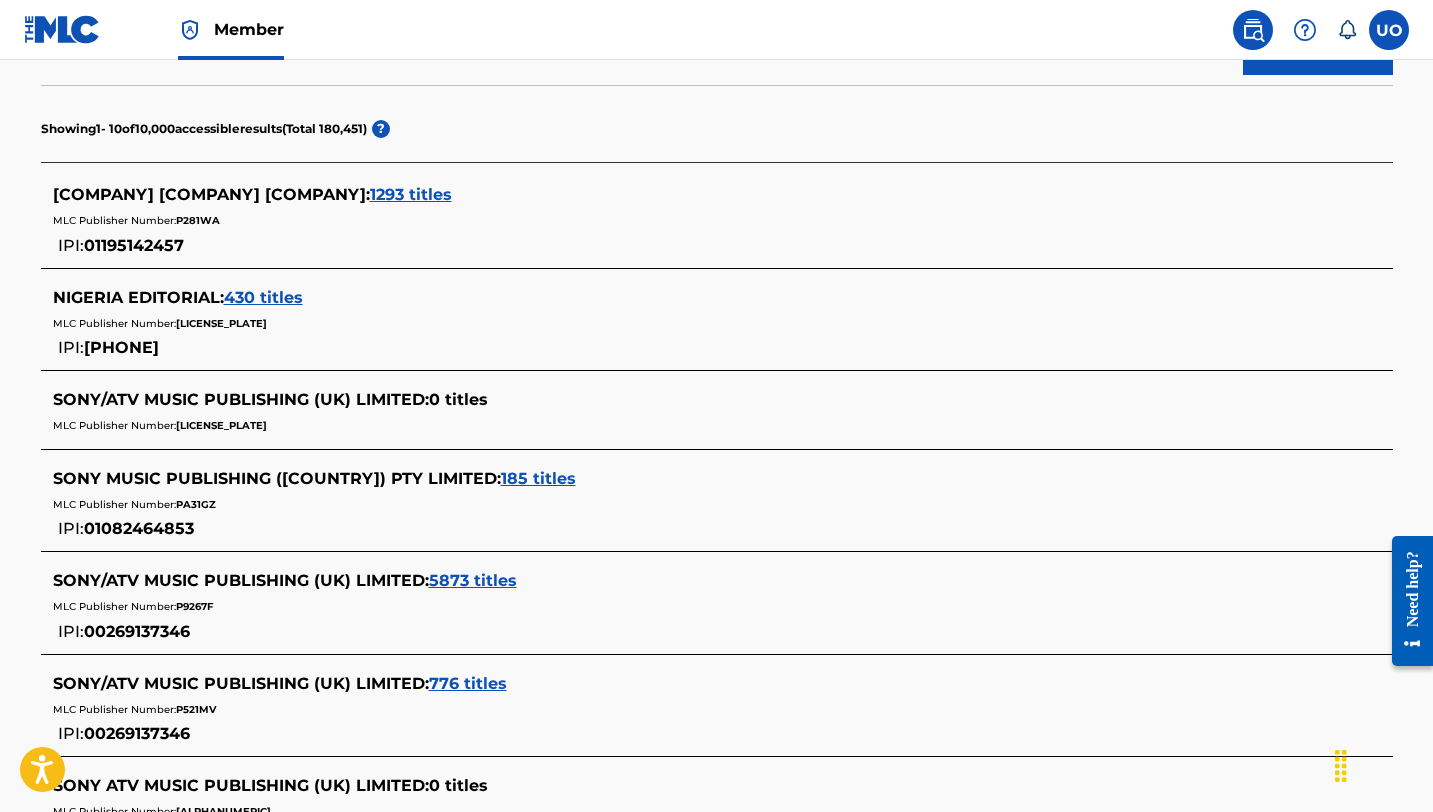 click on "1293 titles" at bounding box center (411, 194) 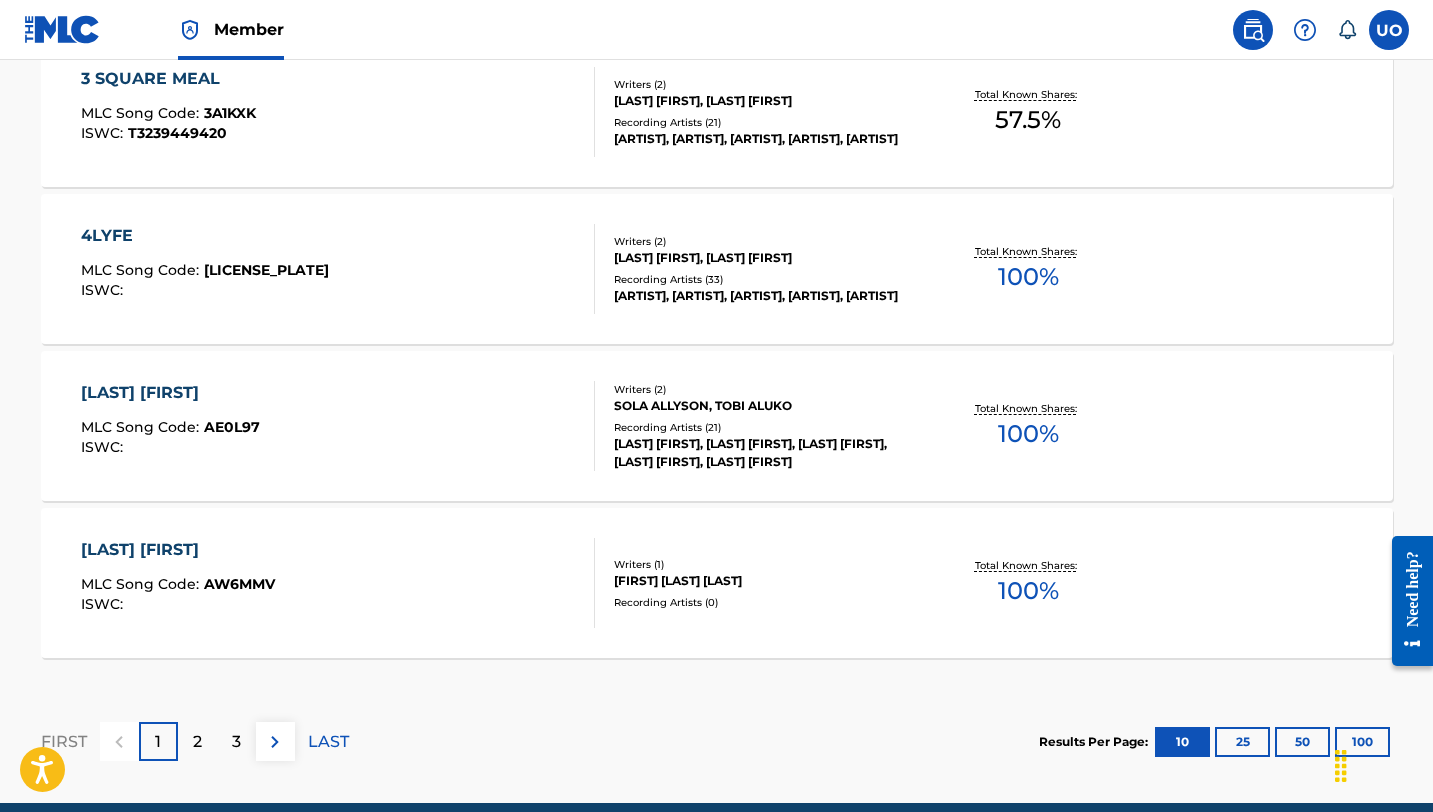scroll, scrollTop: 1717, scrollLeft: 0, axis: vertical 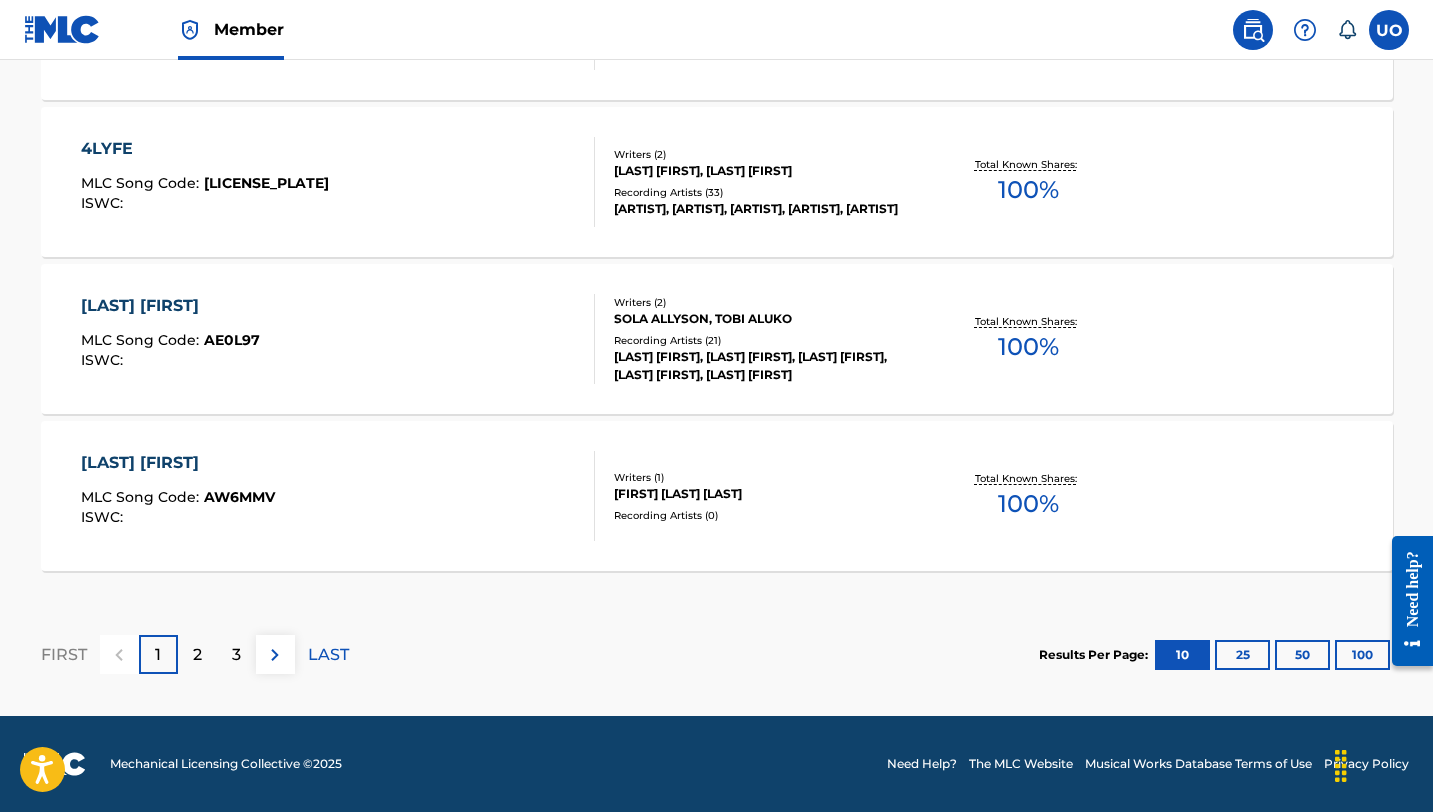 click on "100" at bounding box center [1362, 655] 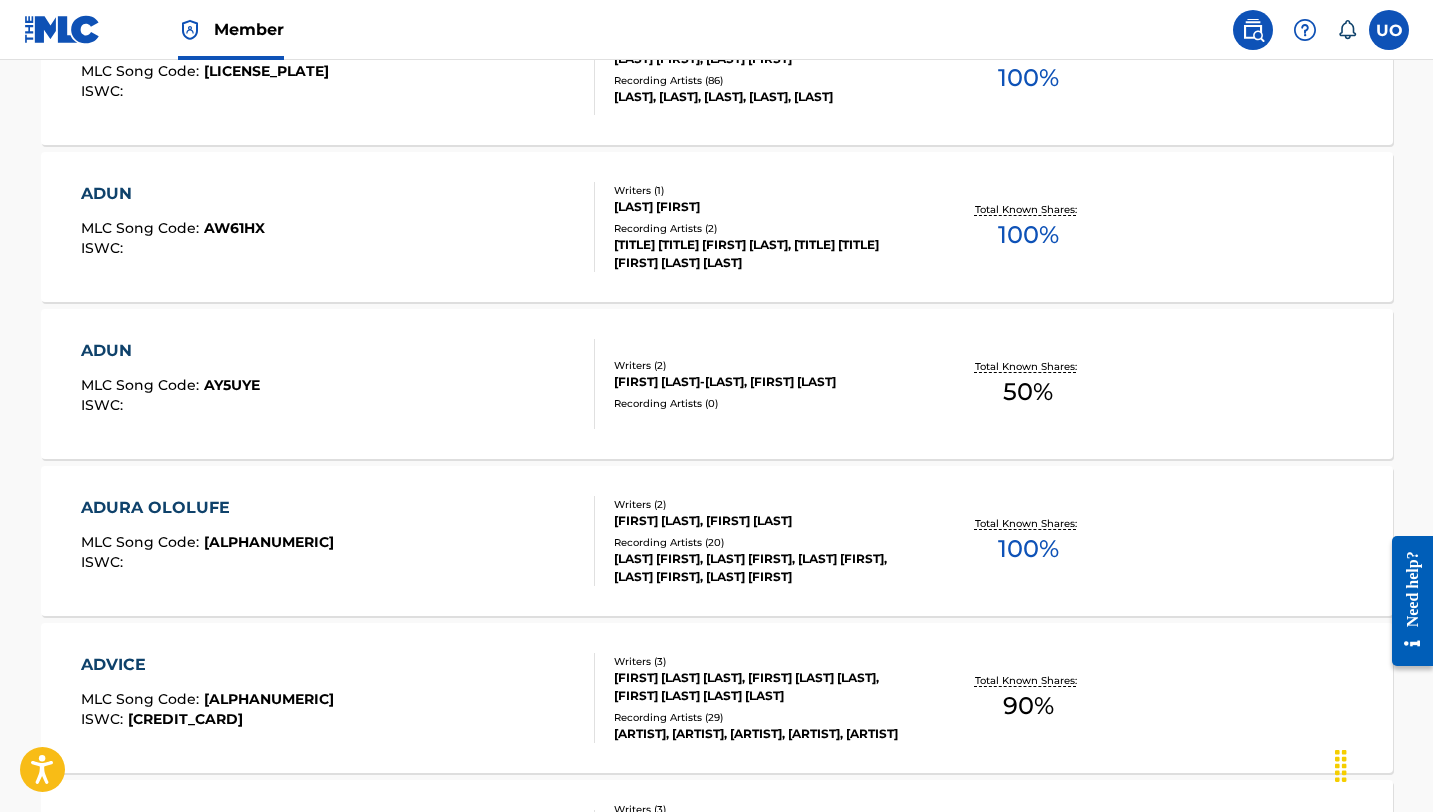 scroll, scrollTop: 6076, scrollLeft: 0, axis: vertical 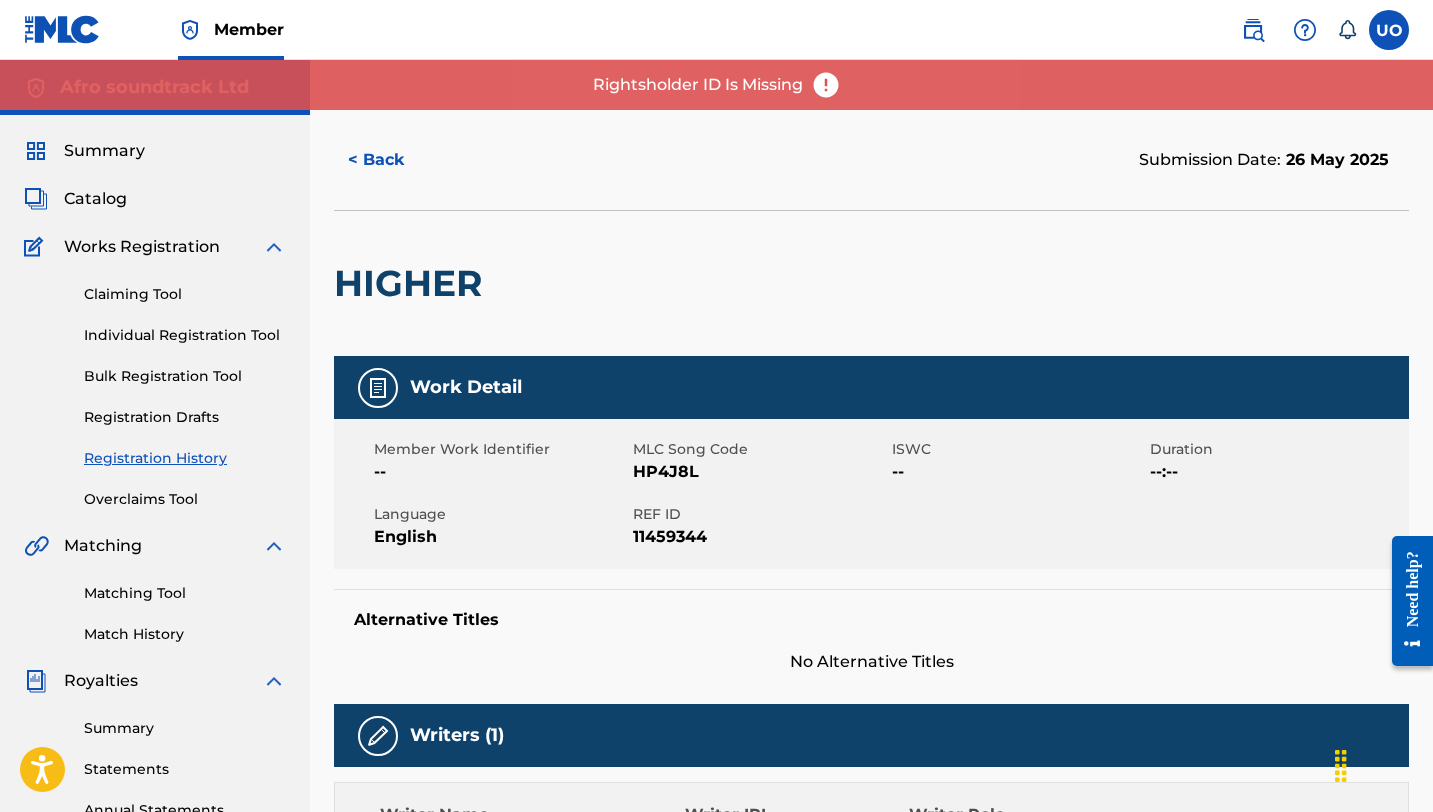 click at bounding box center (1253, 30) 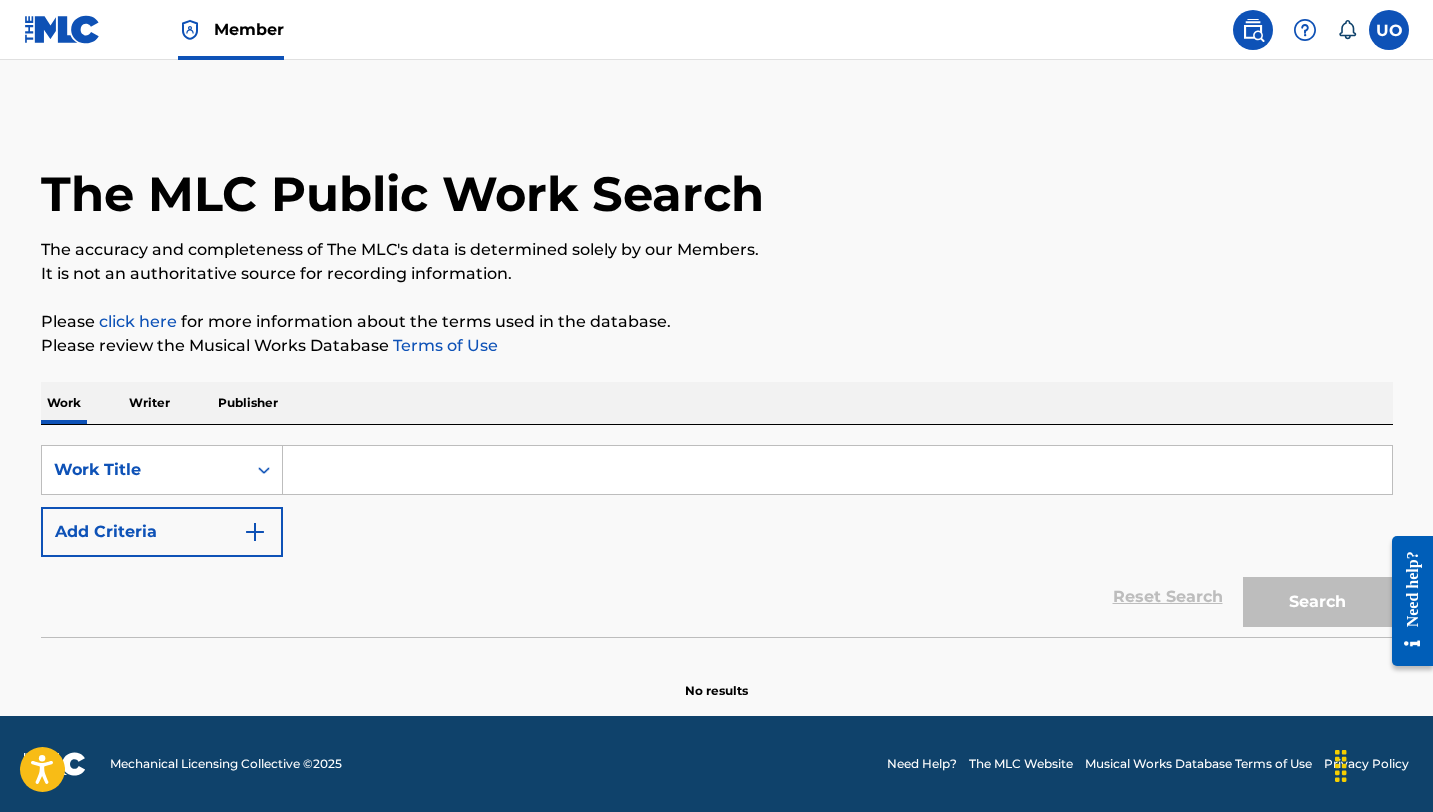 click on "Publisher" at bounding box center [248, 403] 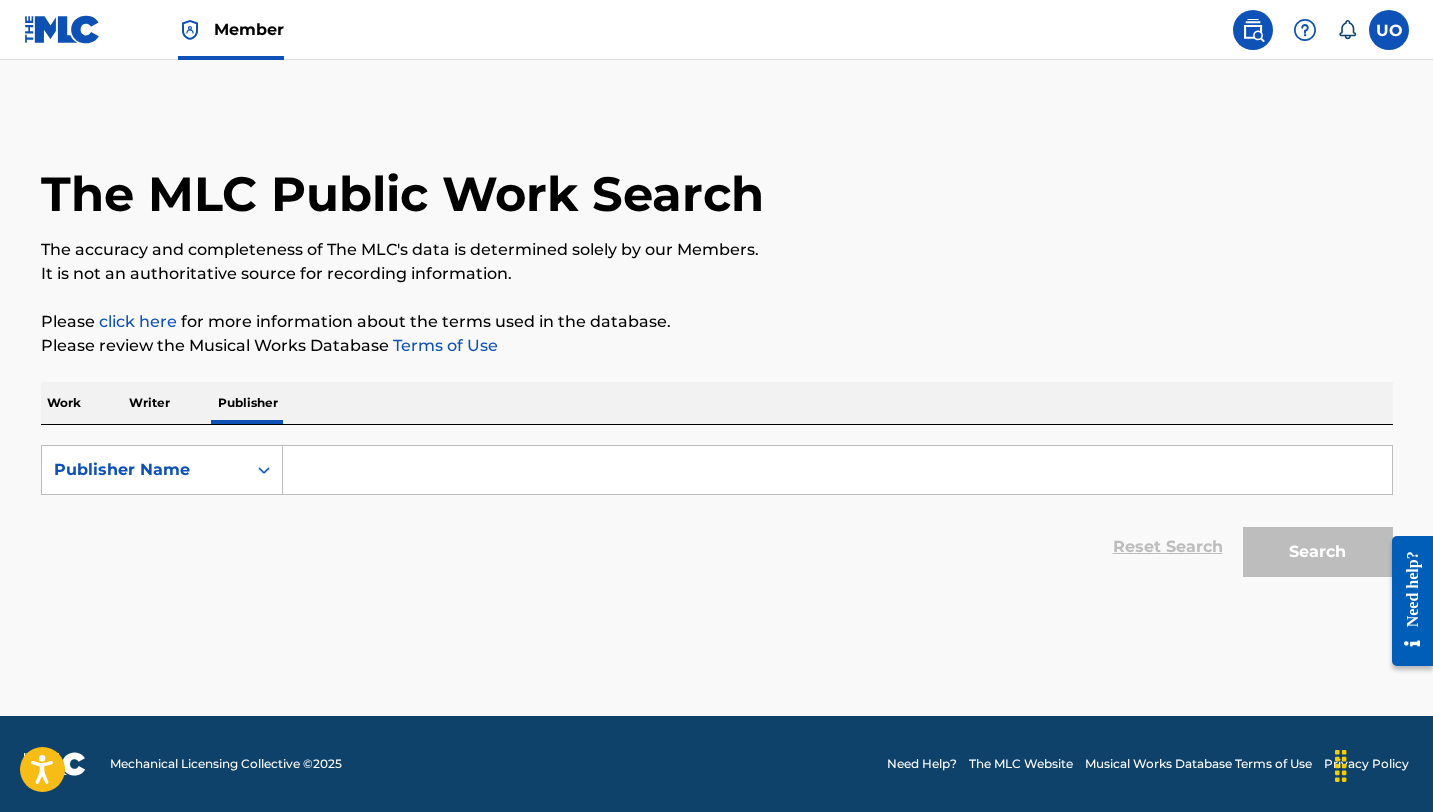 click at bounding box center [837, 470] 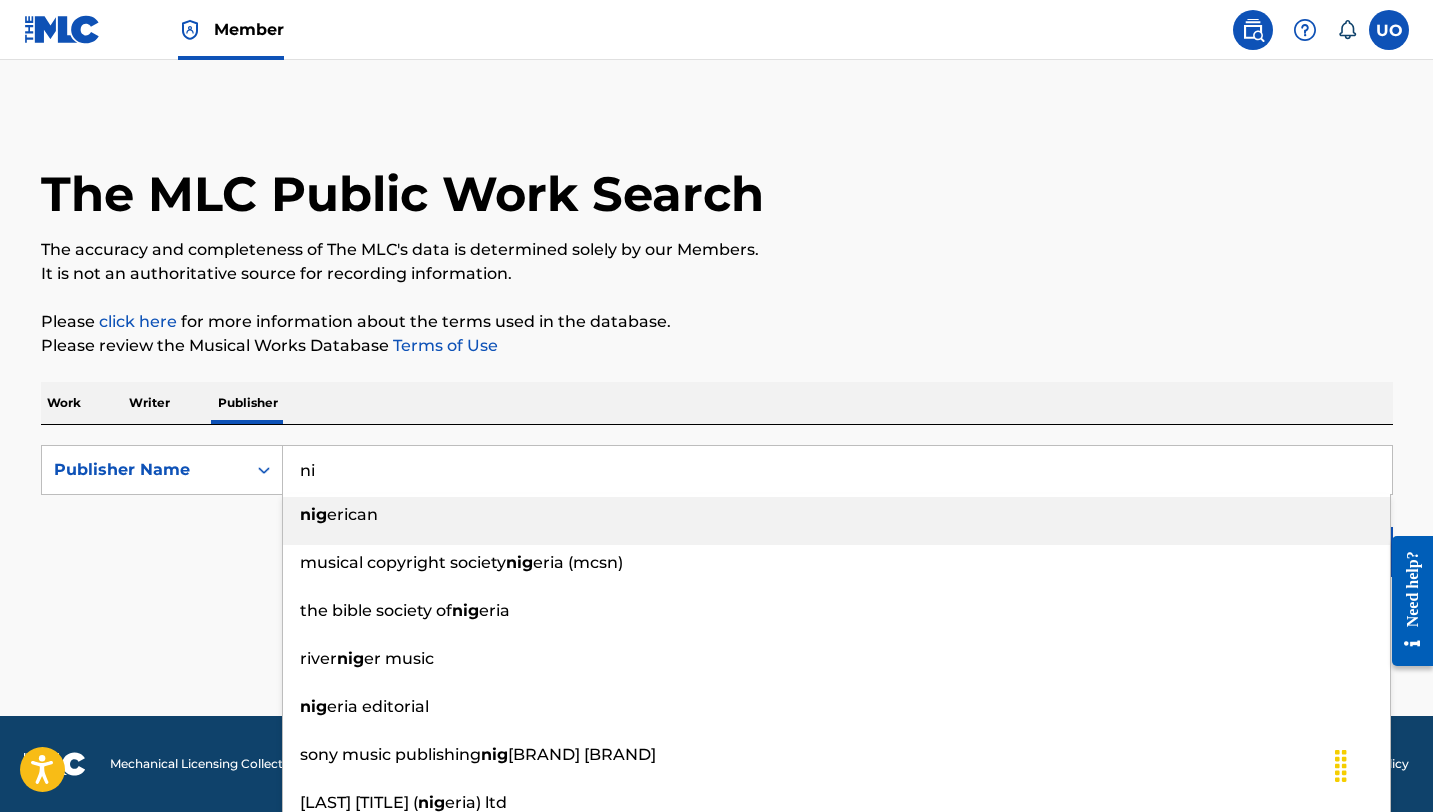 type on "n" 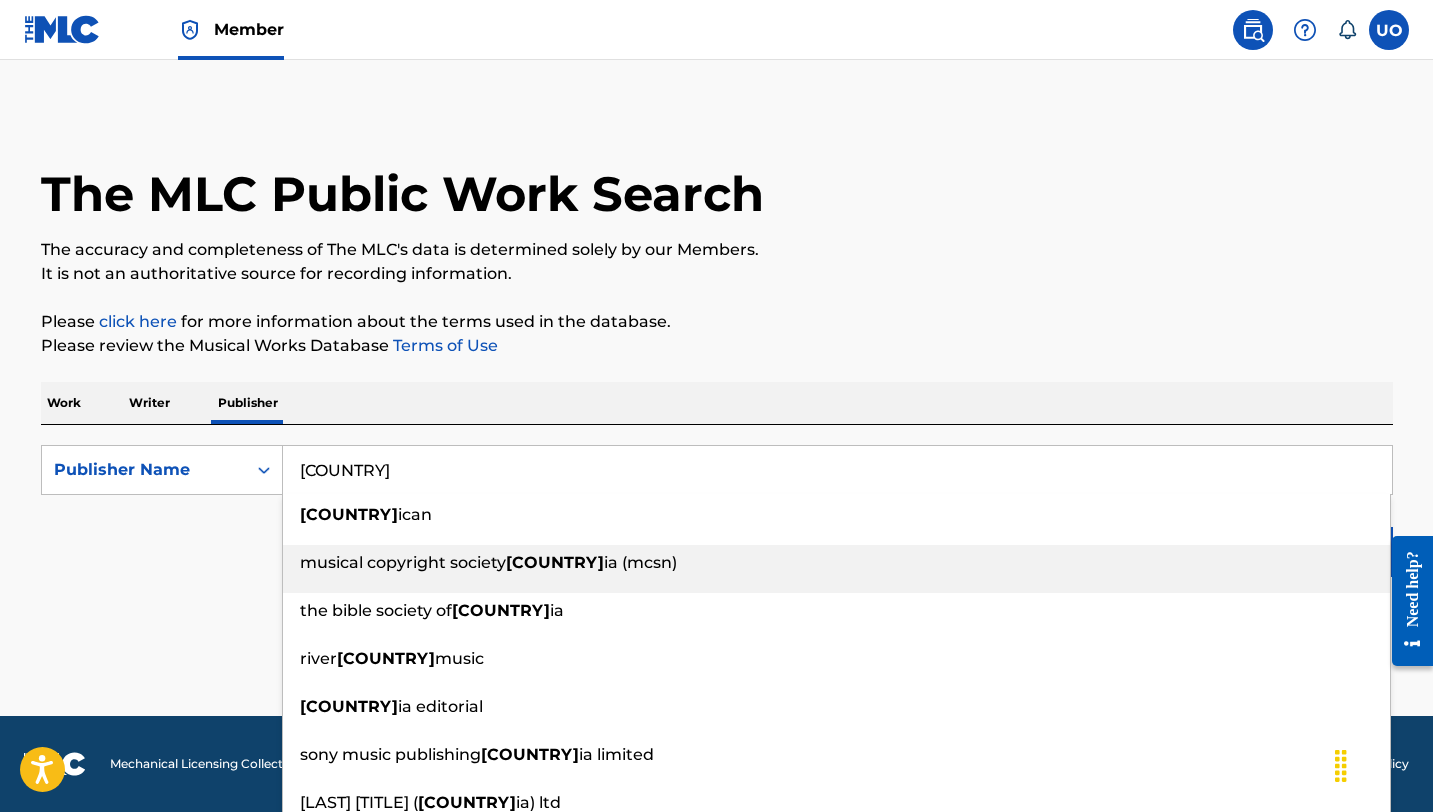 click on "musical copyright society" at bounding box center (403, 562) 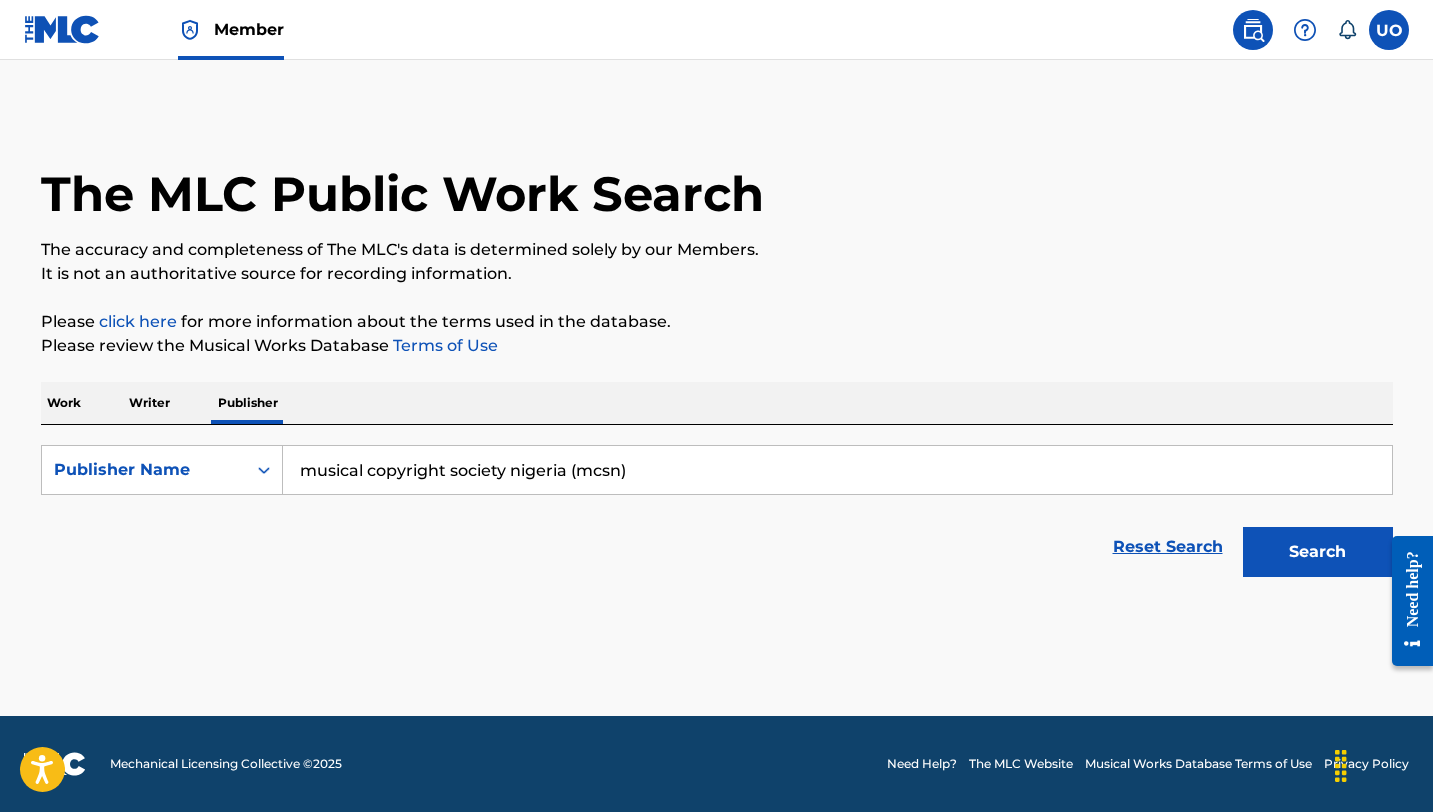 click on "Search" at bounding box center [1318, 552] 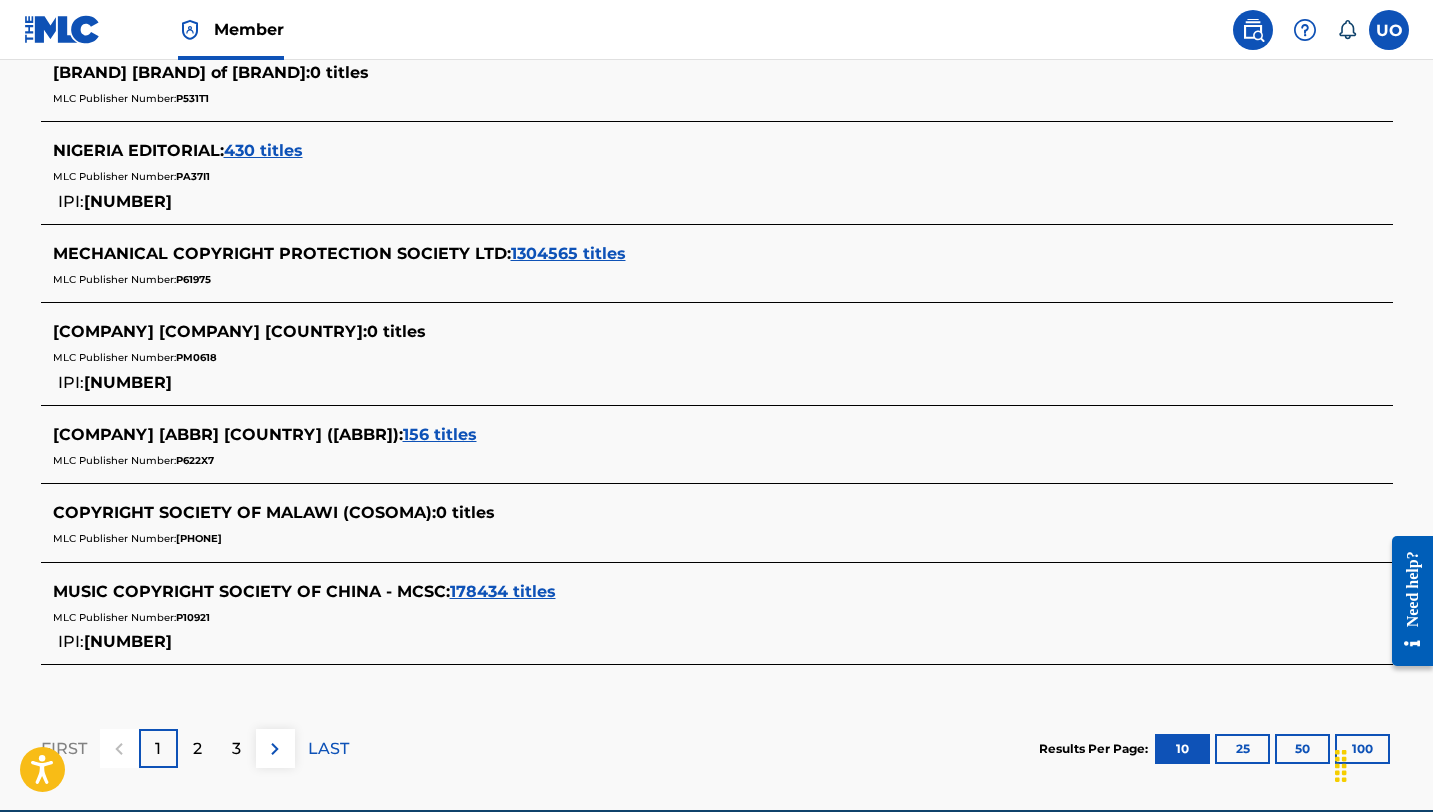 scroll, scrollTop: 0, scrollLeft: 0, axis: both 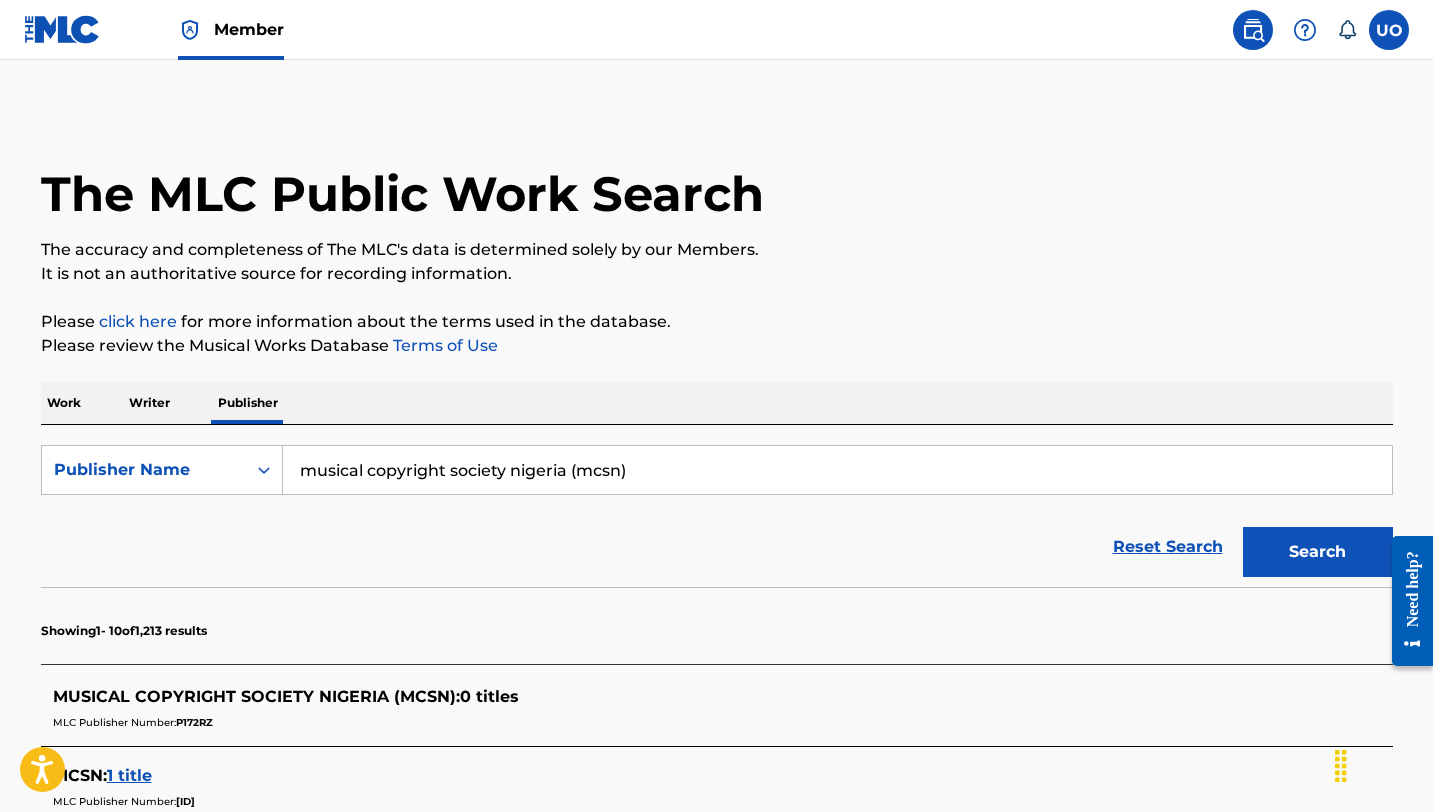 drag, startPoint x: 661, startPoint y: 487, endPoint x: 400, endPoint y: 438, distance: 265.55978 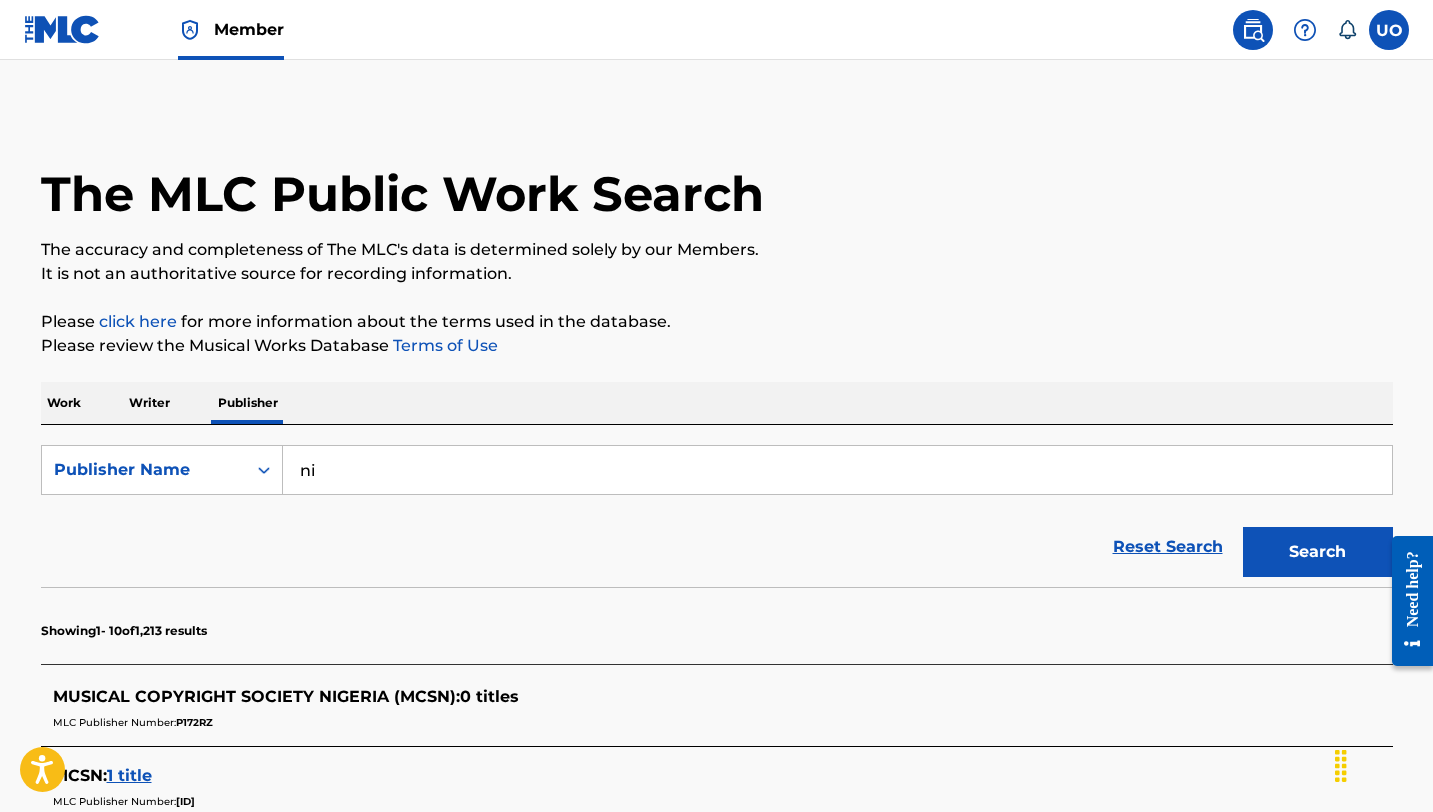 type on "n" 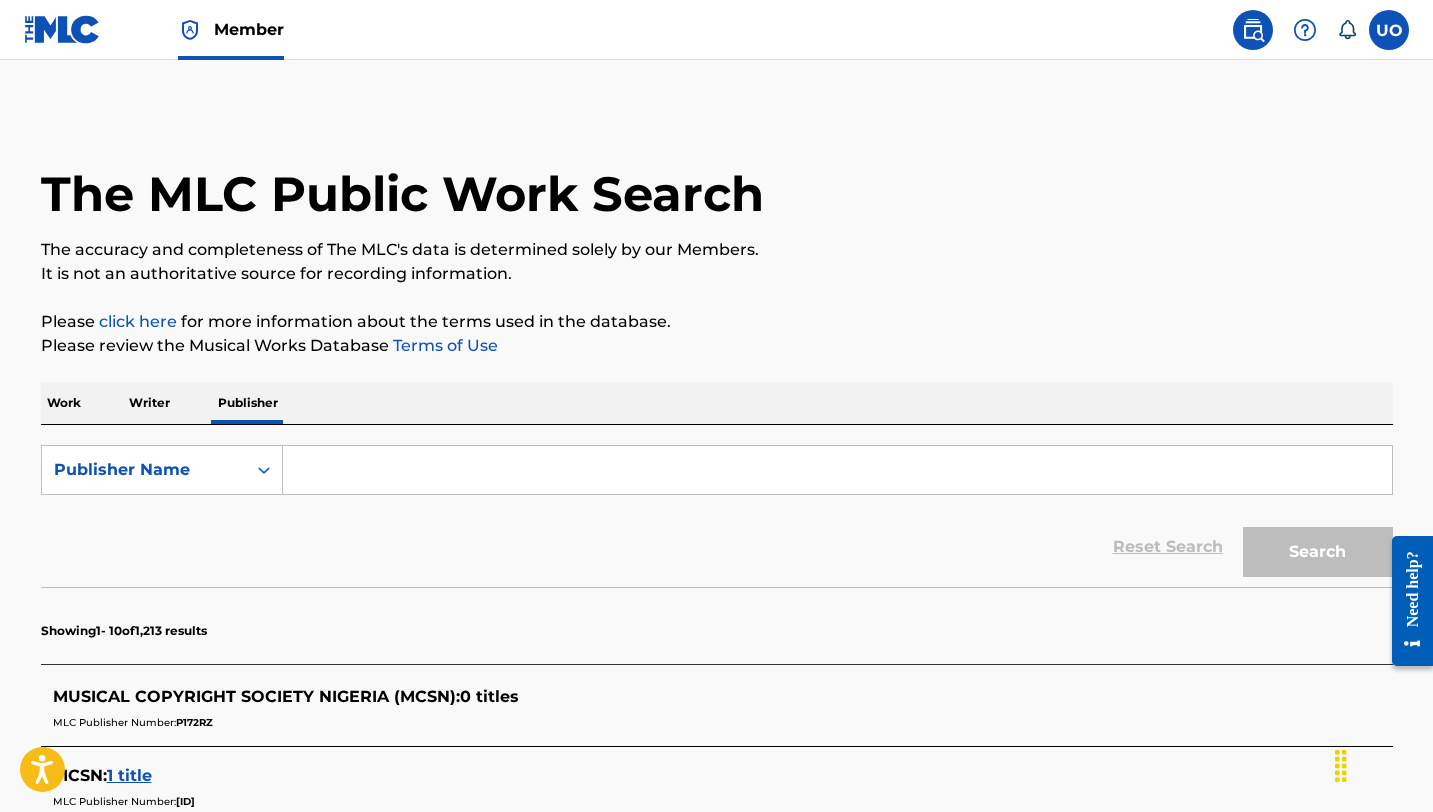 type on "z" 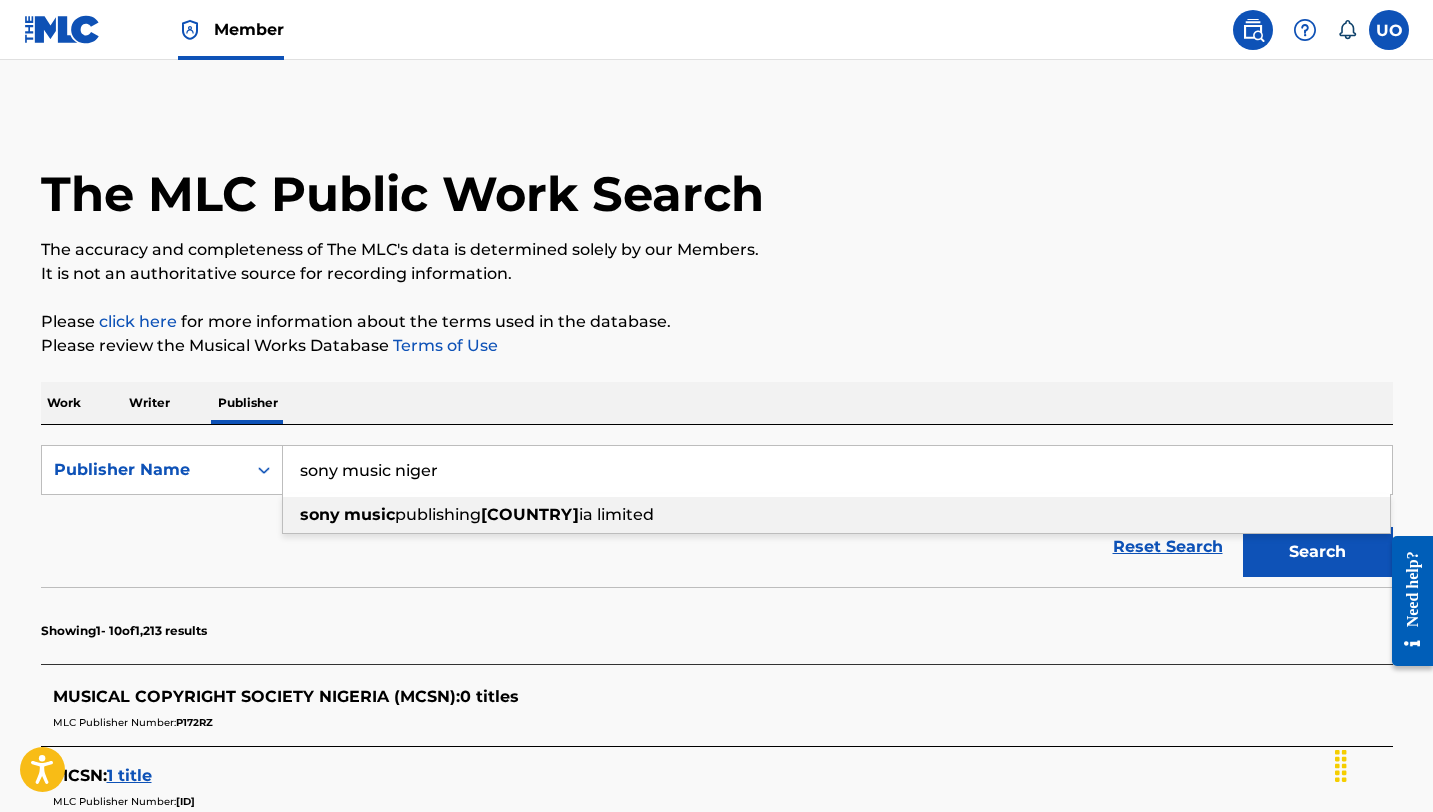 click on "music" at bounding box center [369, 514] 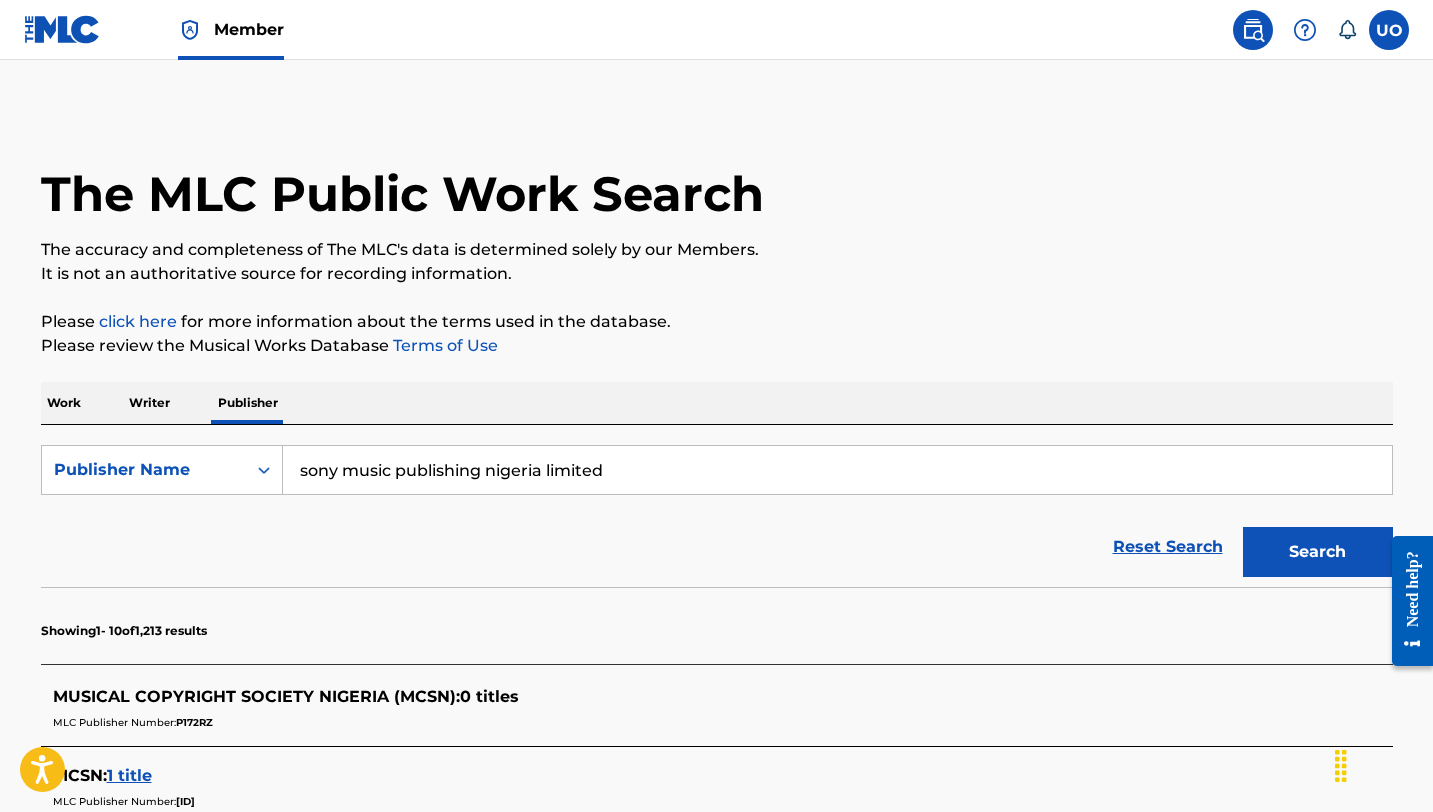 click on "Search" at bounding box center (1318, 552) 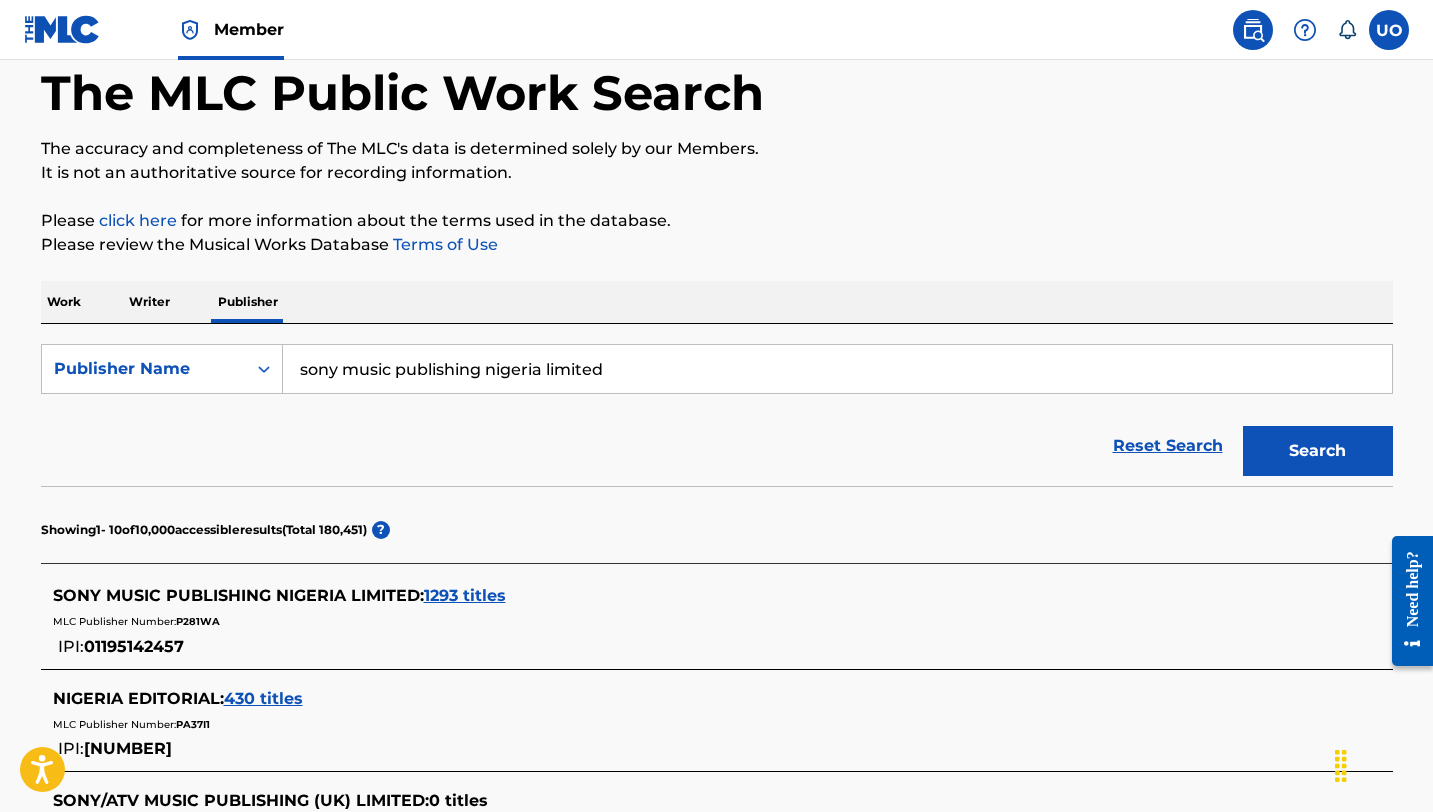 scroll, scrollTop: 159, scrollLeft: 0, axis: vertical 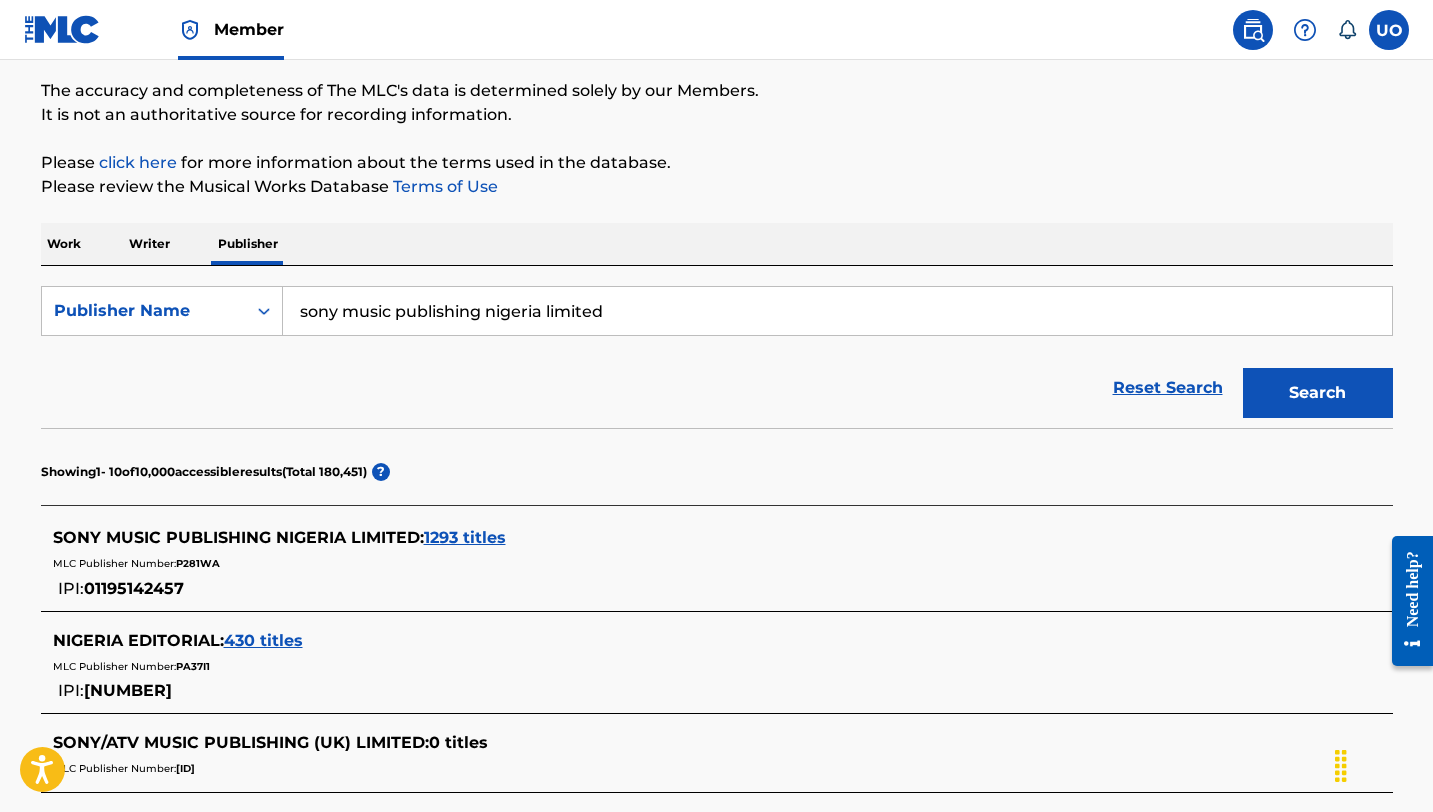 click on "1293 titles" at bounding box center (465, 537) 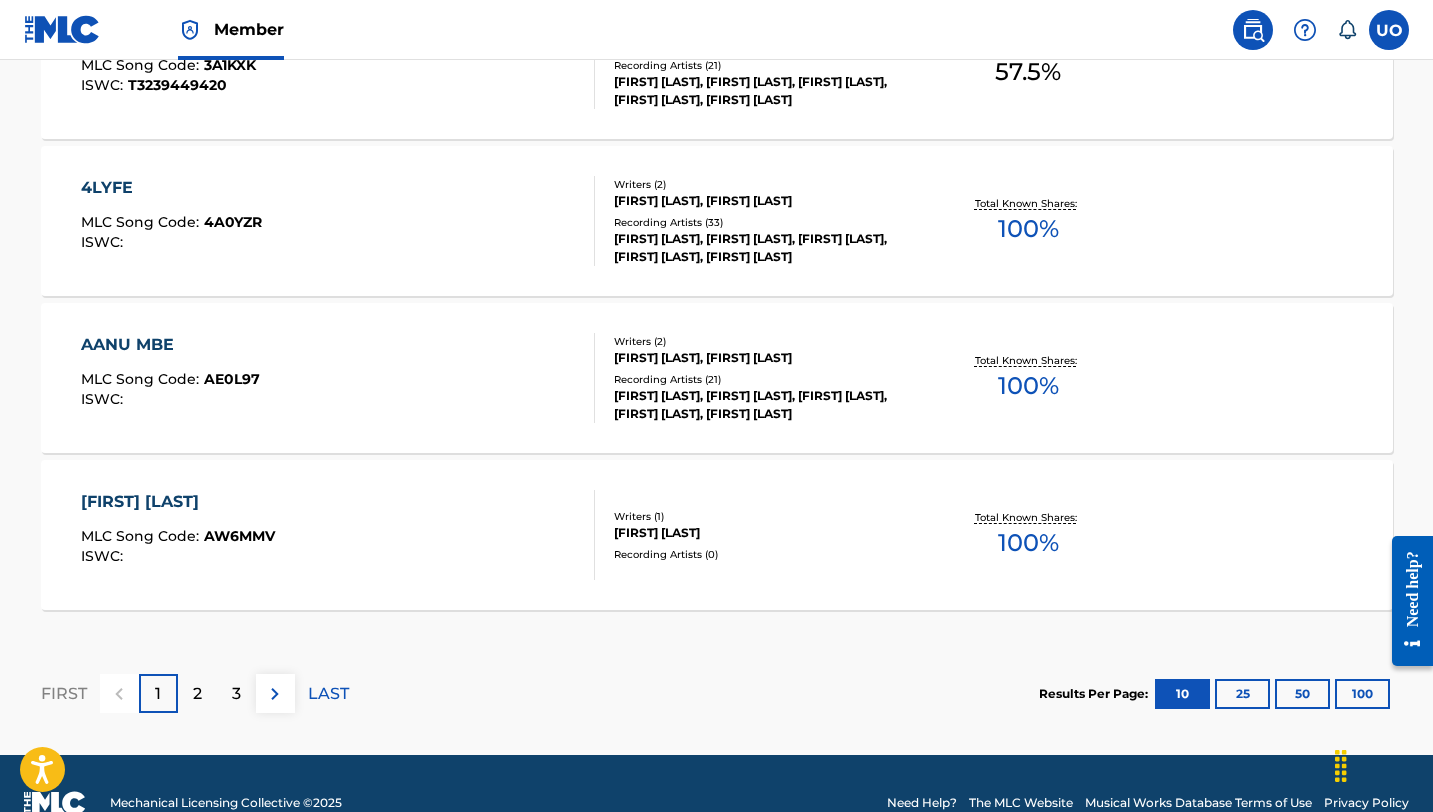 scroll, scrollTop: 1717, scrollLeft: 0, axis: vertical 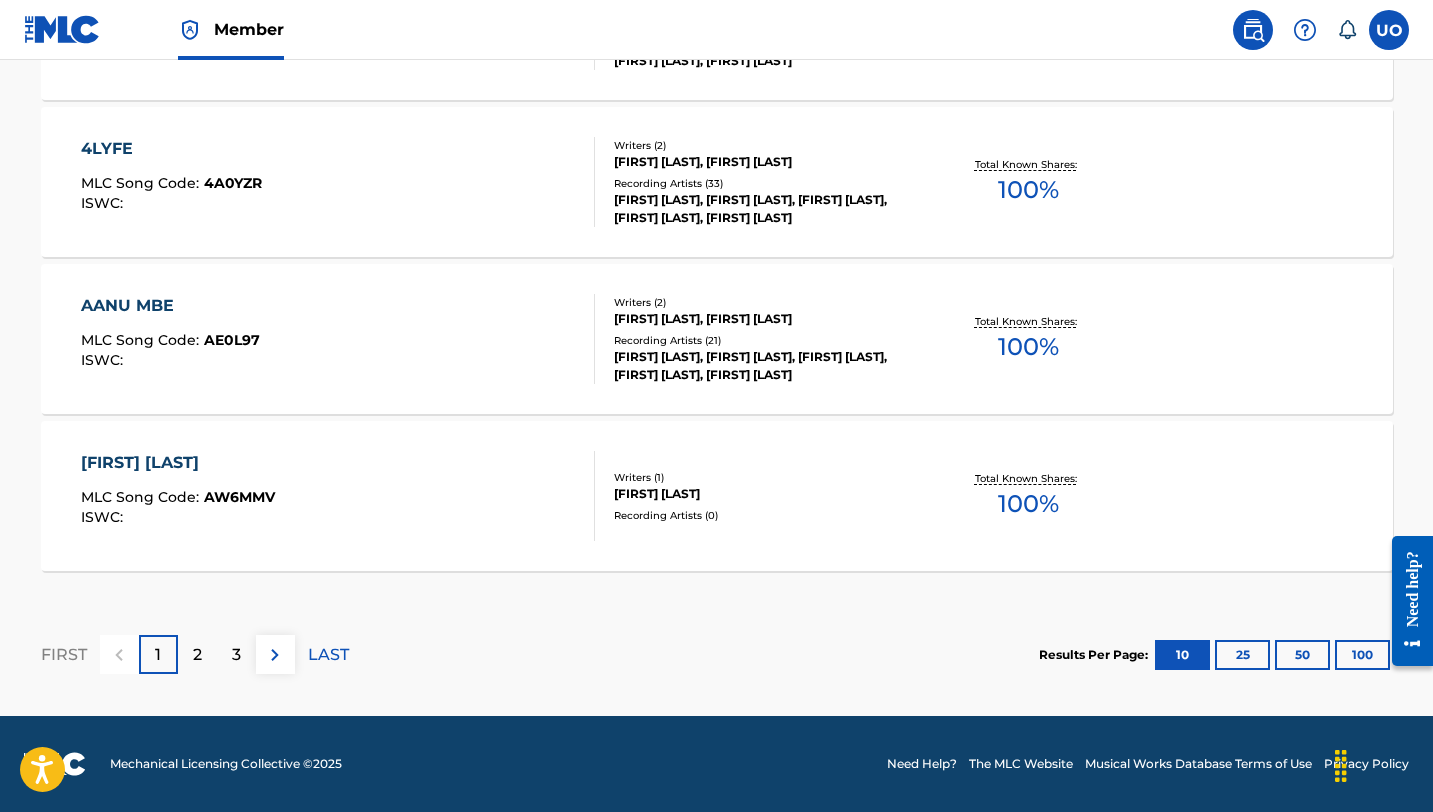 click on "100" at bounding box center (1362, 655) 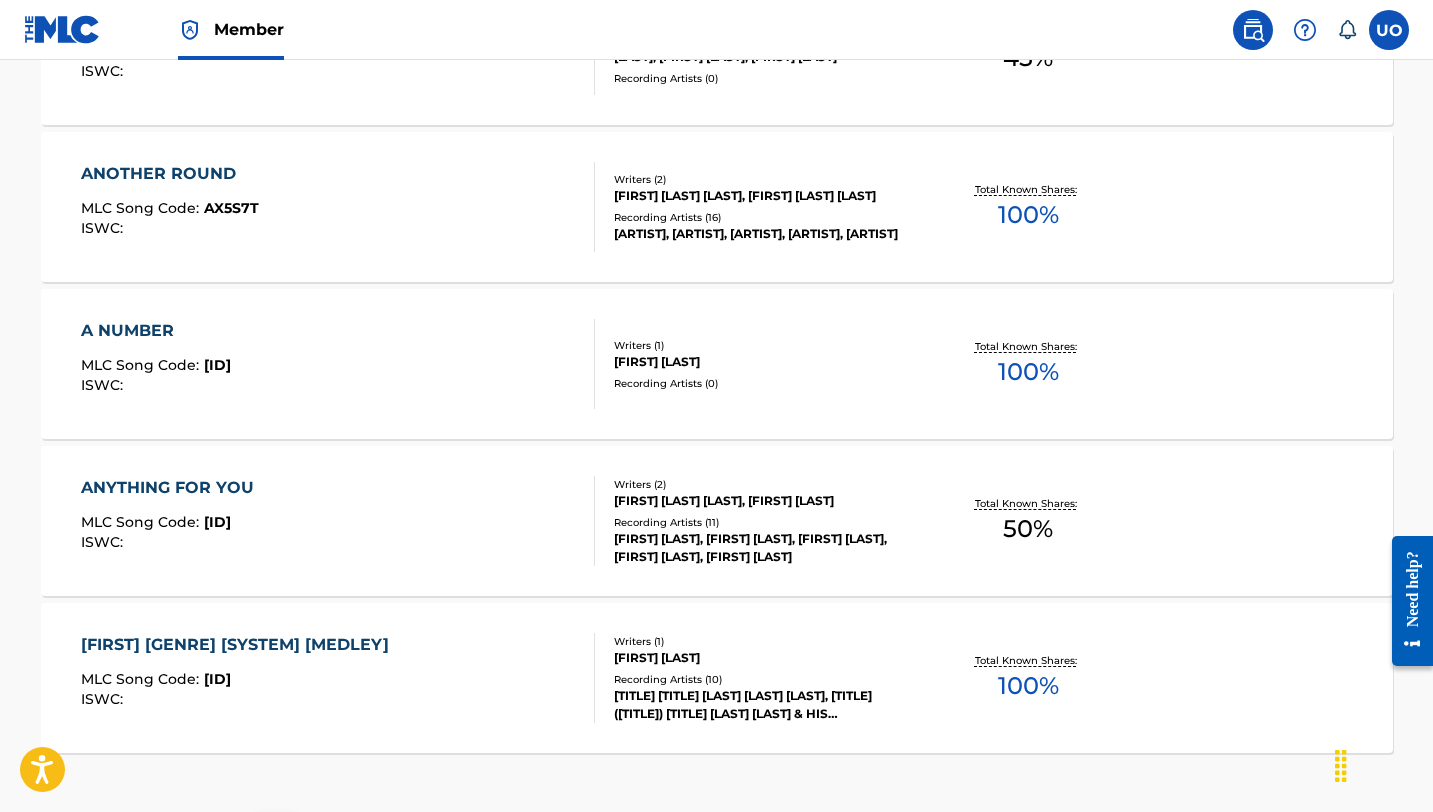scroll, scrollTop: 15847, scrollLeft: 0, axis: vertical 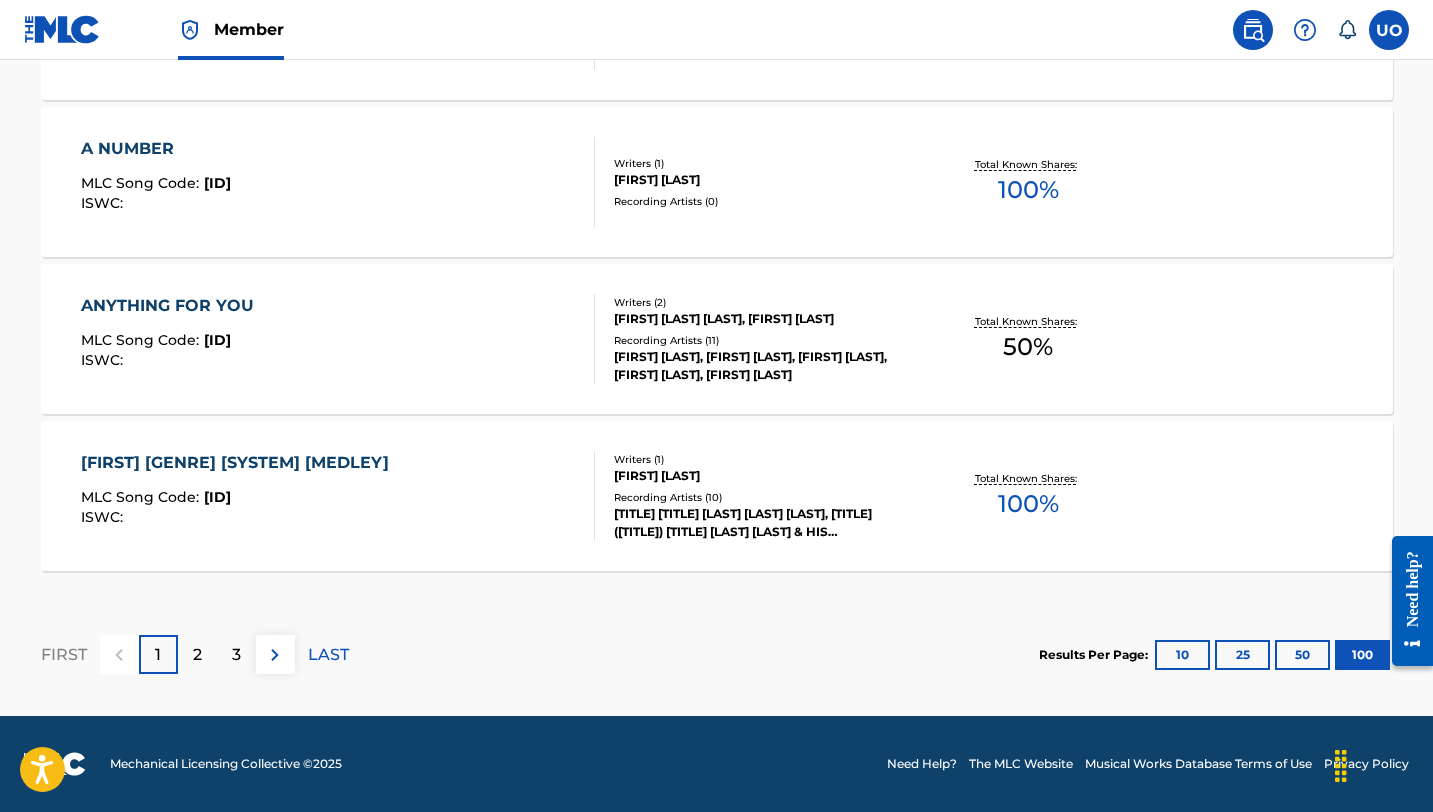click on "2" at bounding box center [197, 654] 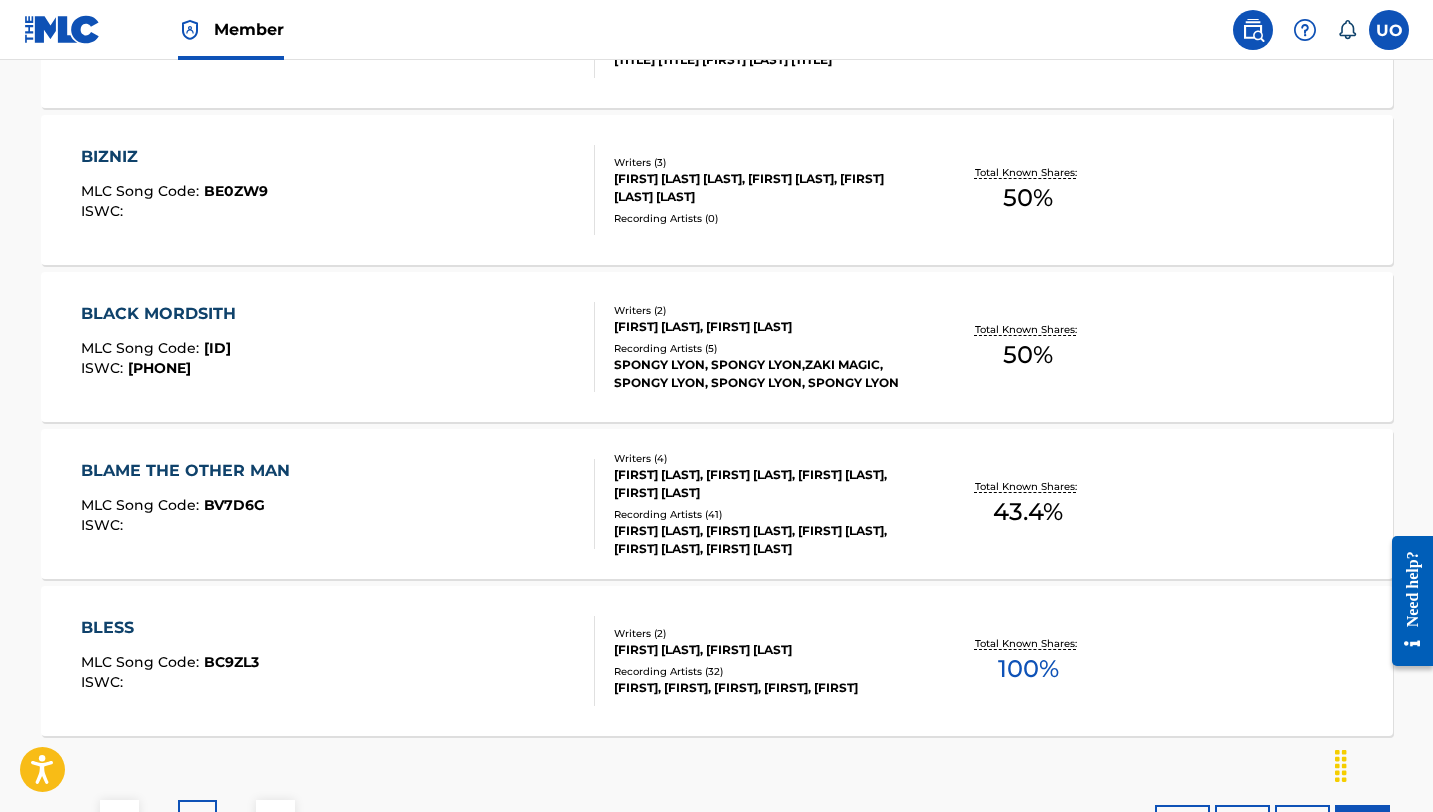 scroll, scrollTop: 15847, scrollLeft: 0, axis: vertical 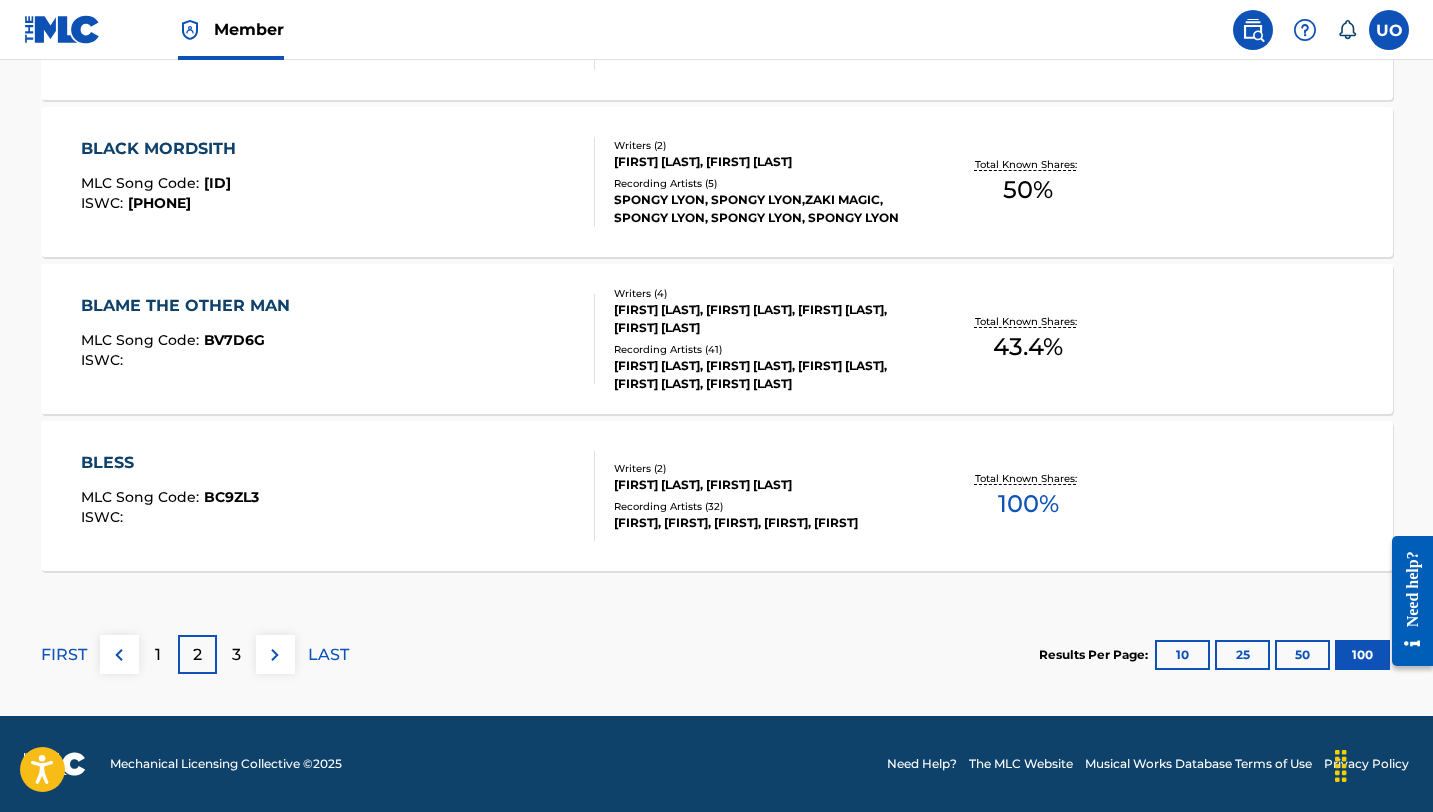 click on "3" at bounding box center [236, 654] 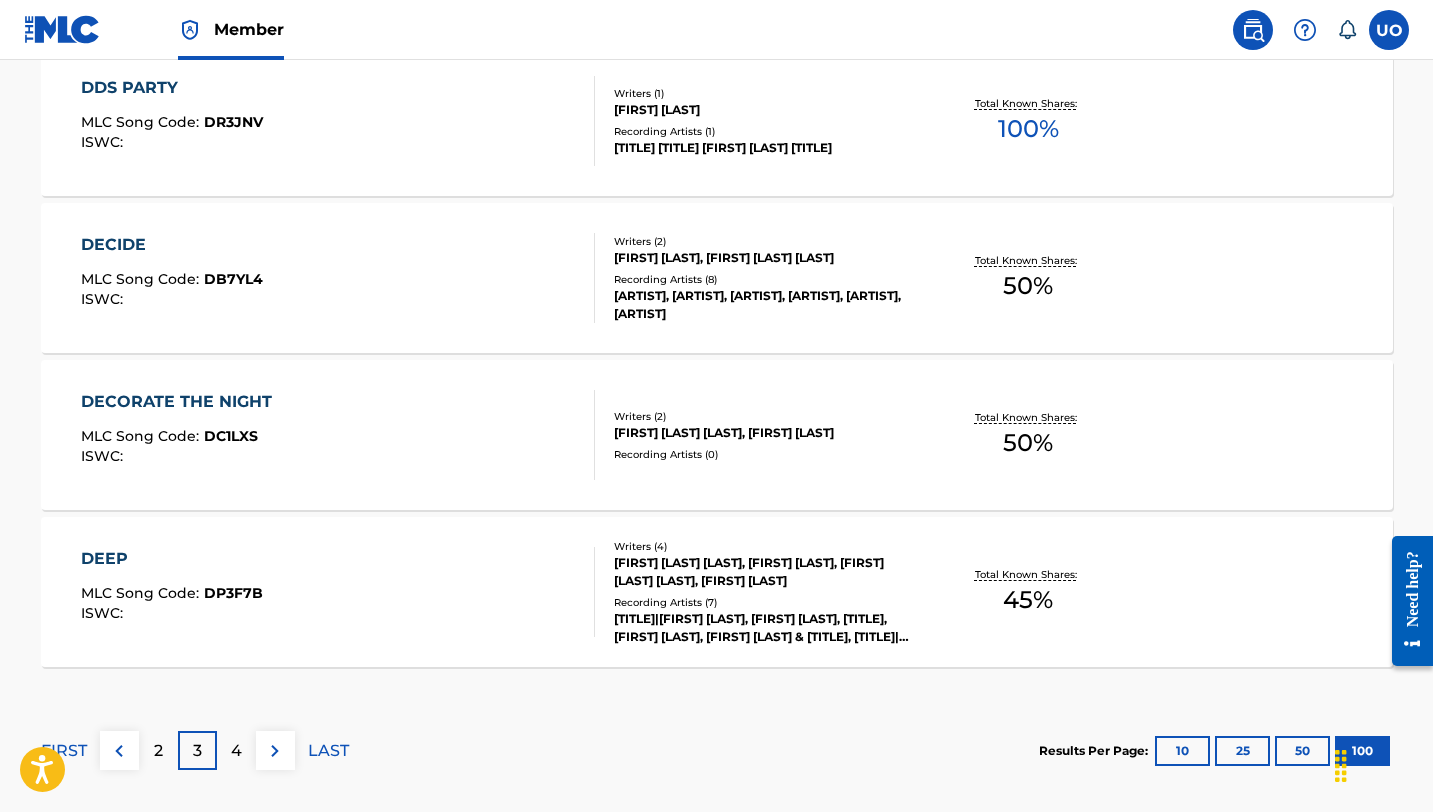 scroll, scrollTop: 15847, scrollLeft: 0, axis: vertical 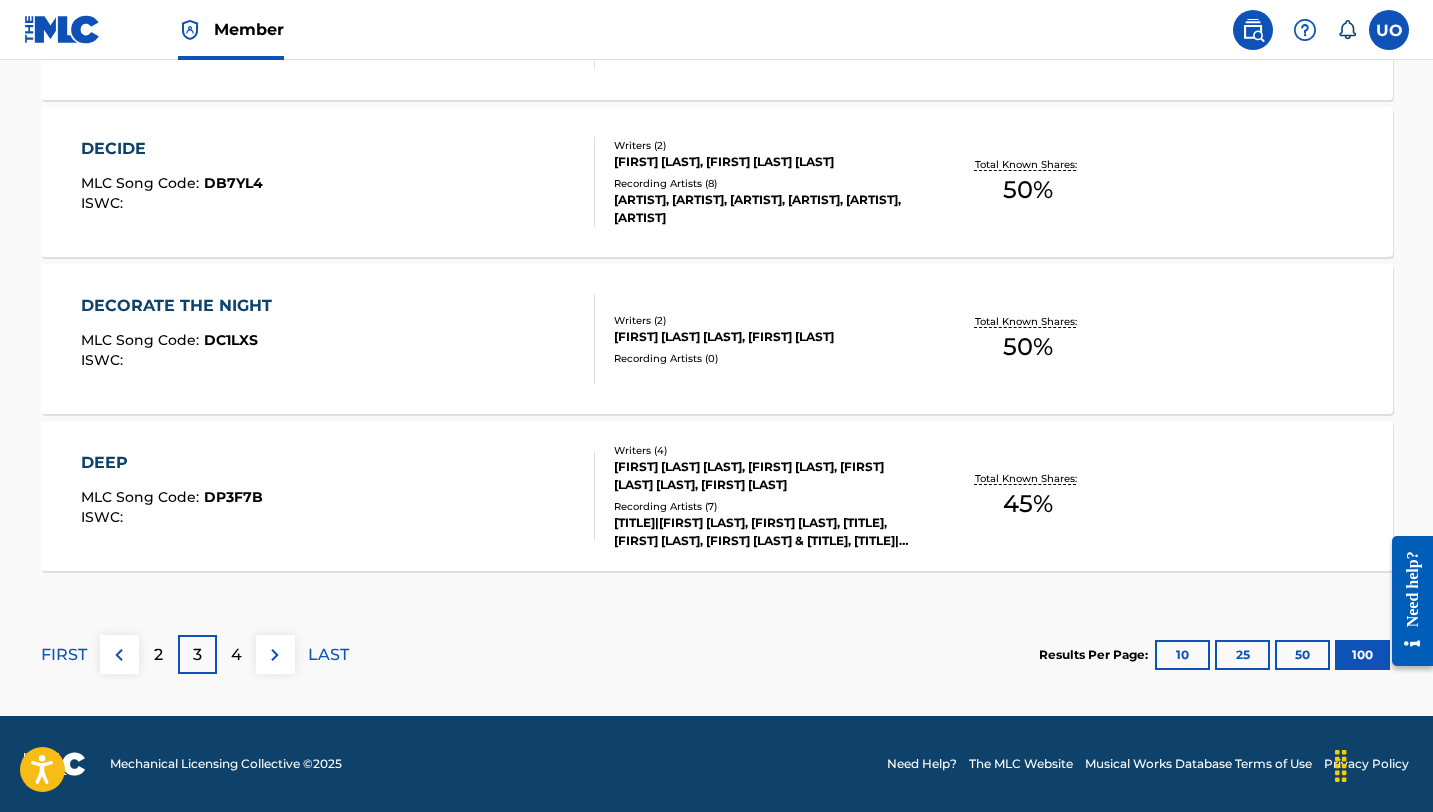 click on "4" at bounding box center [236, 654] 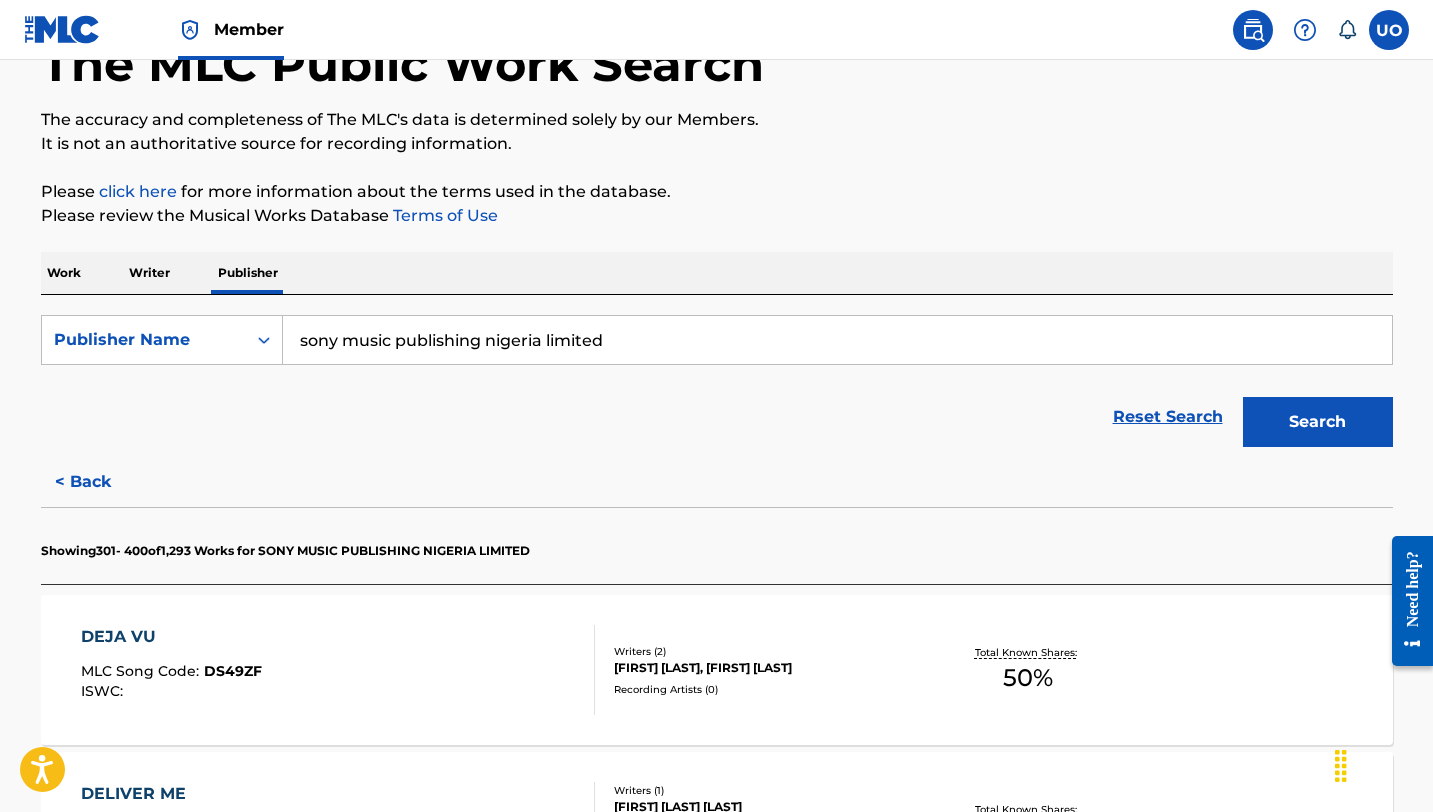 scroll, scrollTop: 0, scrollLeft: 0, axis: both 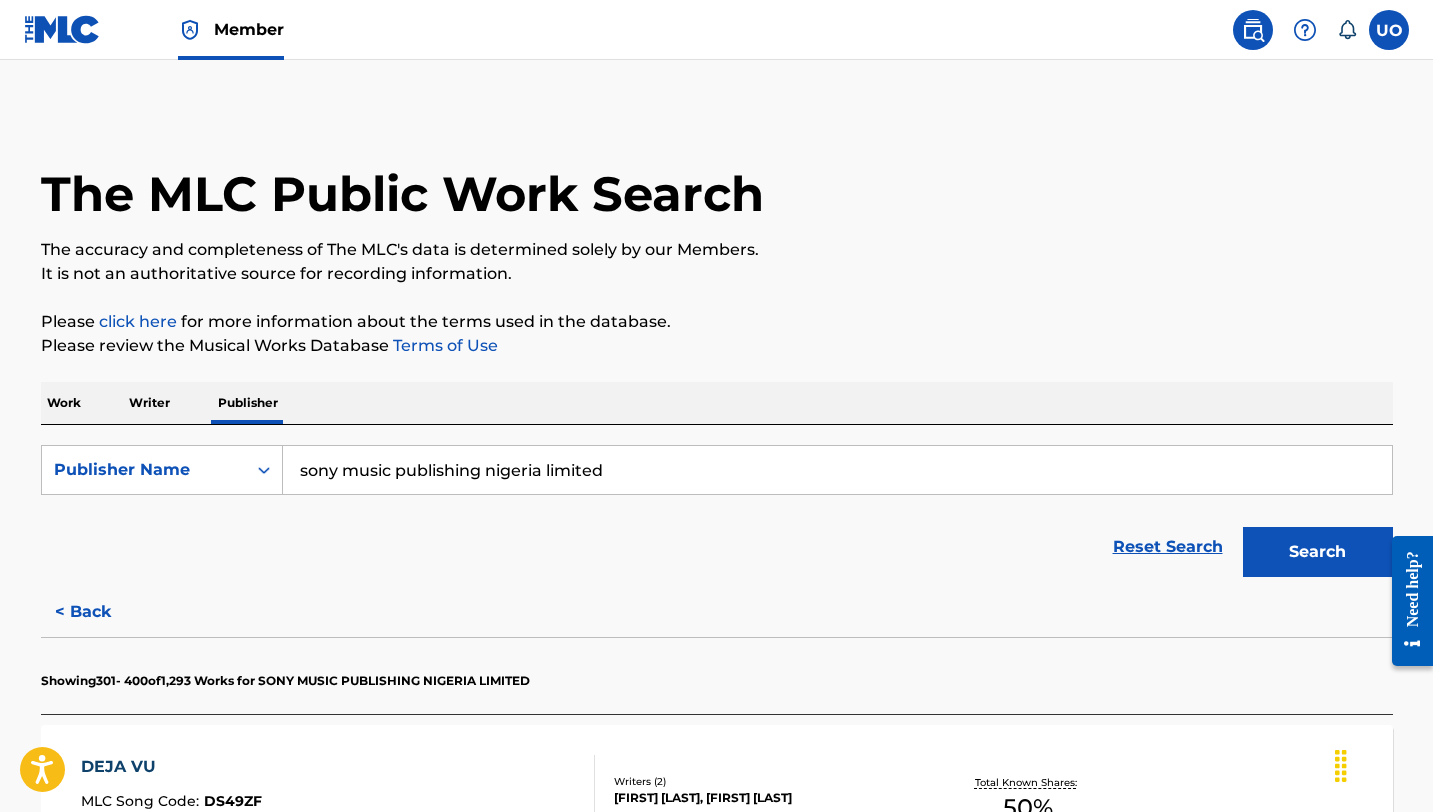 click on "Writer" at bounding box center (149, 403) 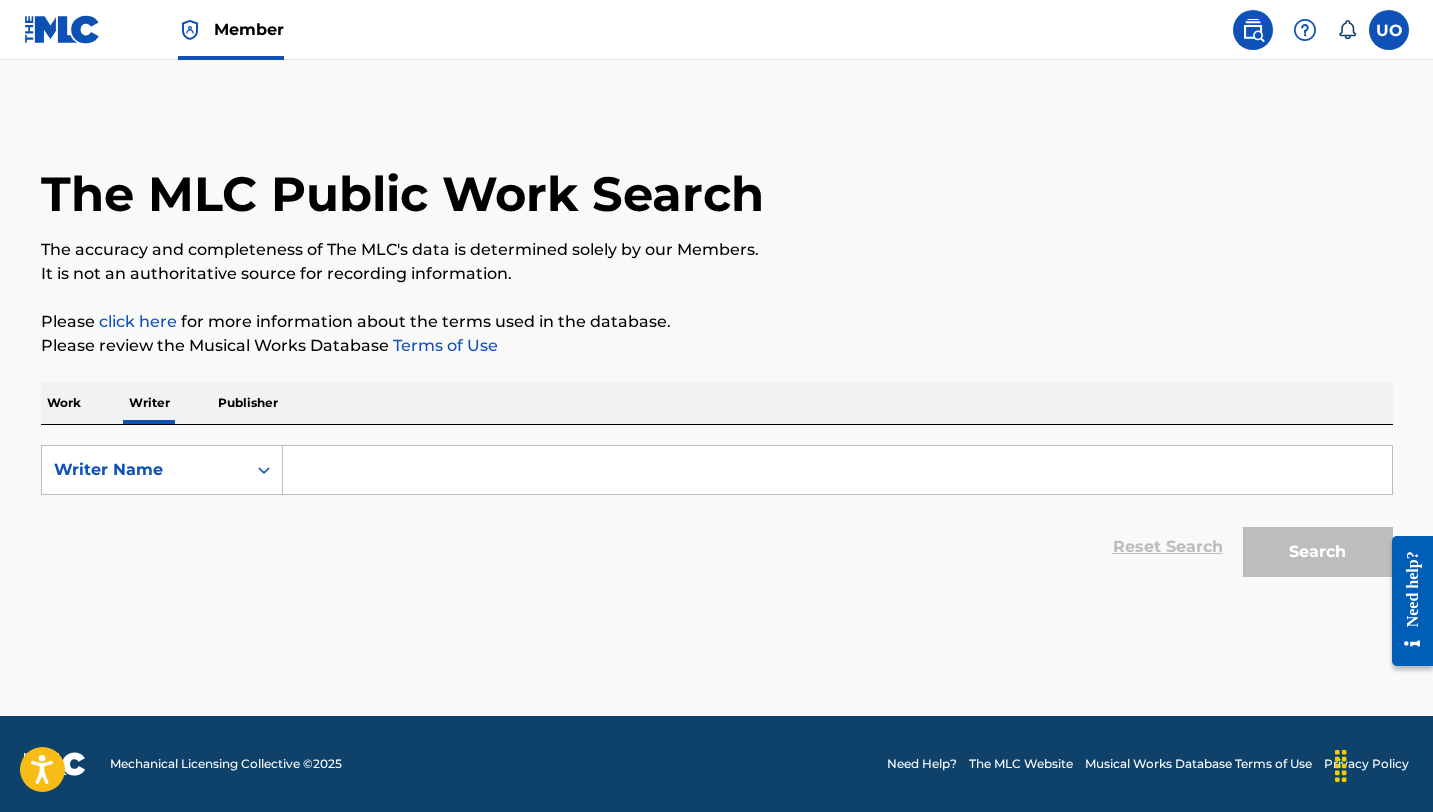 click at bounding box center [837, 470] 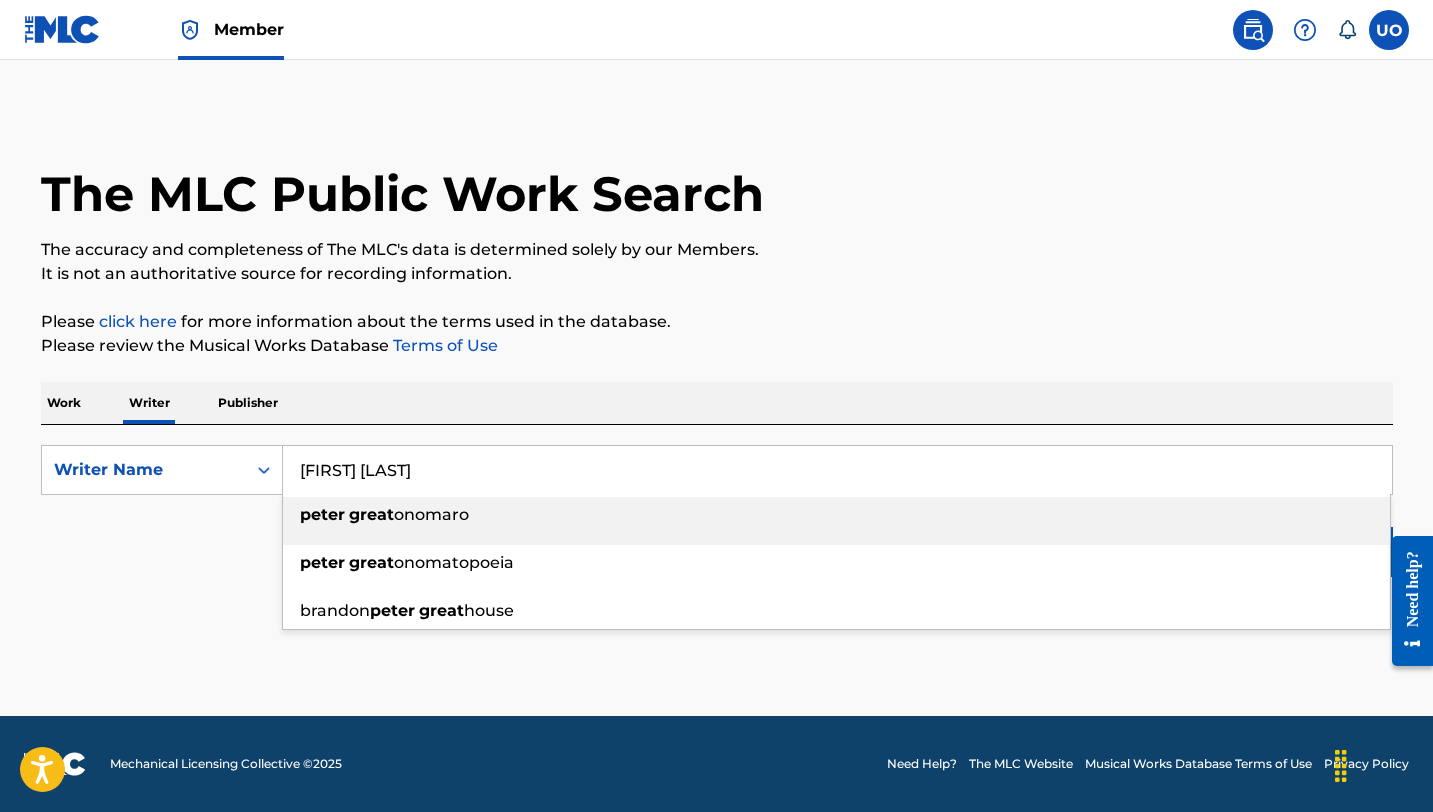click on "peter" at bounding box center (322, 514) 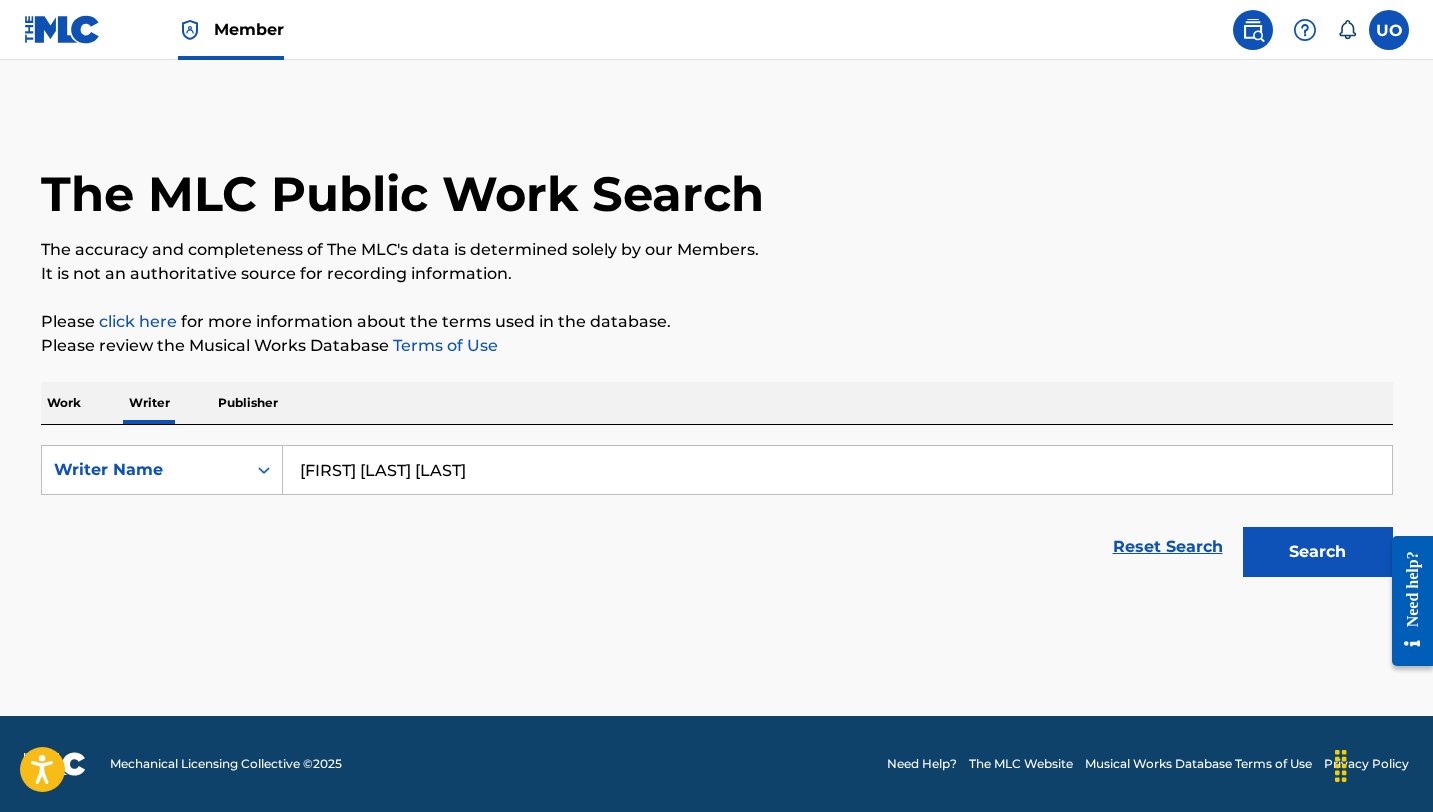 click on "Search" at bounding box center [1318, 552] 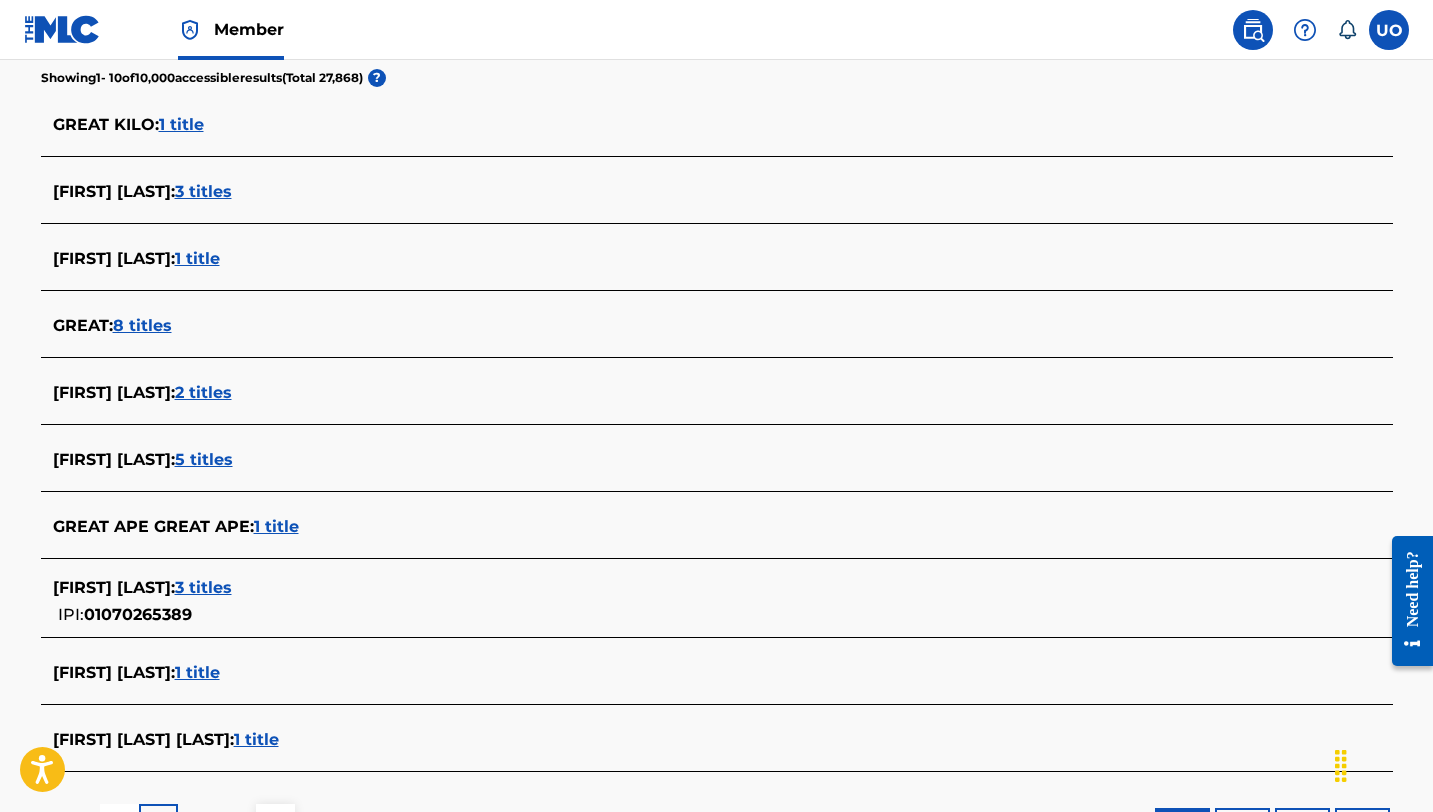 scroll, scrollTop: 530, scrollLeft: 0, axis: vertical 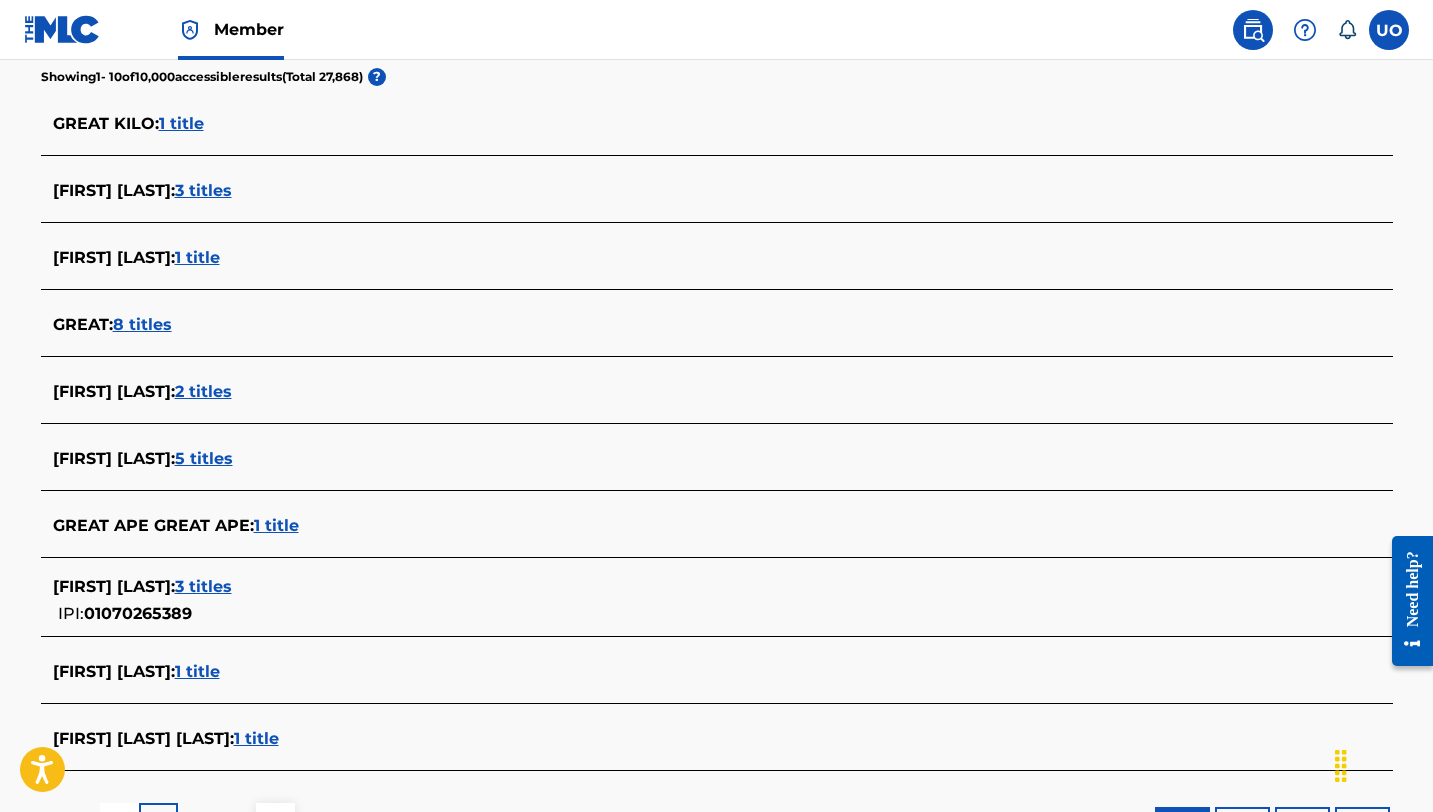 click on "3 titles" at bounding box center [203, 586] 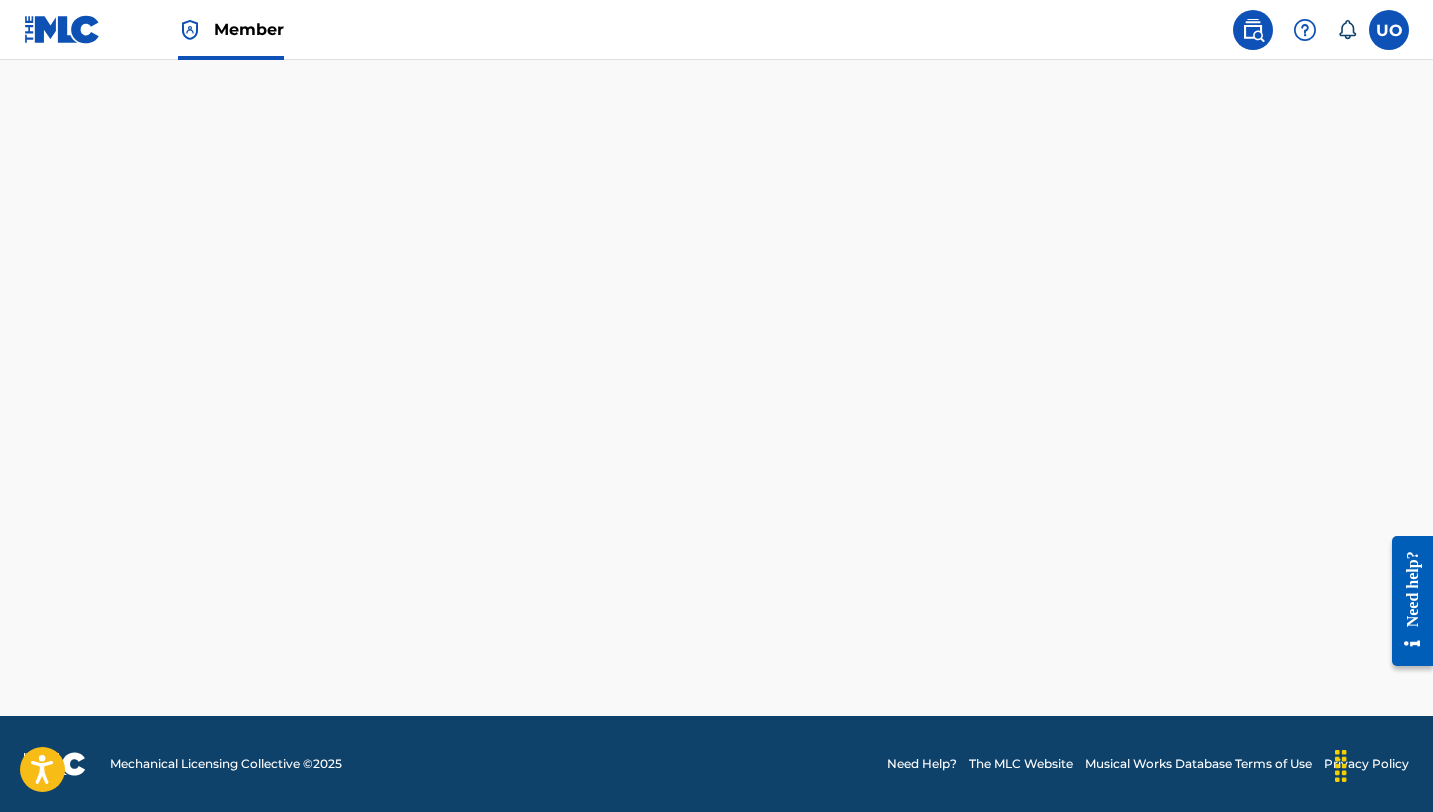 scroll, scrollTop: 528, scrollLeft: 0, axis: vertical 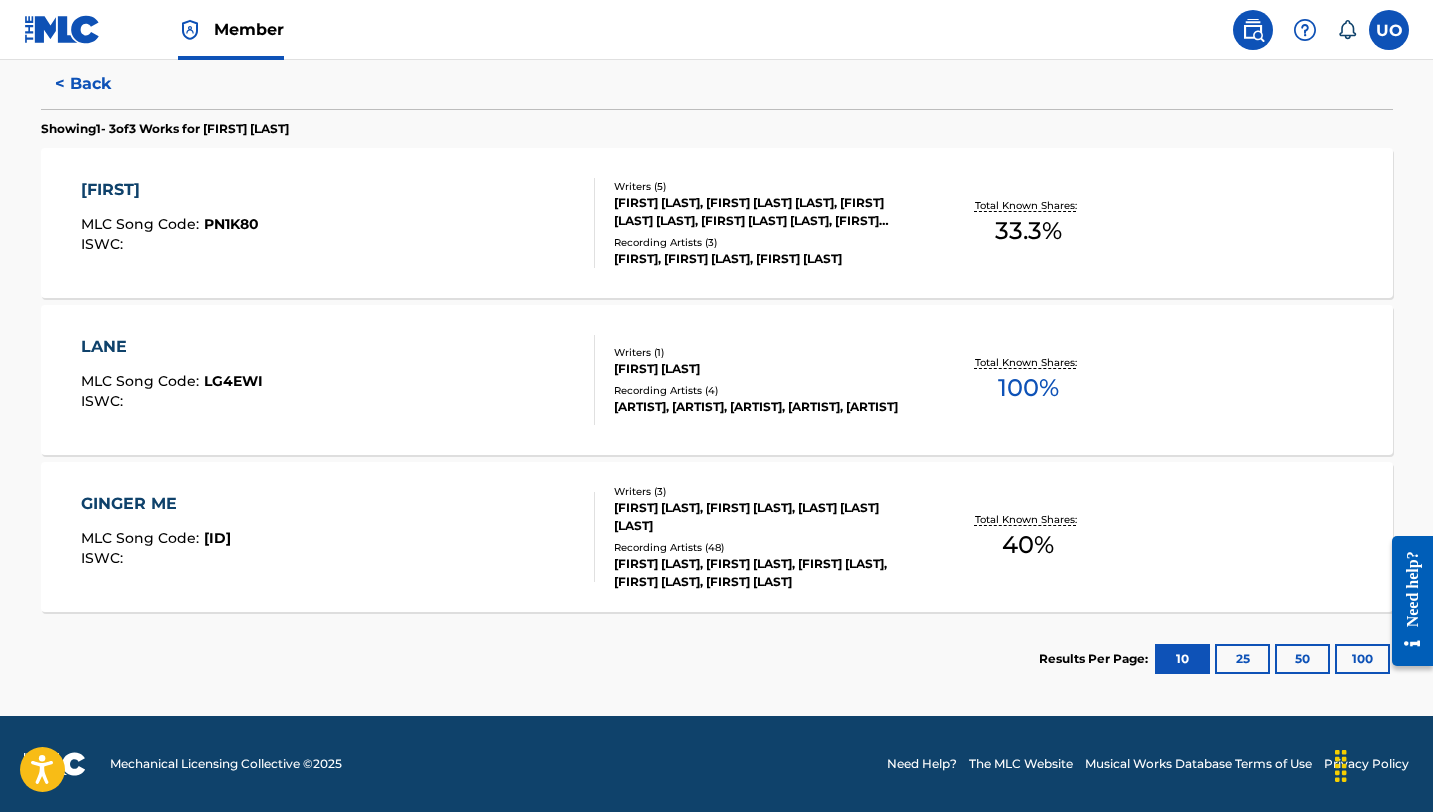 click on "LANE" at bounding box center [172, 347] 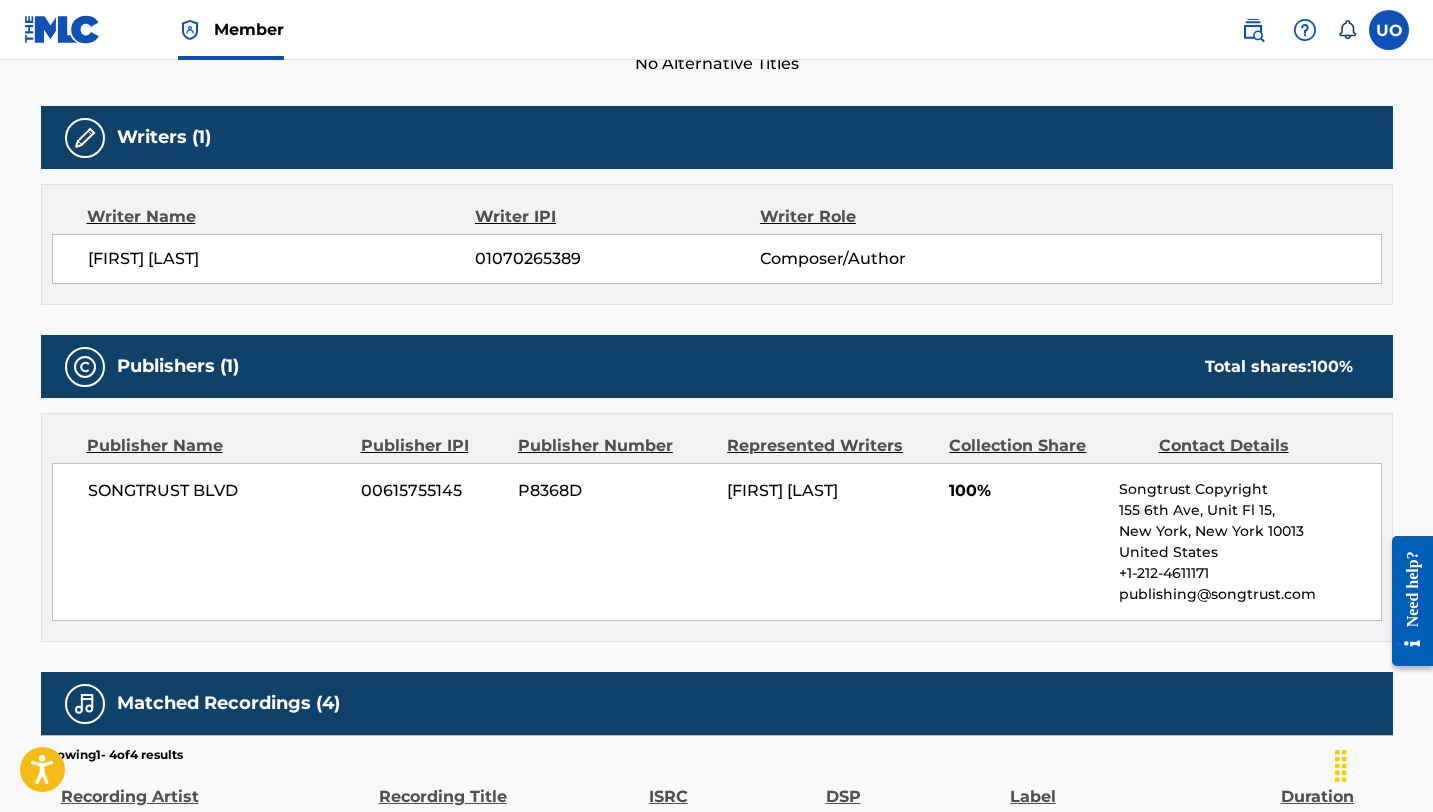scroll, scrollTop: 0, scrollLeft: 0, axis: both 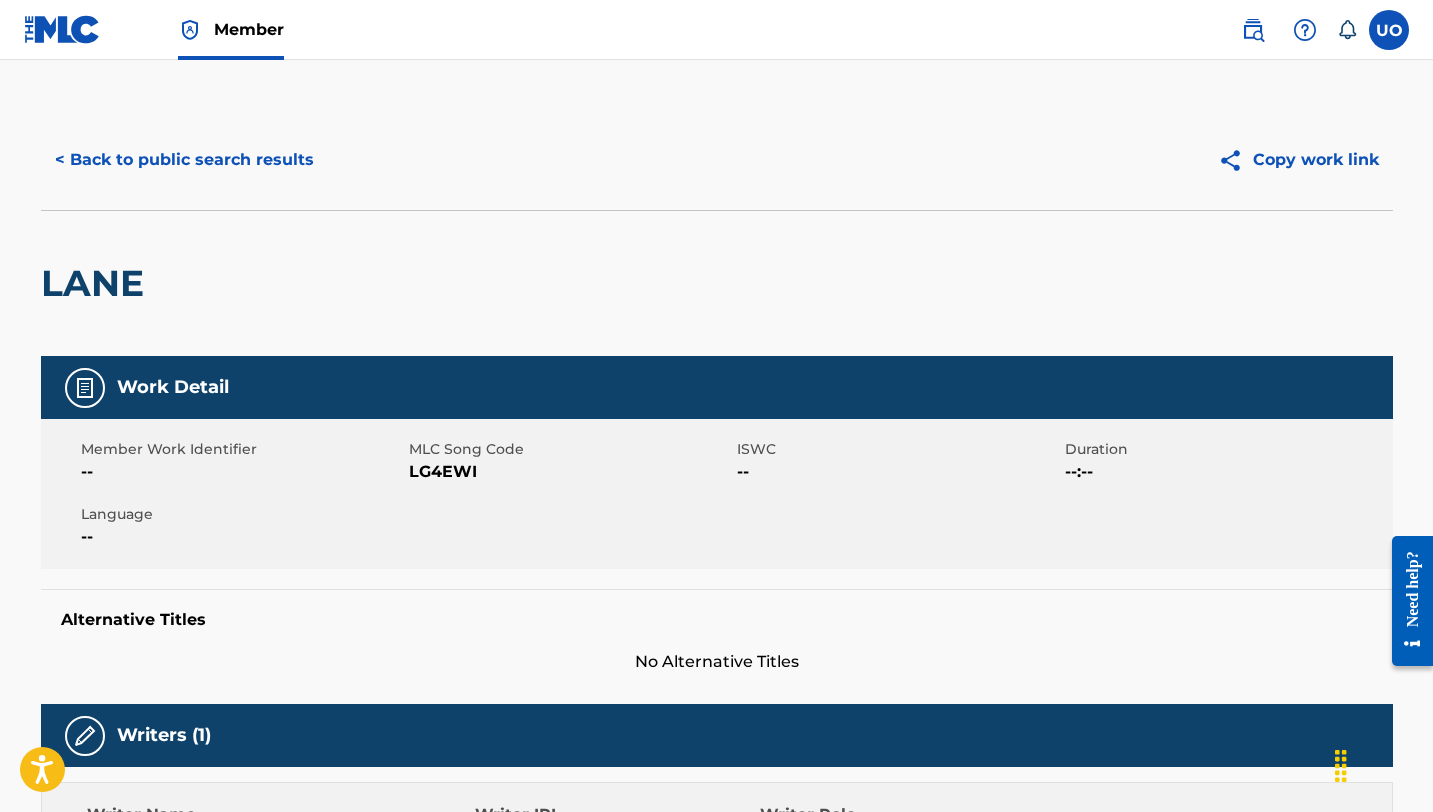 click on "< Back to public search results" at bounding box center (184, 160) 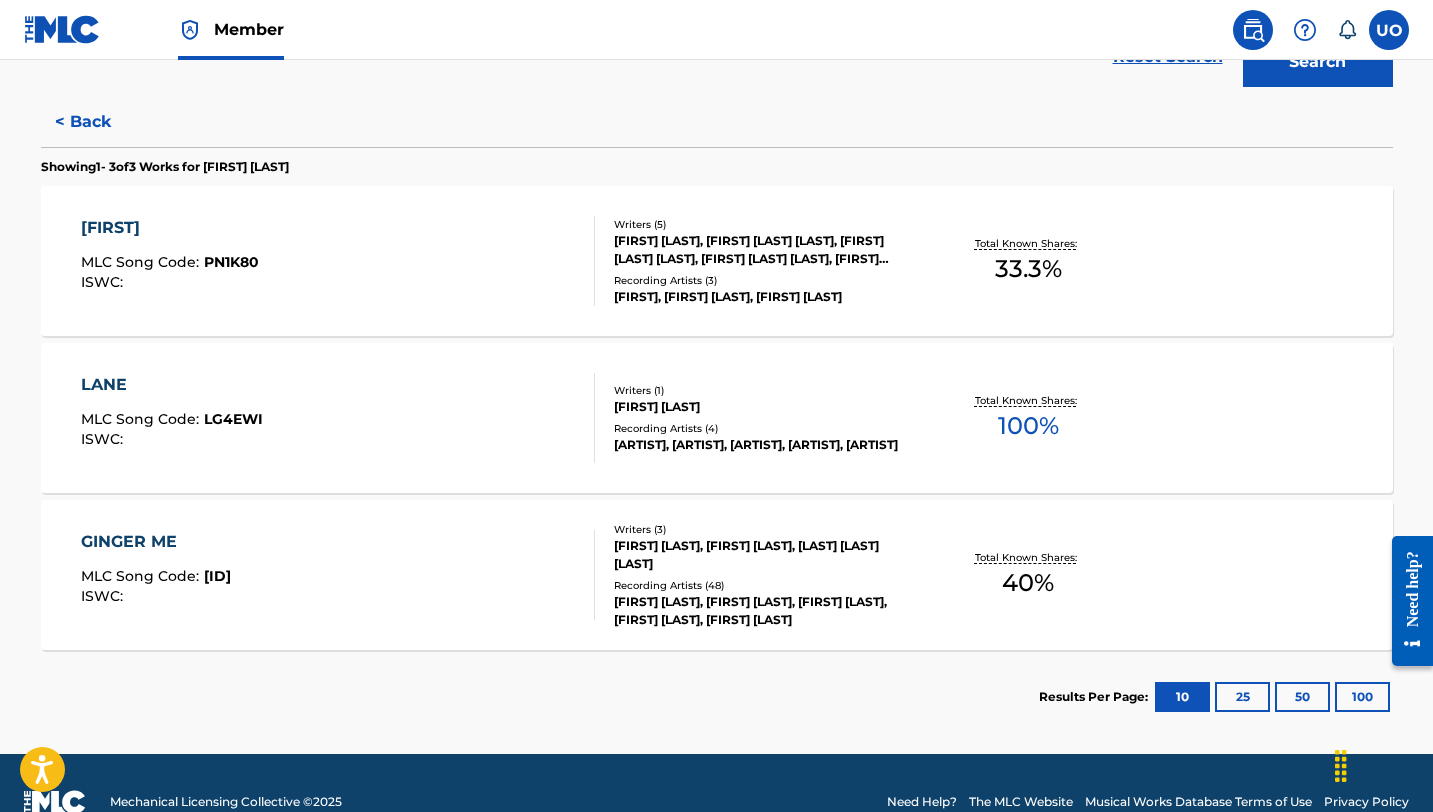 scroll, scrollTop: 493, scrollLeft: 0, axis: vertical 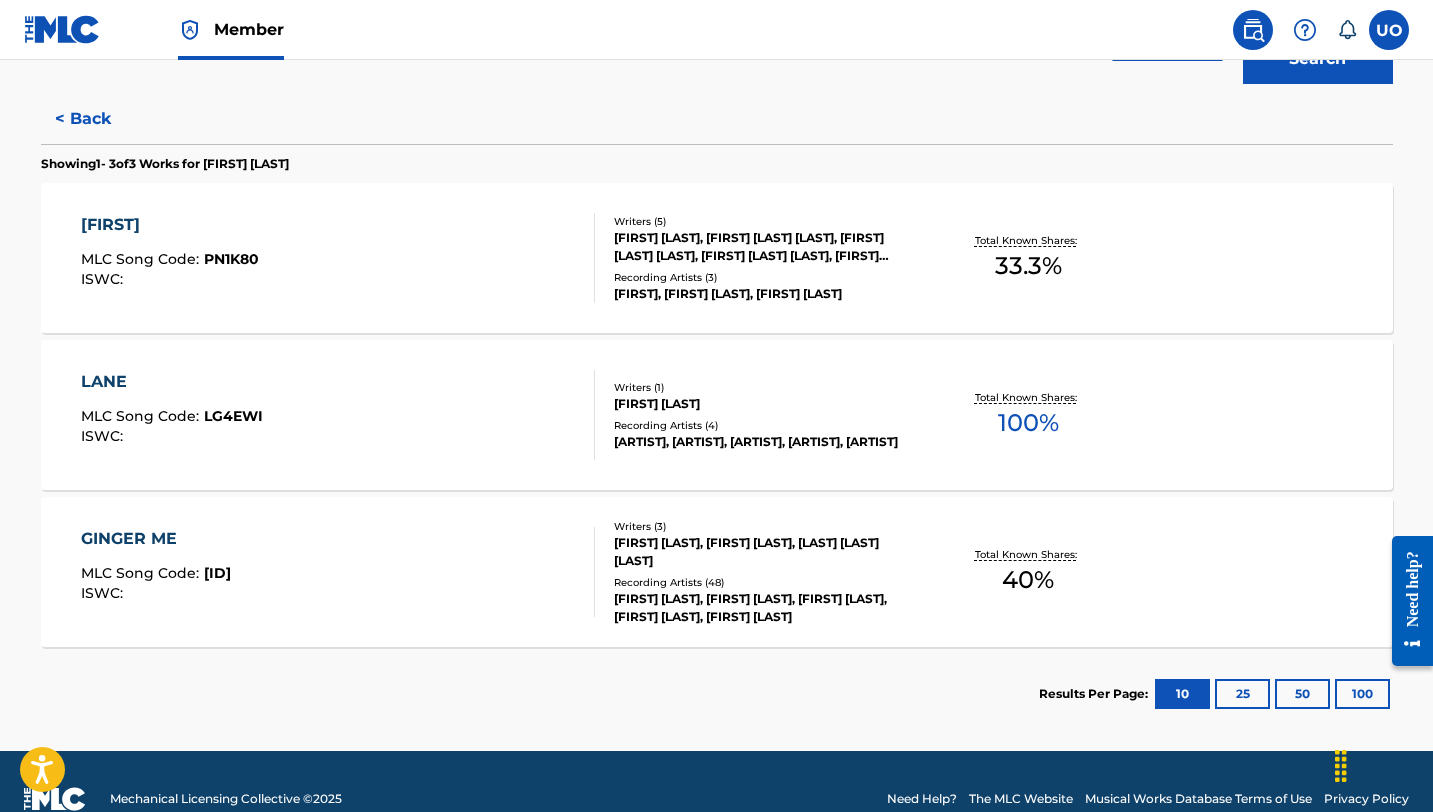 click on "[FIRST]" at bounding box center (170, 225) 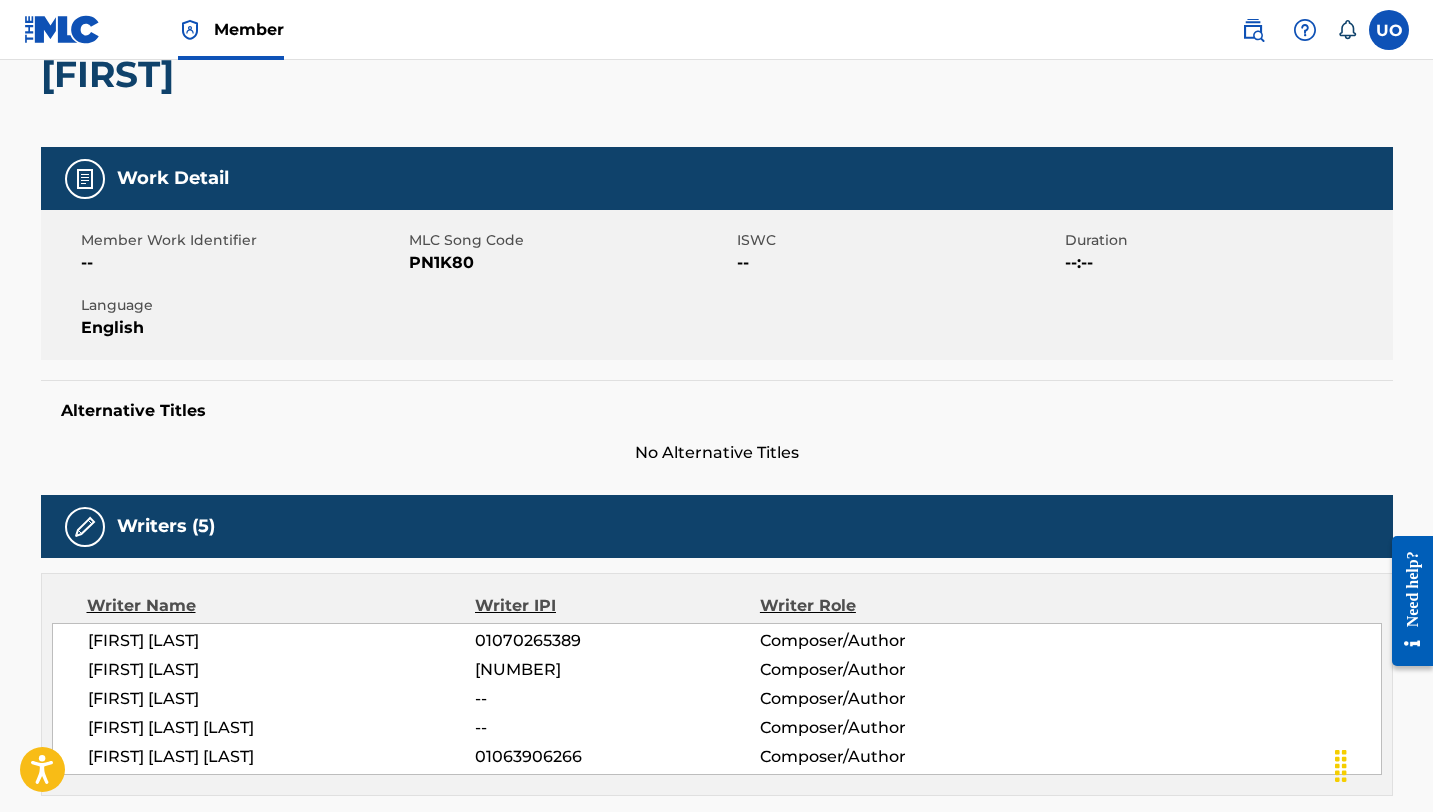 scroll, scrollTop: 0, scrollLeft: 0, axis: both 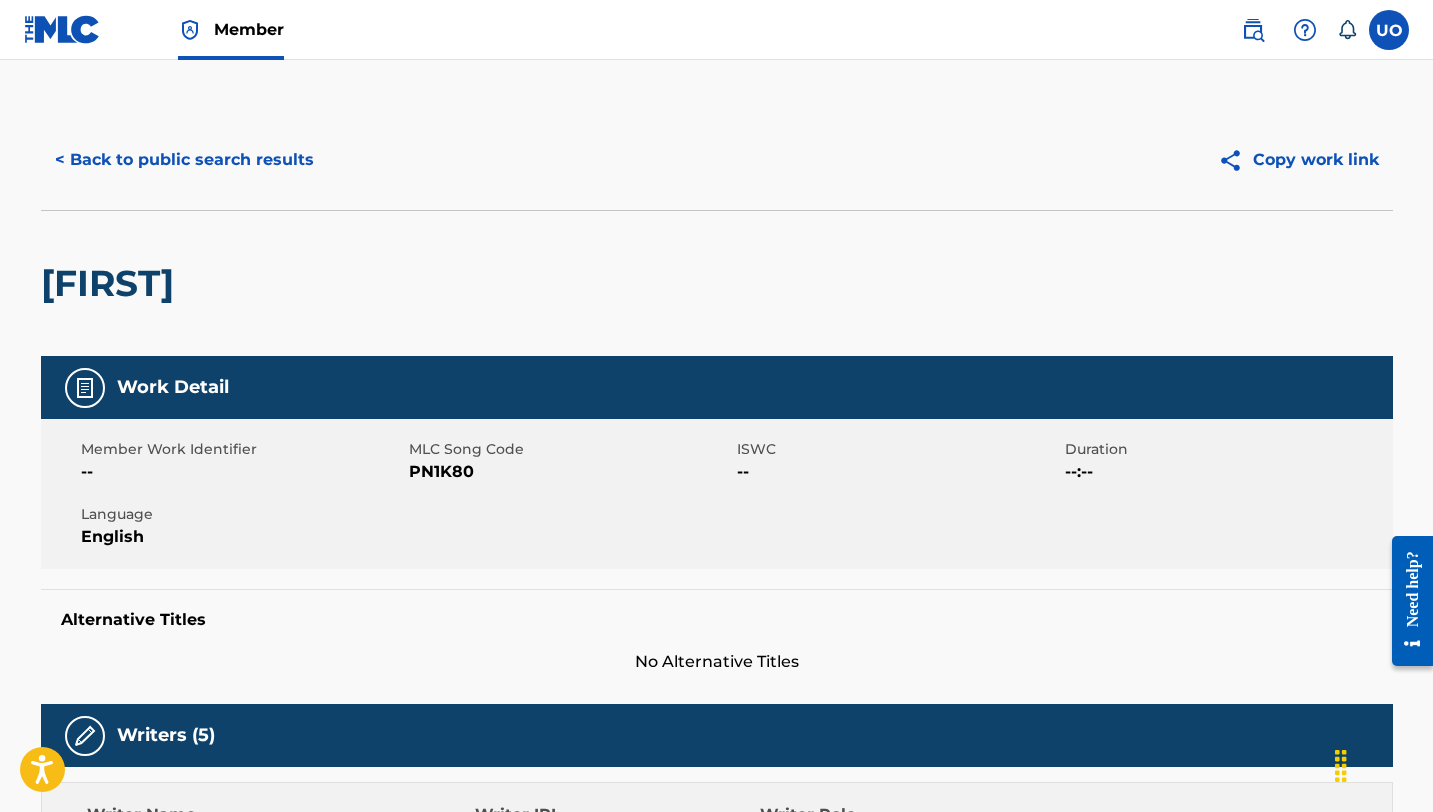 click on "< Back to public search results" at bounding box center [184, 160] 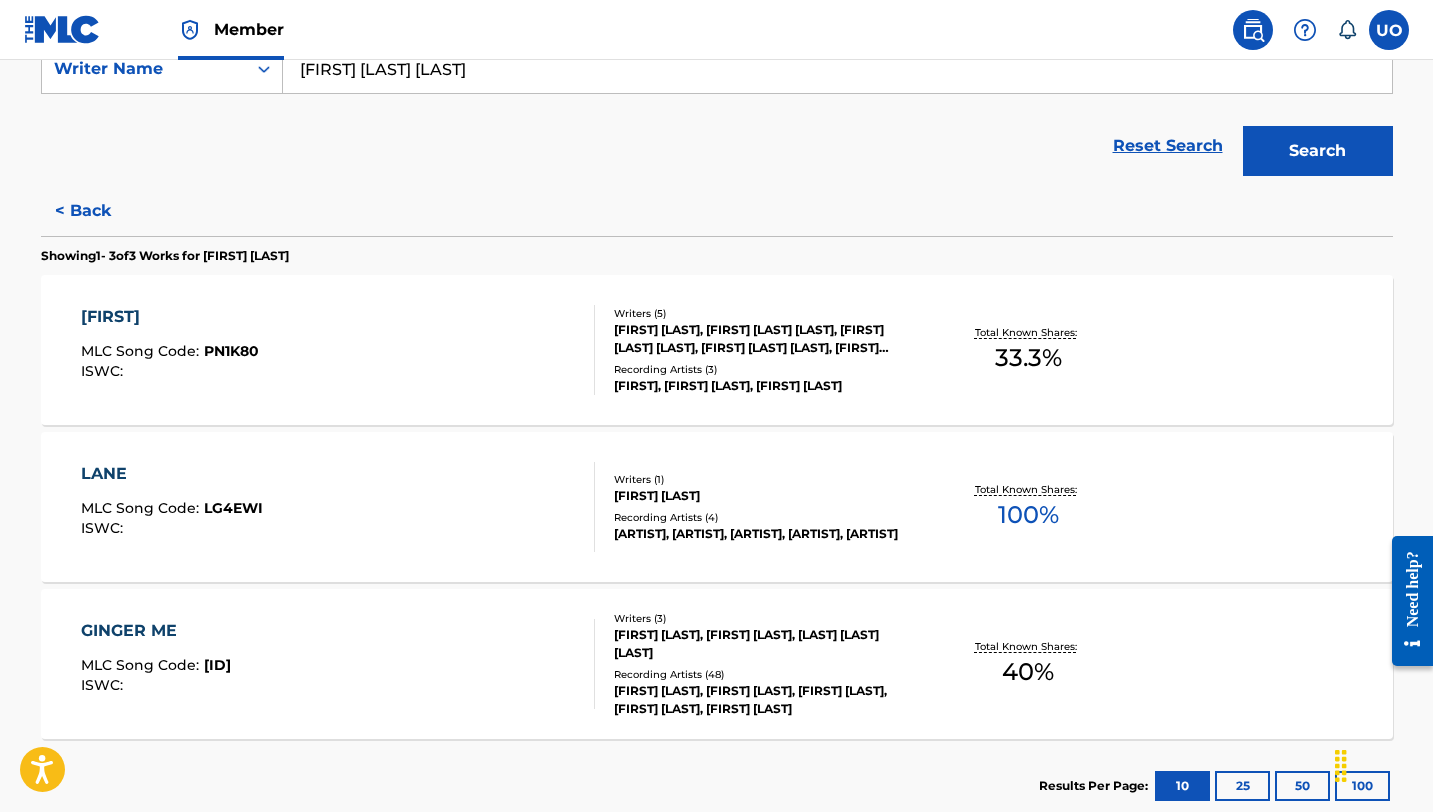 scroll, scrollTop: 285, scrollLeft: 0, axis: vertical 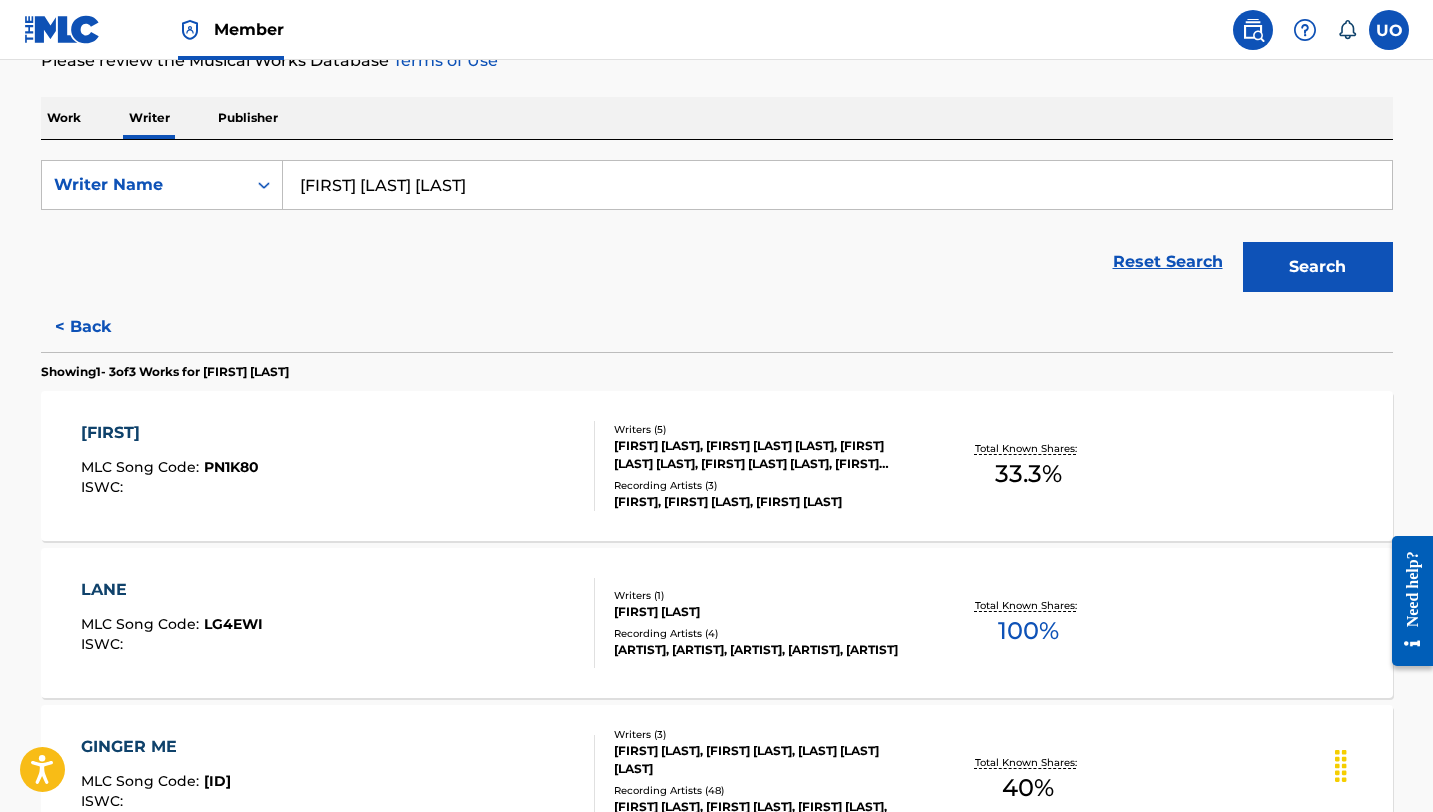 click on "< Back" at bounding box center (101, 327) 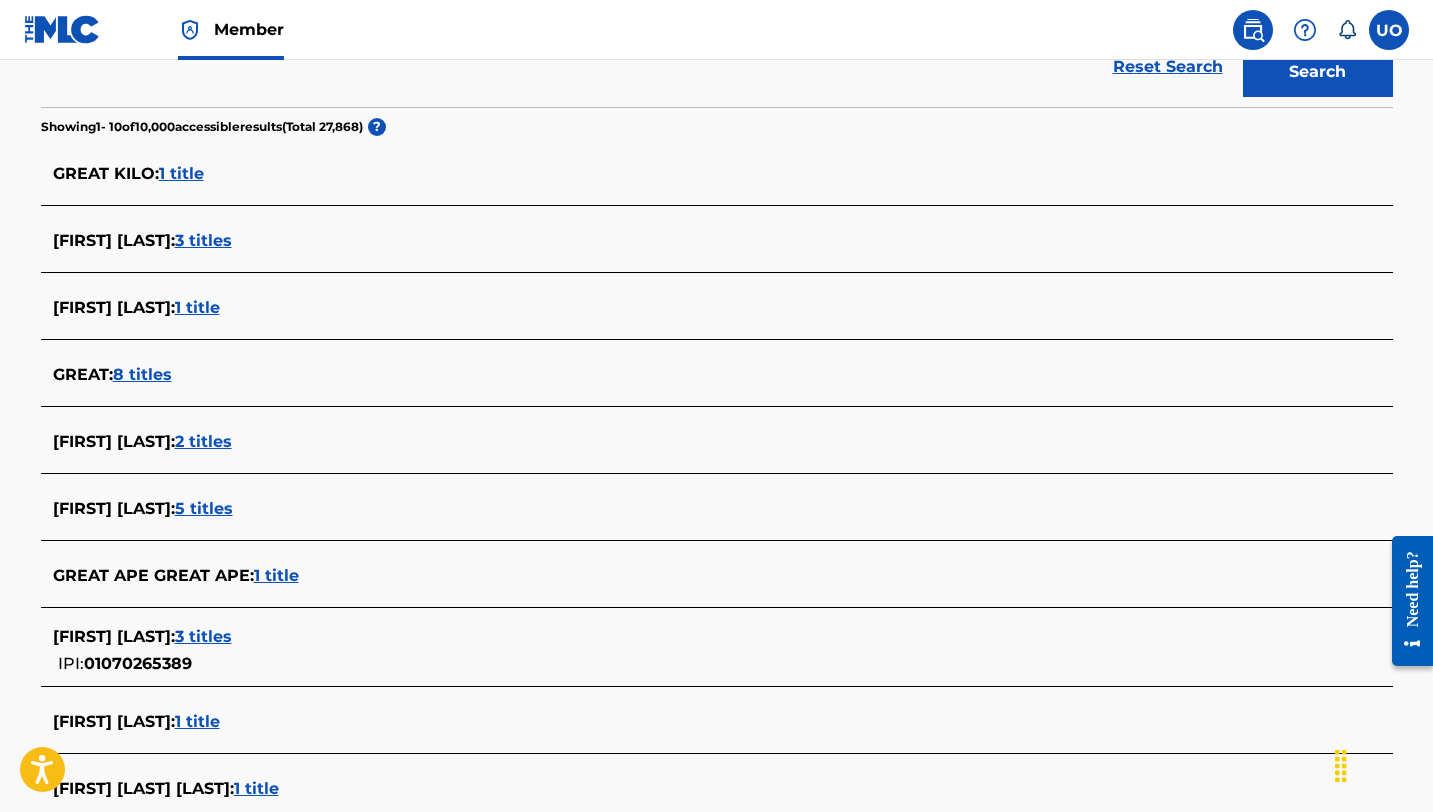 scroll, scrollTop: 697, scrollLeft: 0, axis: vertical 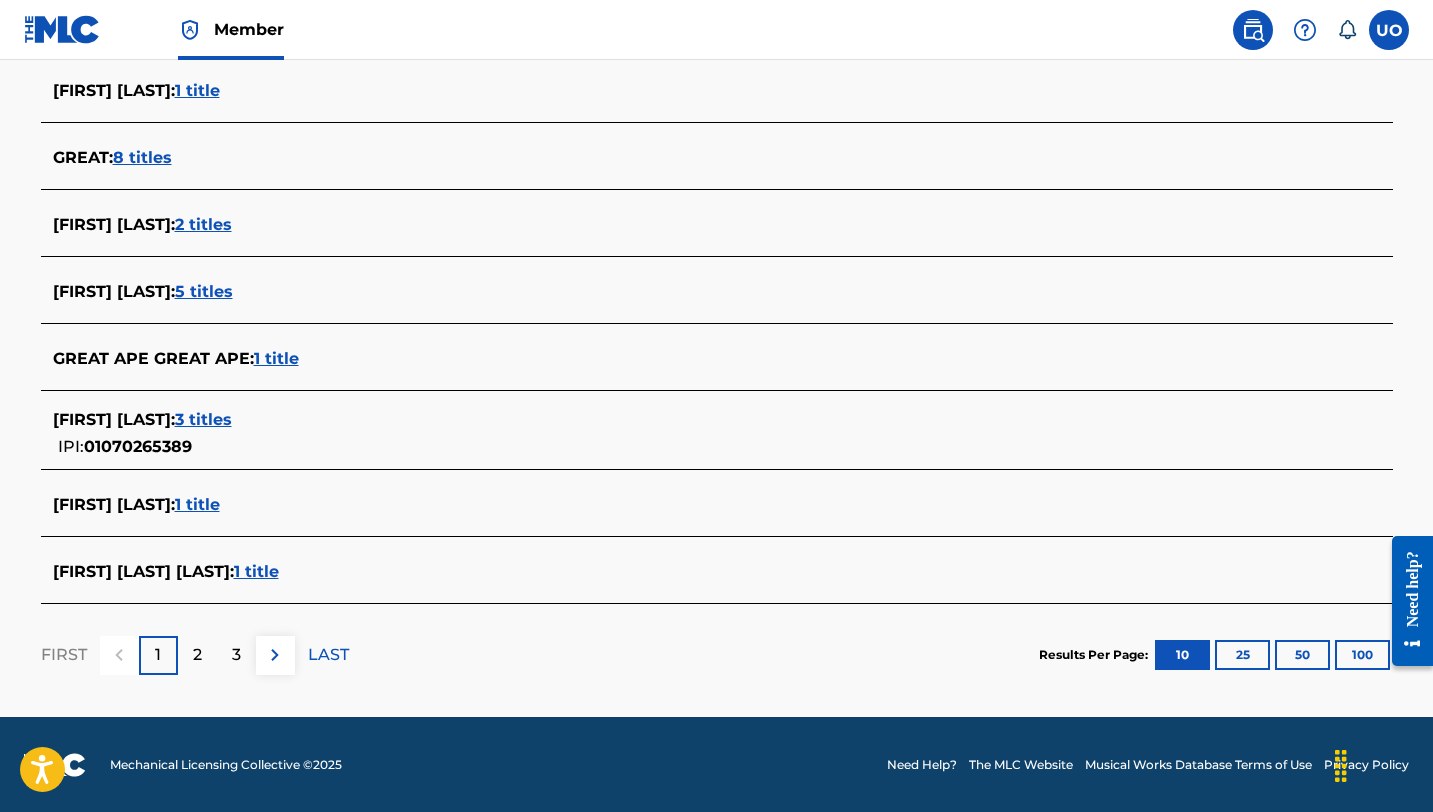 click on "1 title" at bounding box center (197, 504) 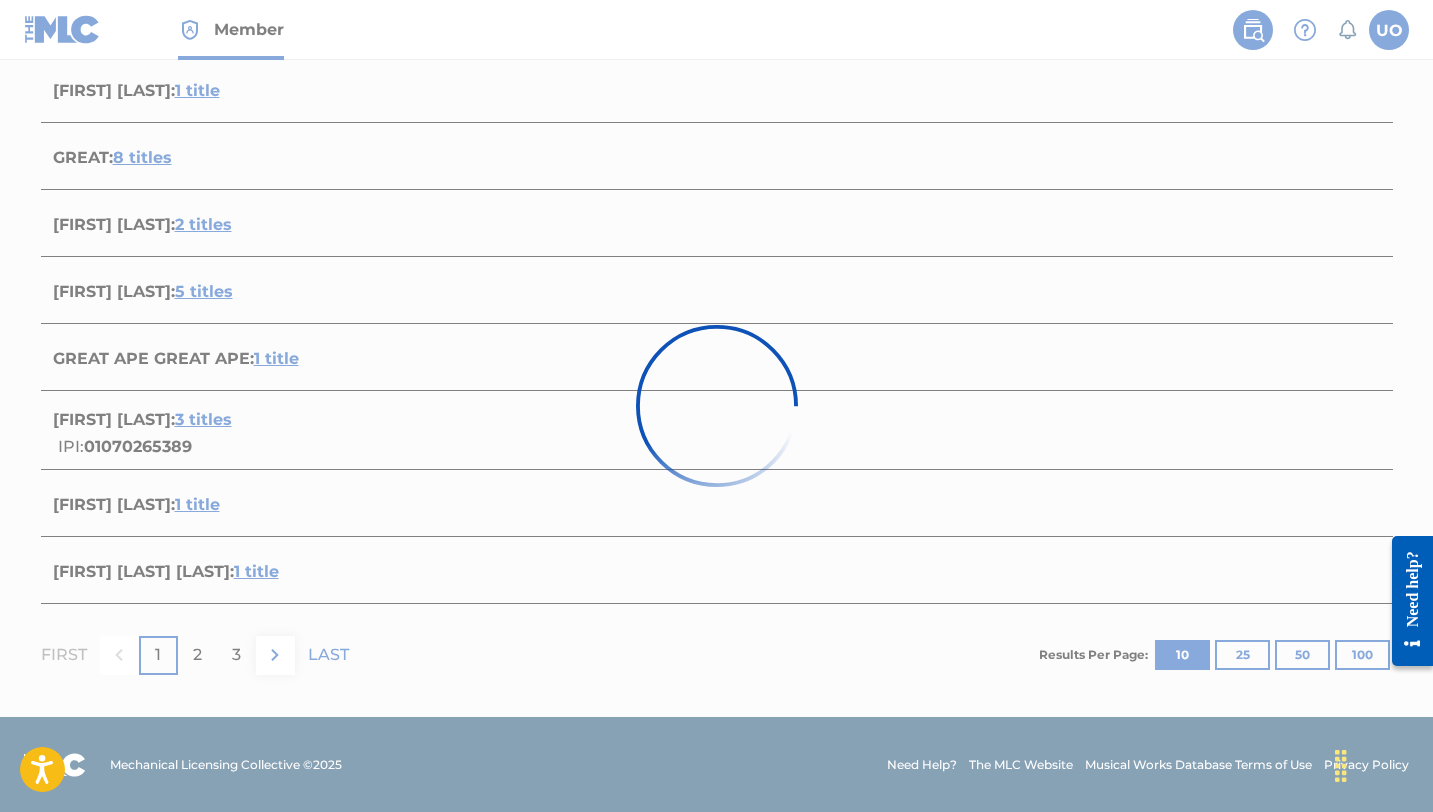 scroll, scrollTop: 214, scrollLeft: 0, axis: vertical 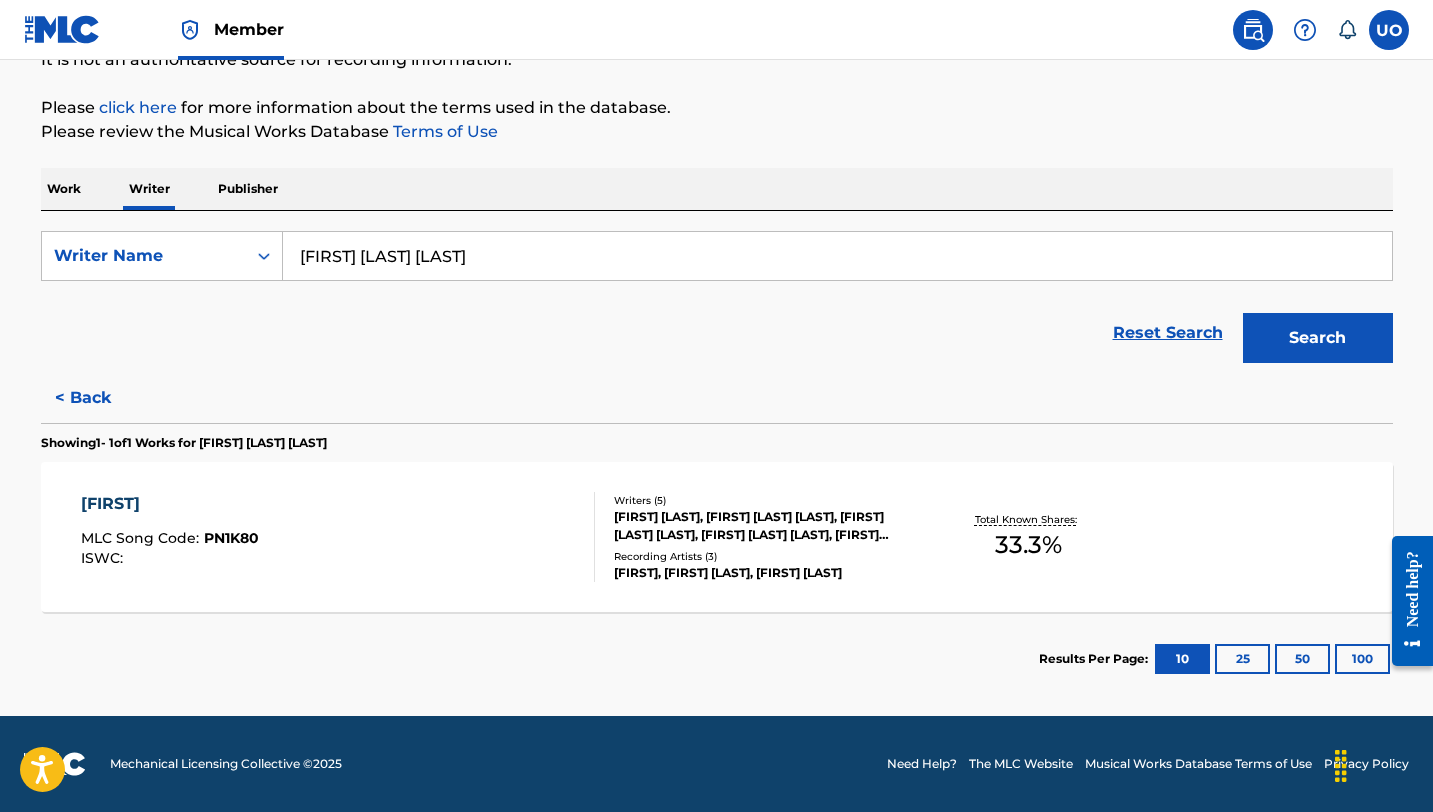 click on "< Back" at bounding box center [101, 398] 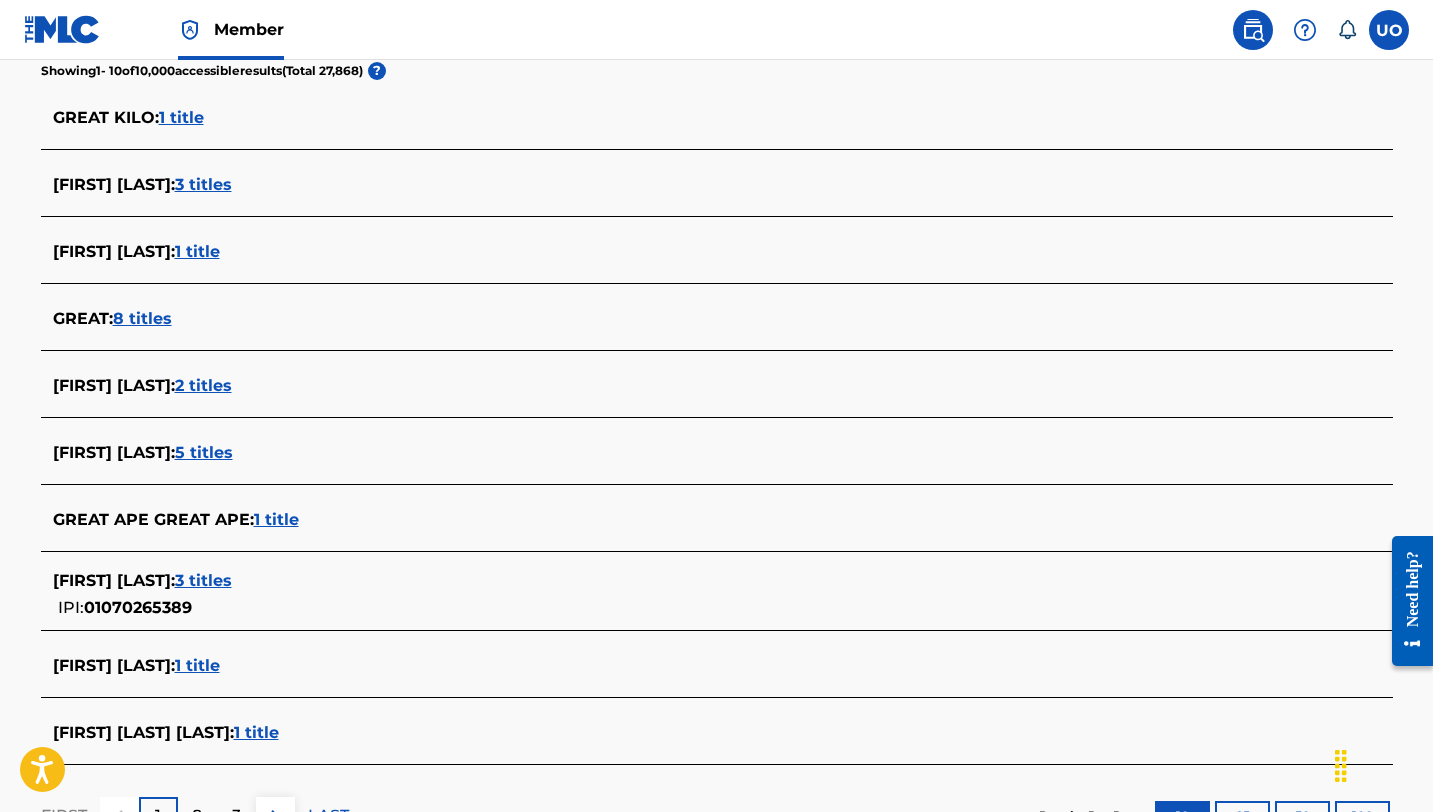 scroll, scrollTop: 697, scrollLeft: 0, axis: vertical 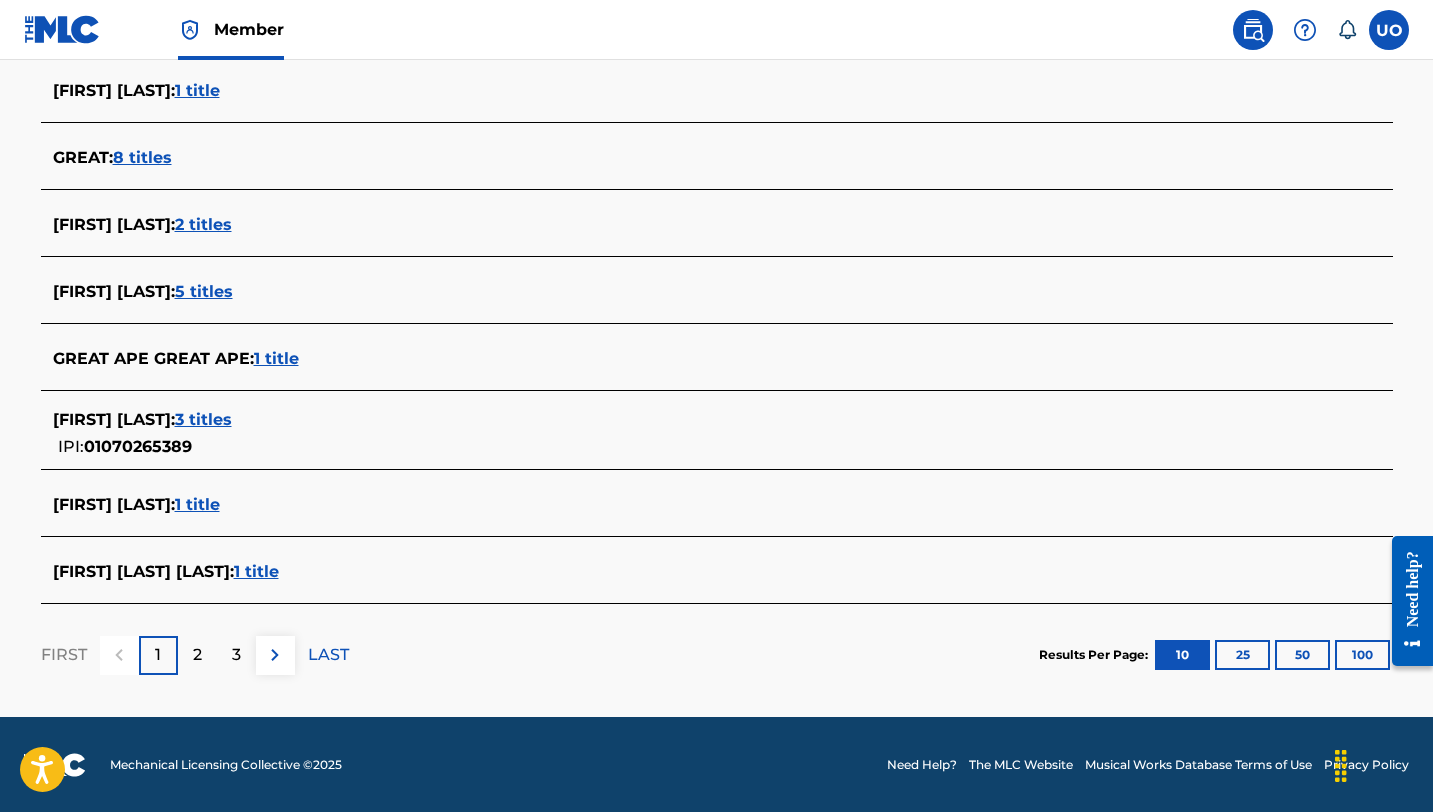 click on "2" at bounding box center (197, 655) 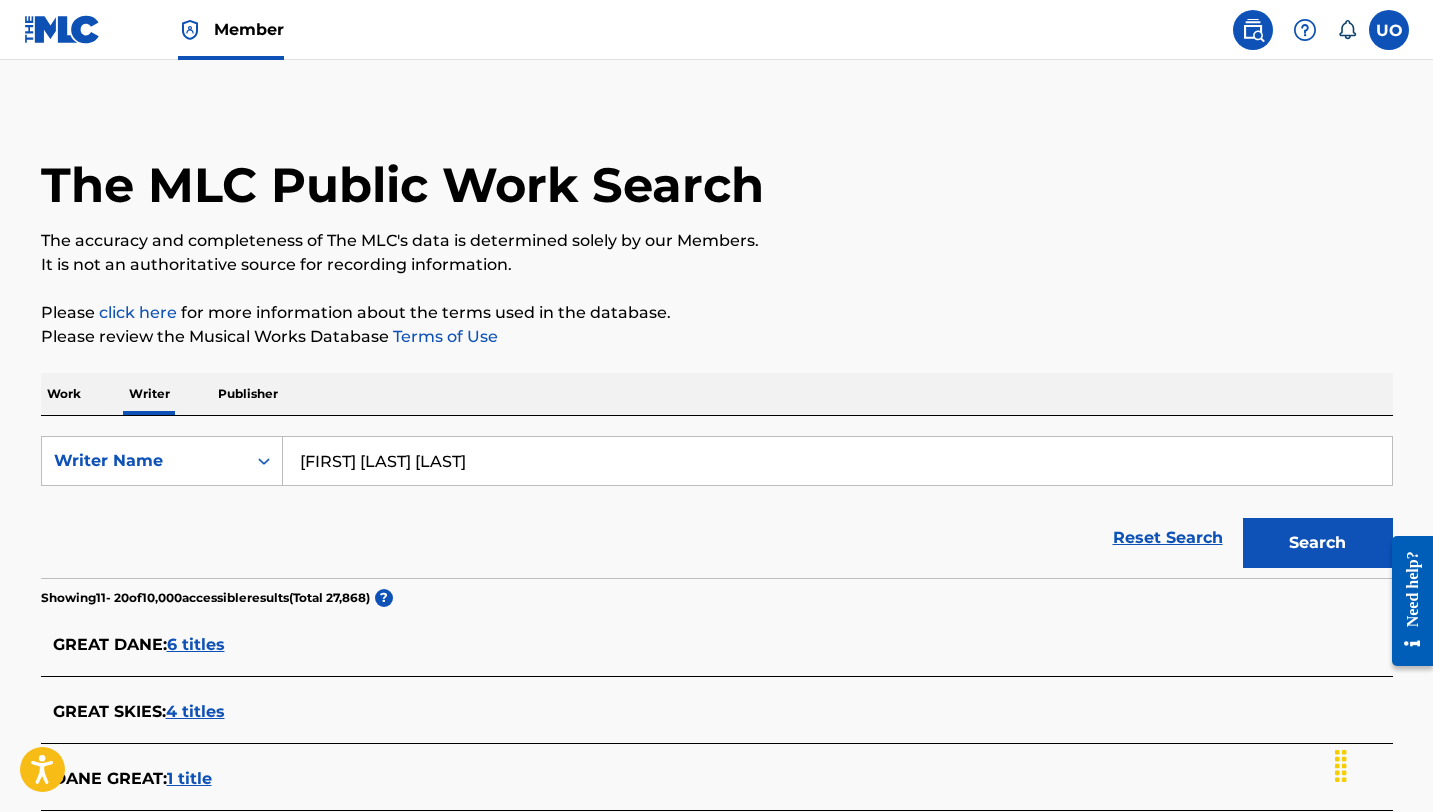 scroll, scrollTop: 686, scrollLeft: 0, axis: vertical 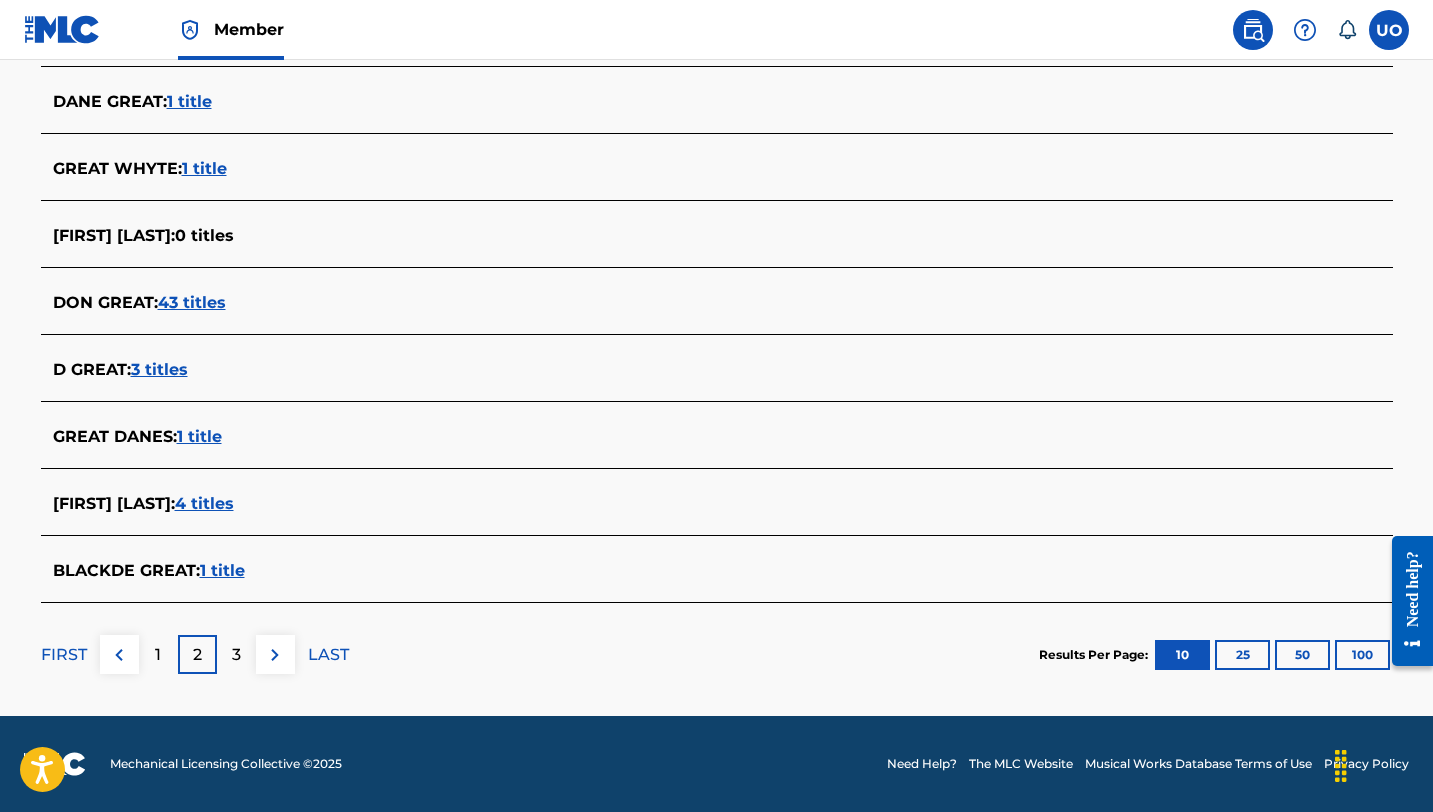 click on "3" at bounding box center (236, 655) 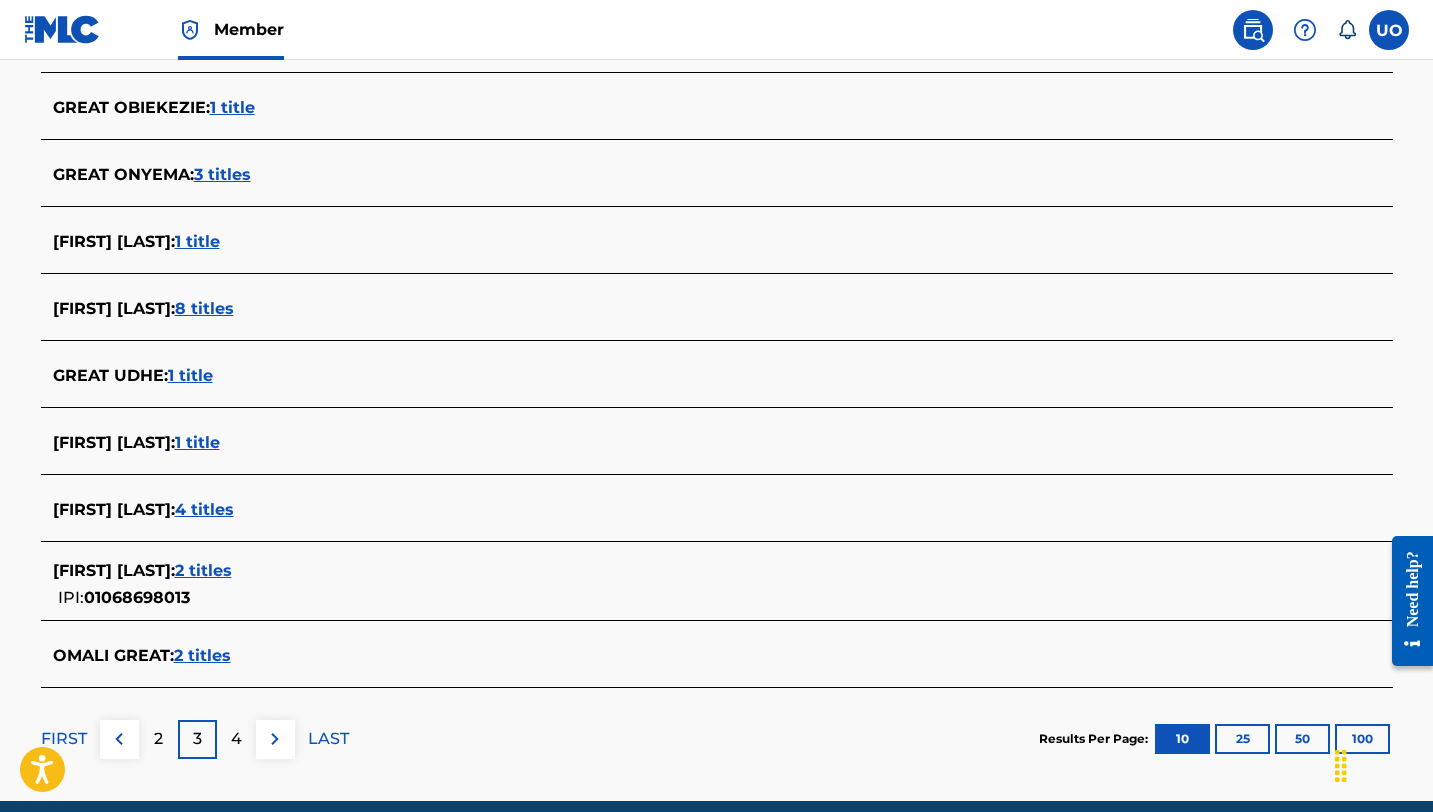 scroll, scrollTop: 697, scrollLeft: 0, axis: vertical 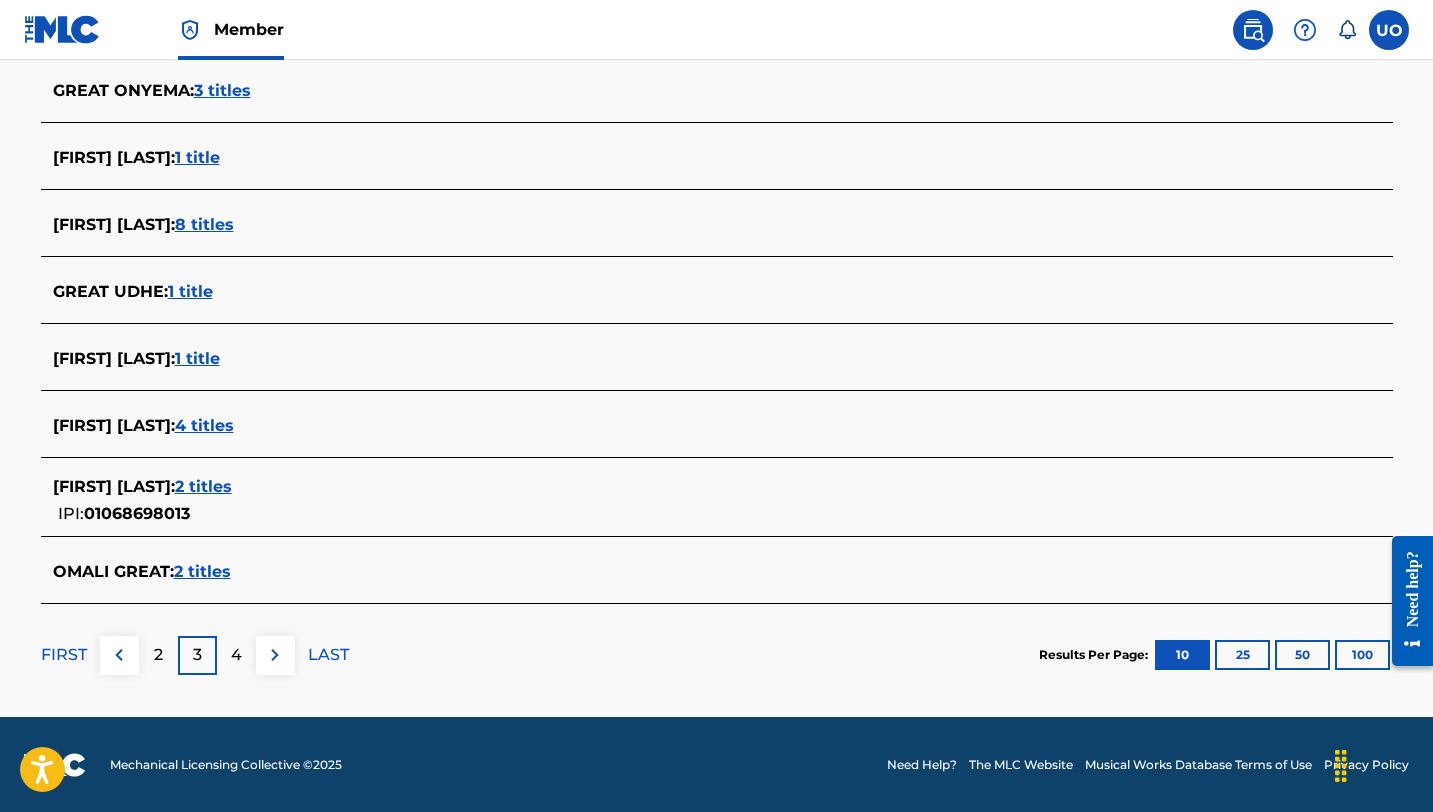 click on "4" at bounding box center [236, 655] 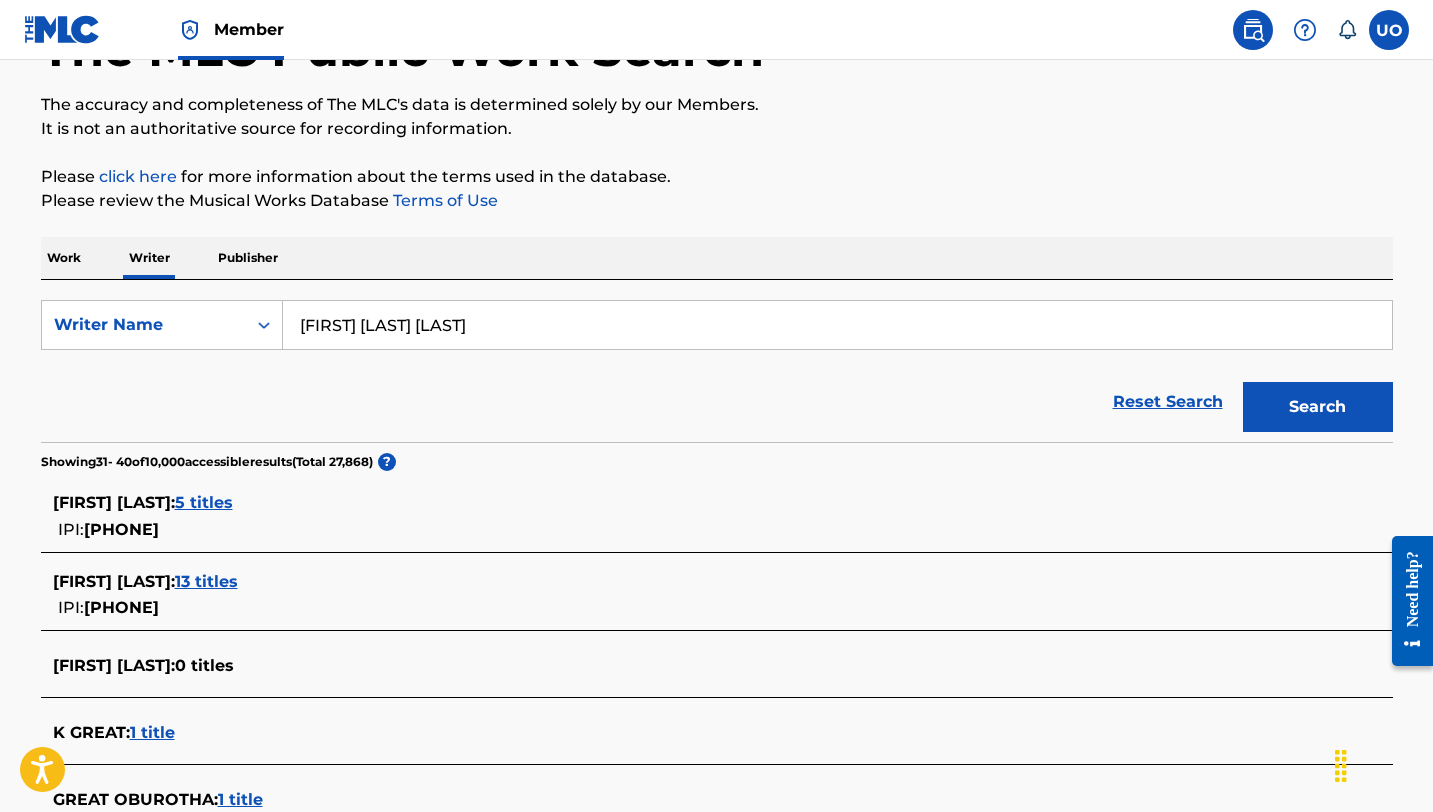 scroll, scrollTop: 0, scrollLeft: 0, axis: both 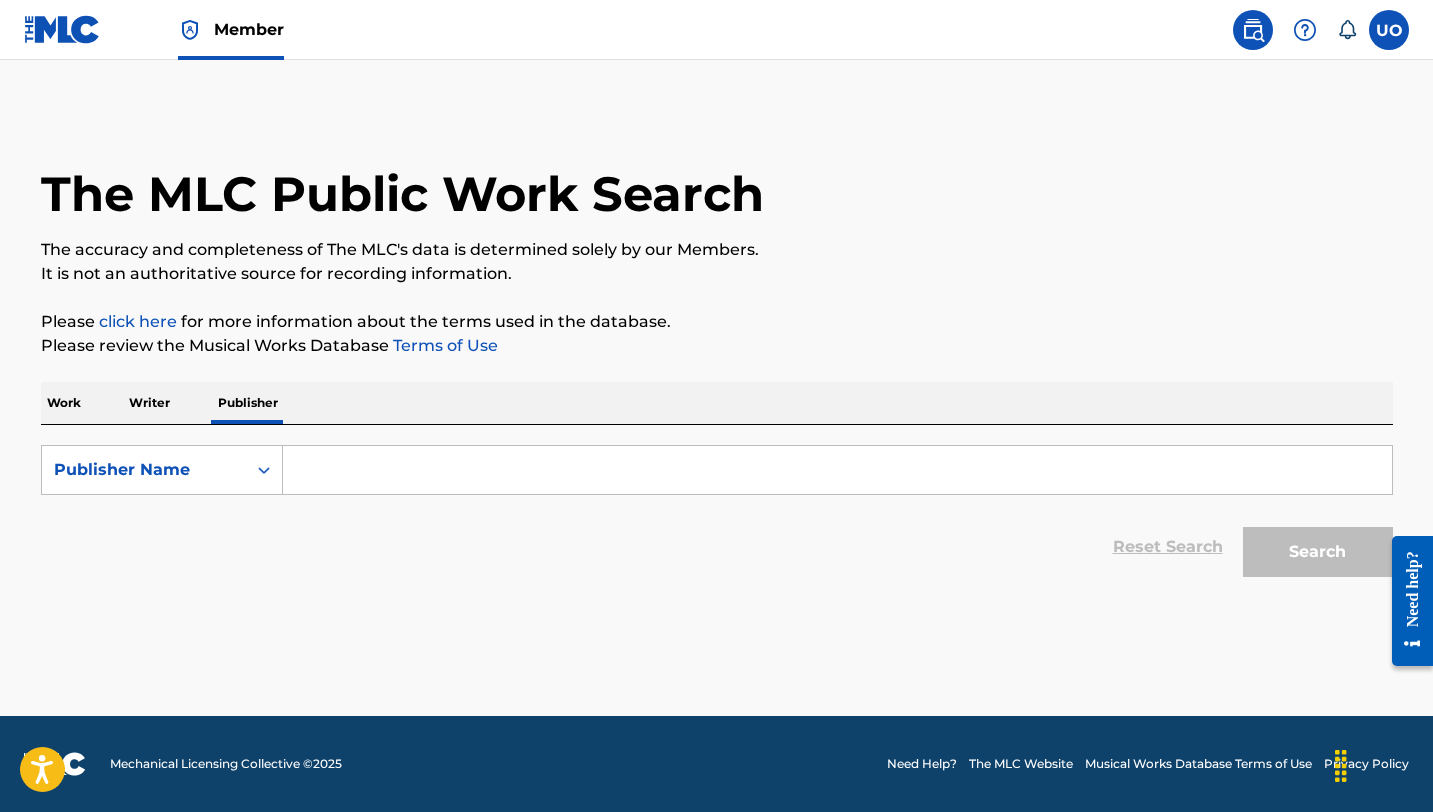 click at bounding box center [837, 470] 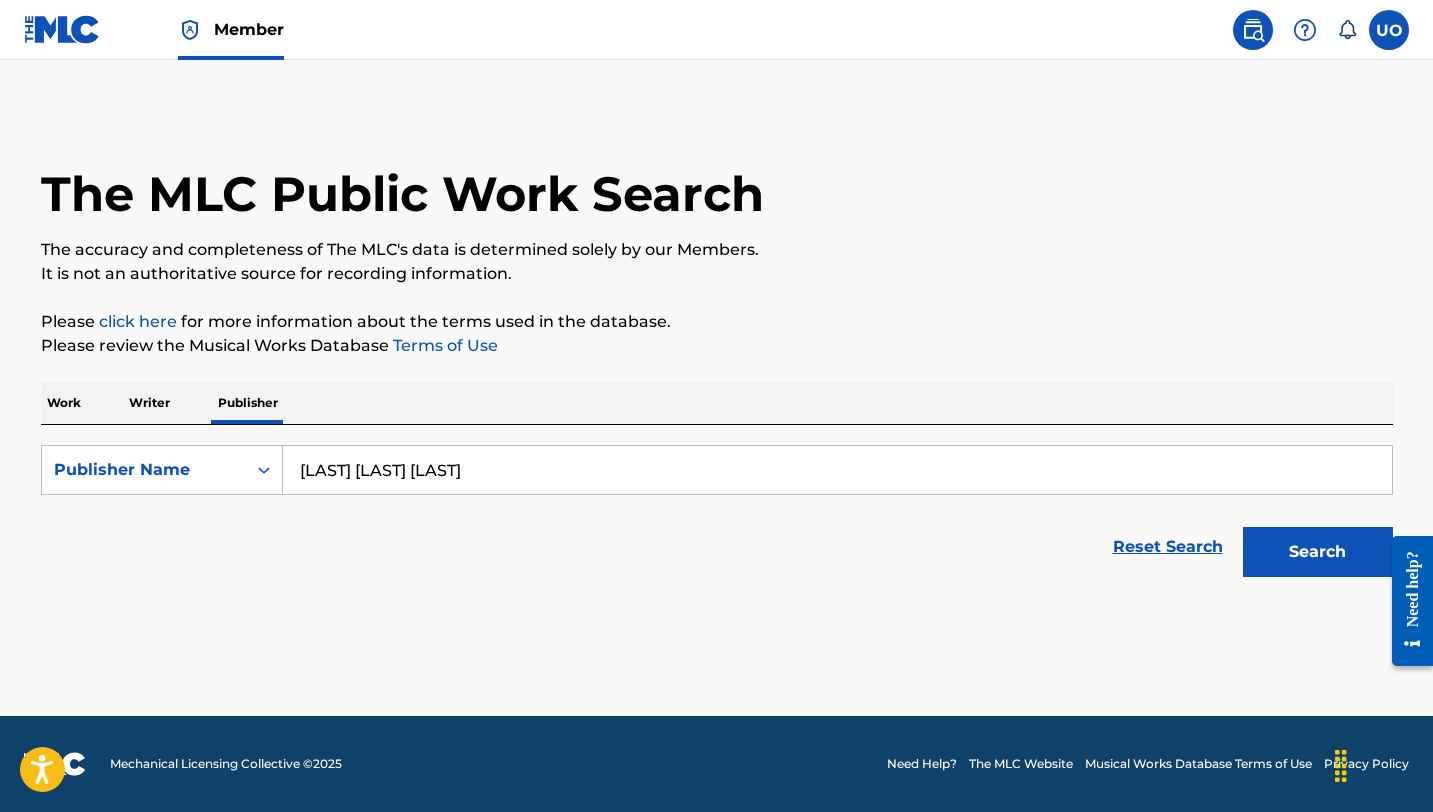 drag, startPoint x: 535, startPoint y: 474, endPoint x: 299, endPoint y: 465, distance: 236.17155 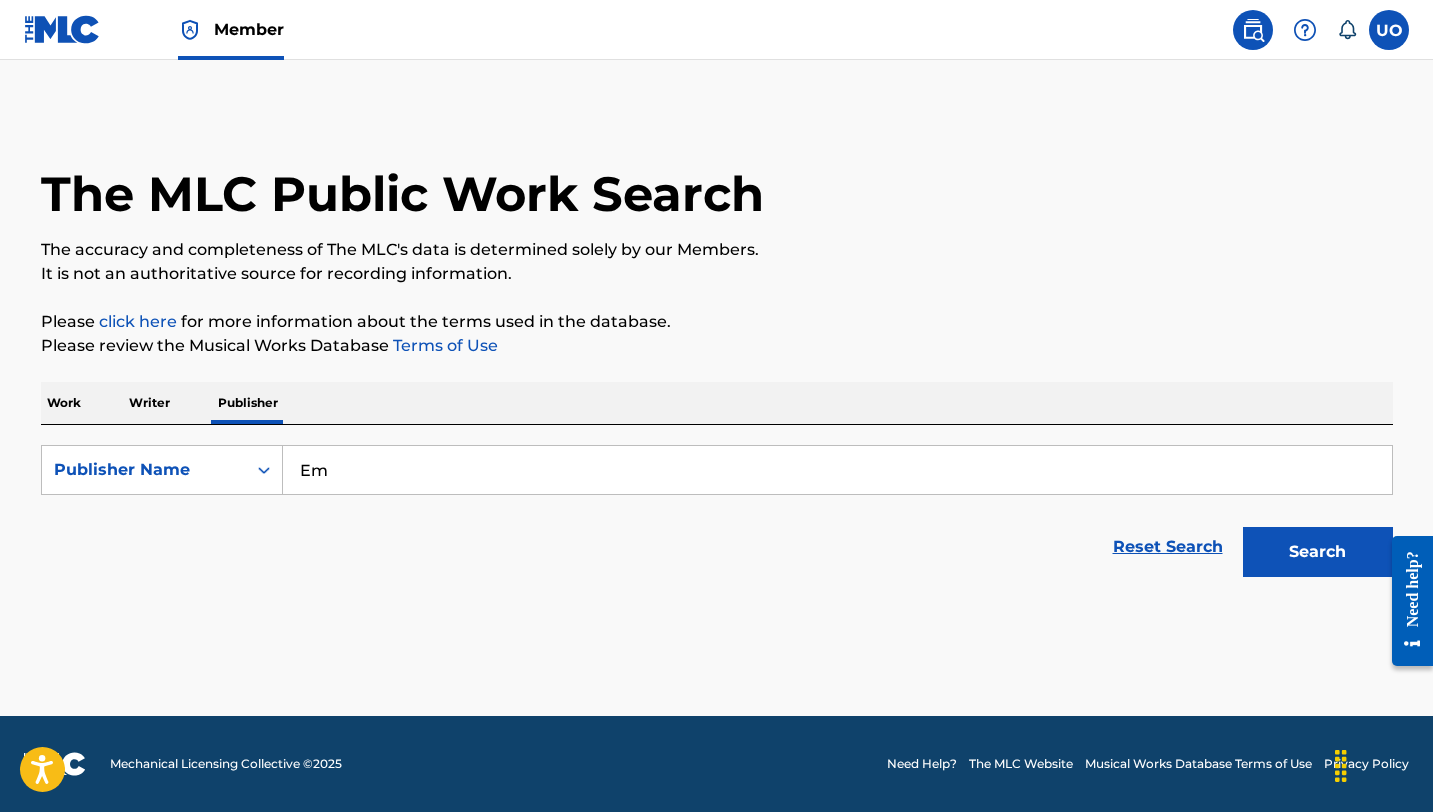 type on "E" 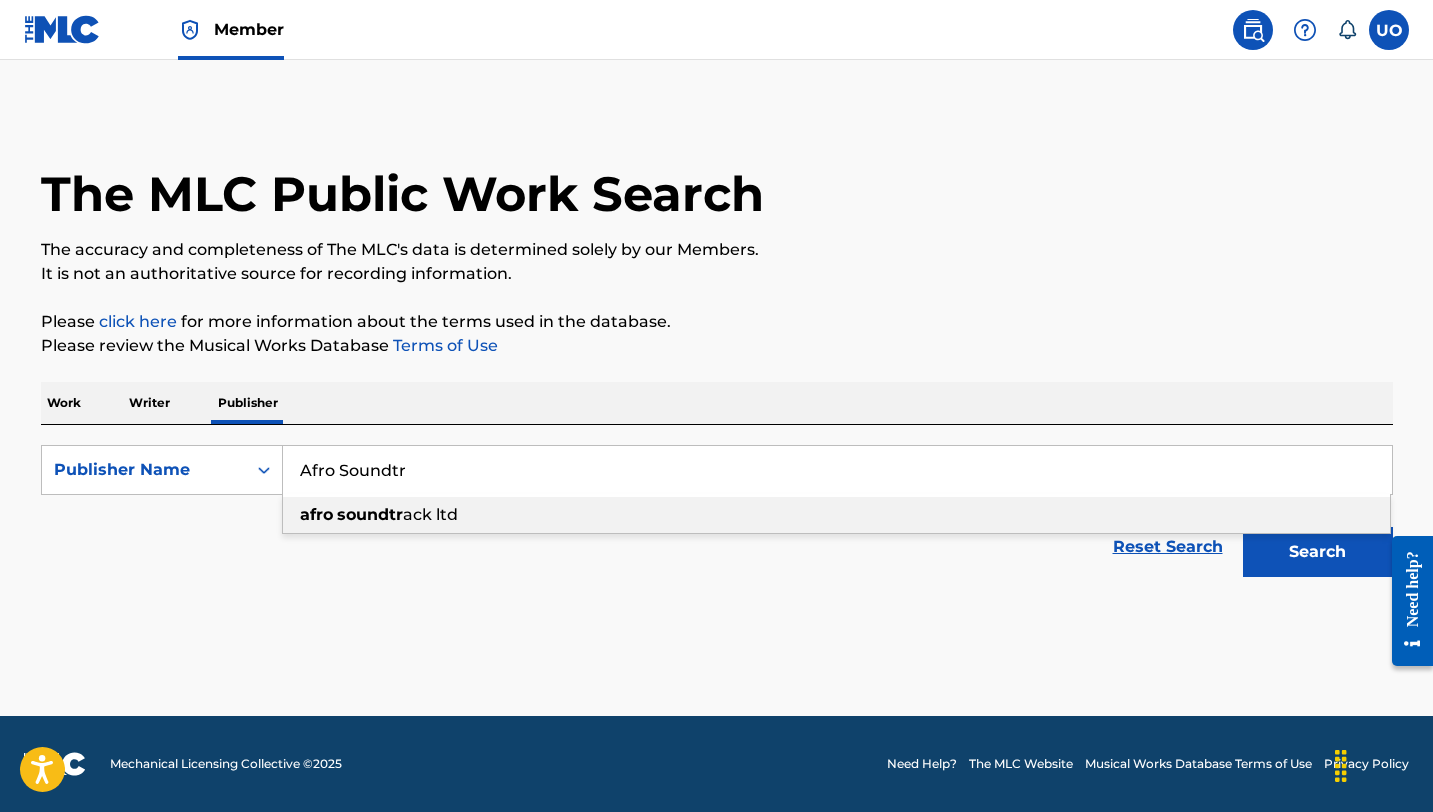 click on "afro" at bounding box center (316, 514) 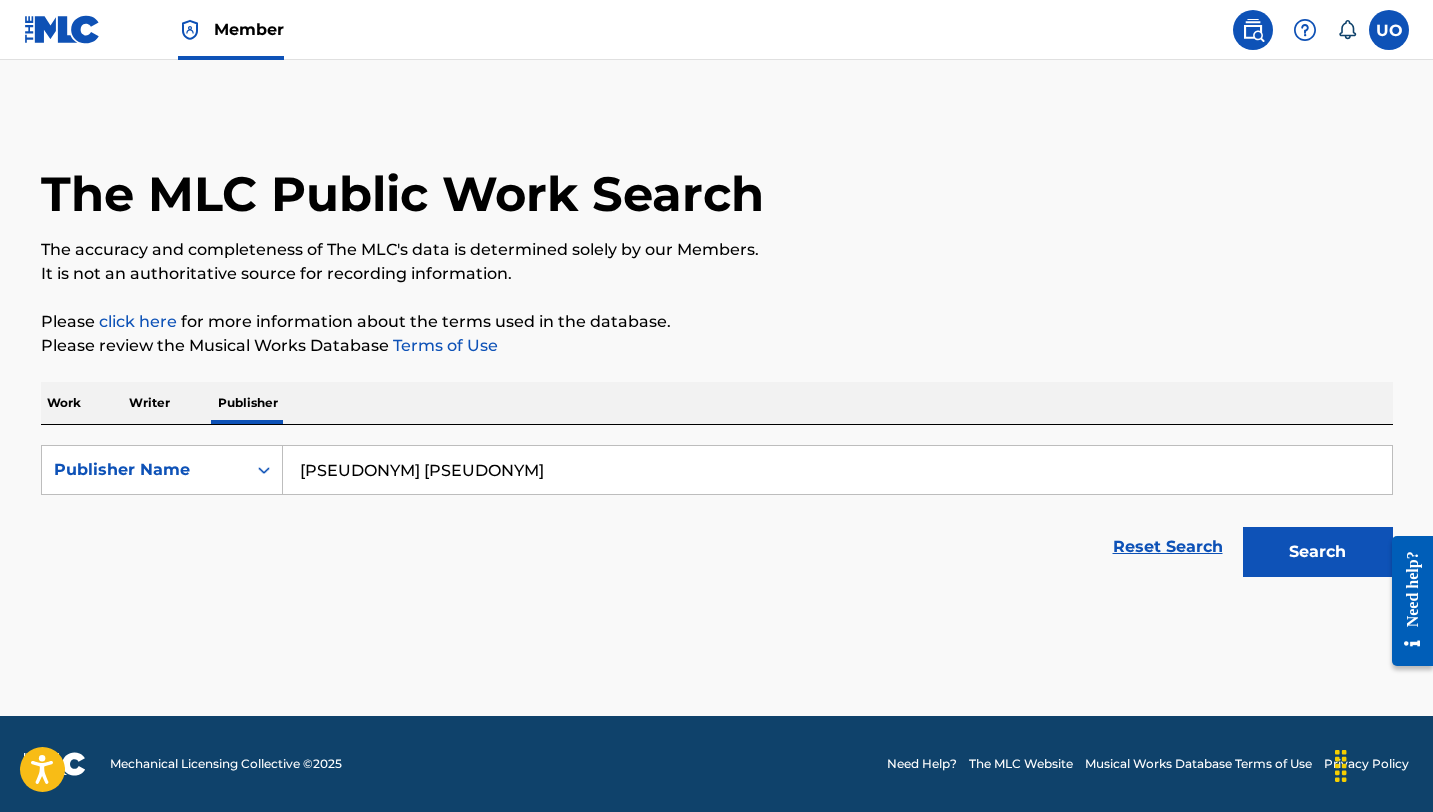 click on "Search" at bounding box center (1318, 552) 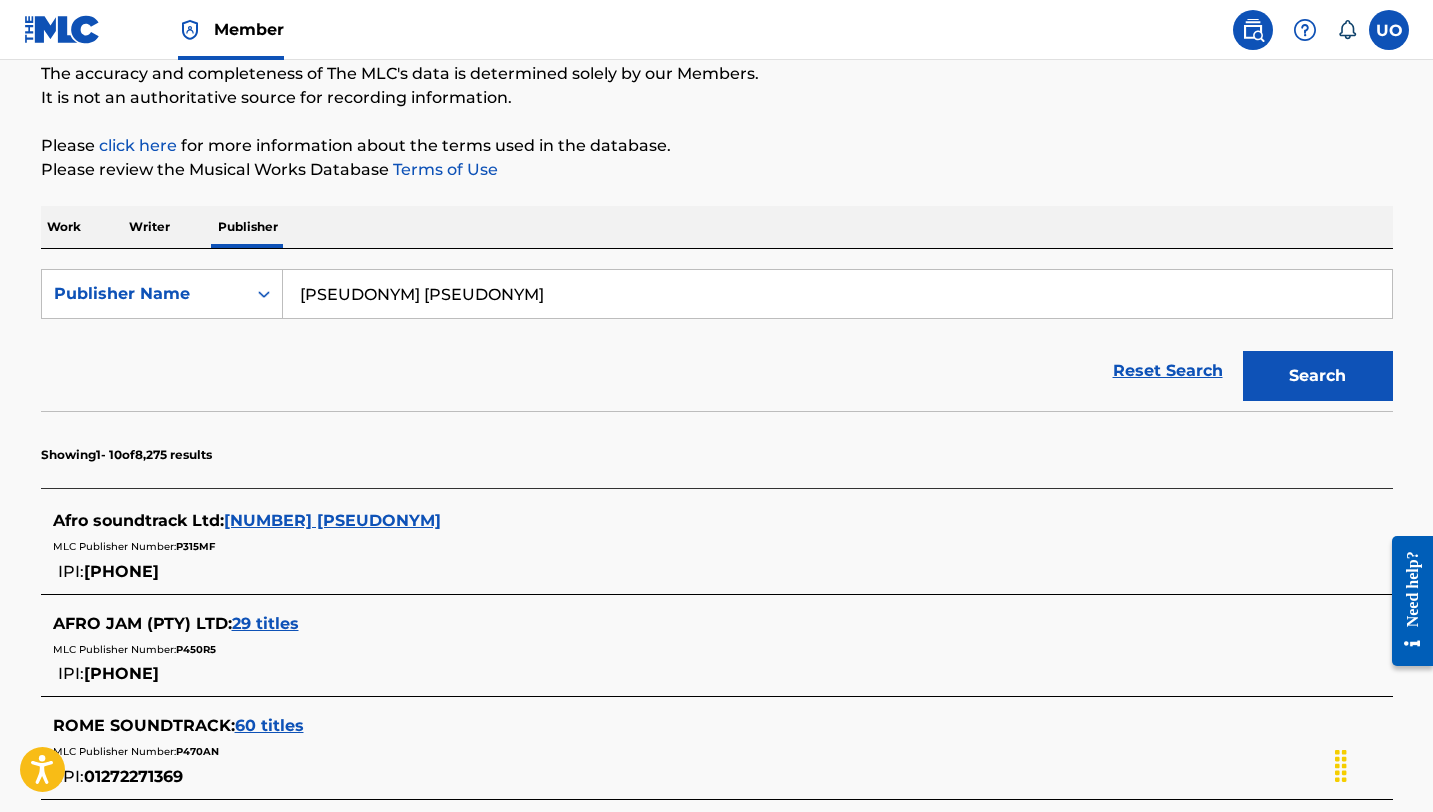 scroll, scrollTop: 178, scrollLeft: 0, axis: vertical 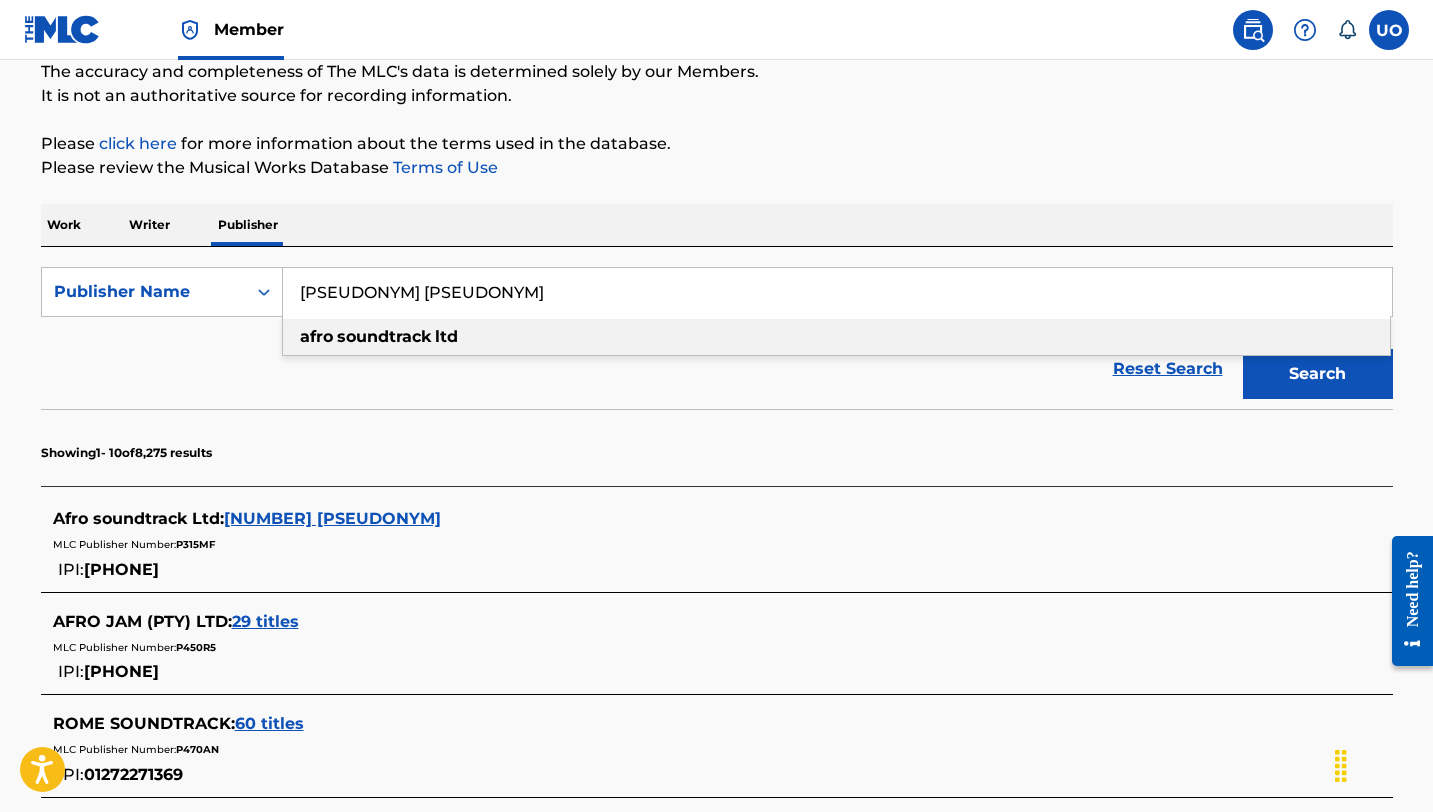 drag, startPoint x: 462, startPoint y: 294, endPoint x: 291, endPoint y: 294, distance: 171 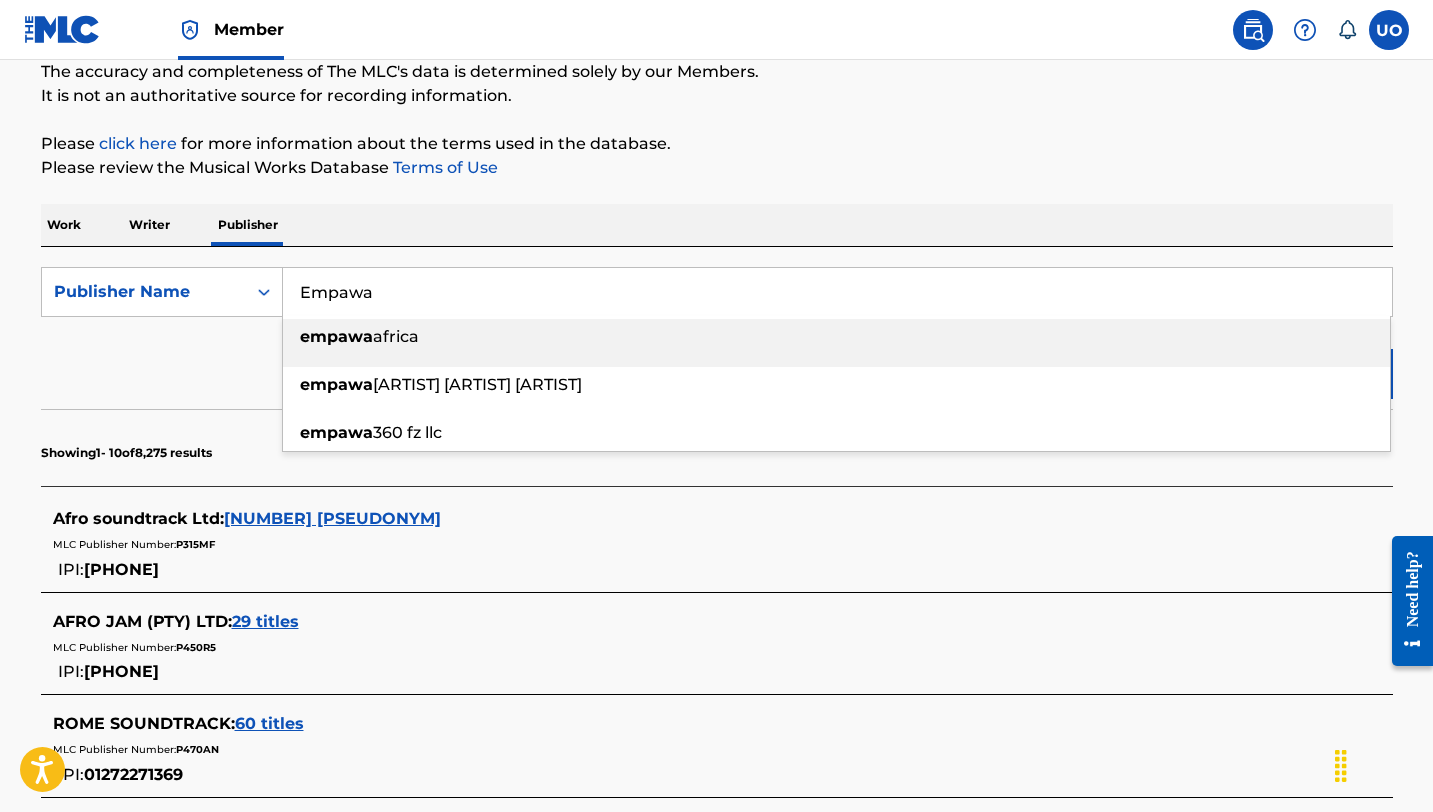 click on "empawa" at bounding box center (336, 336) 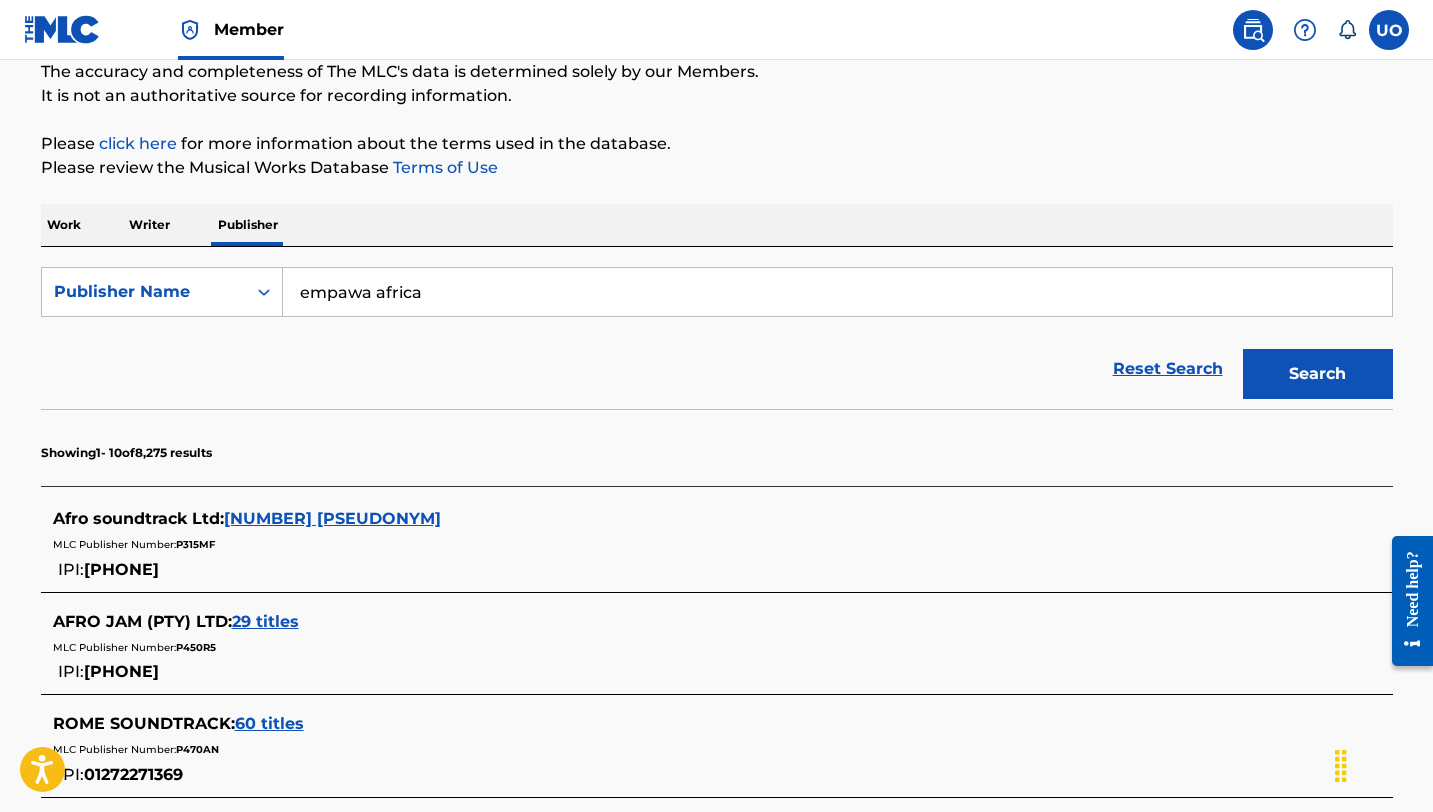 click on "empawa africa" at bounding box center (837, 292) 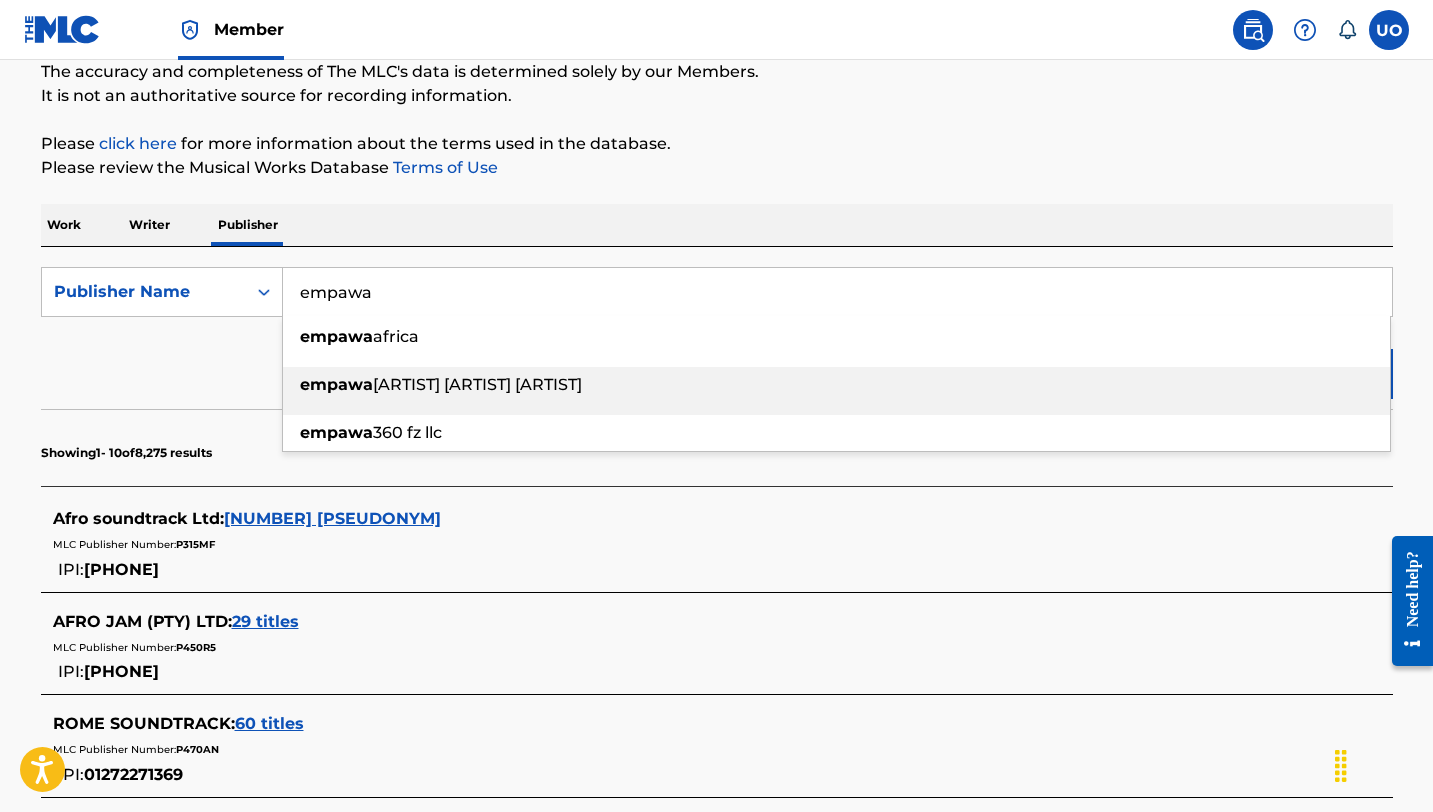 click on "empawa  africa music publishing services limit" at bounding box center (836, 385) 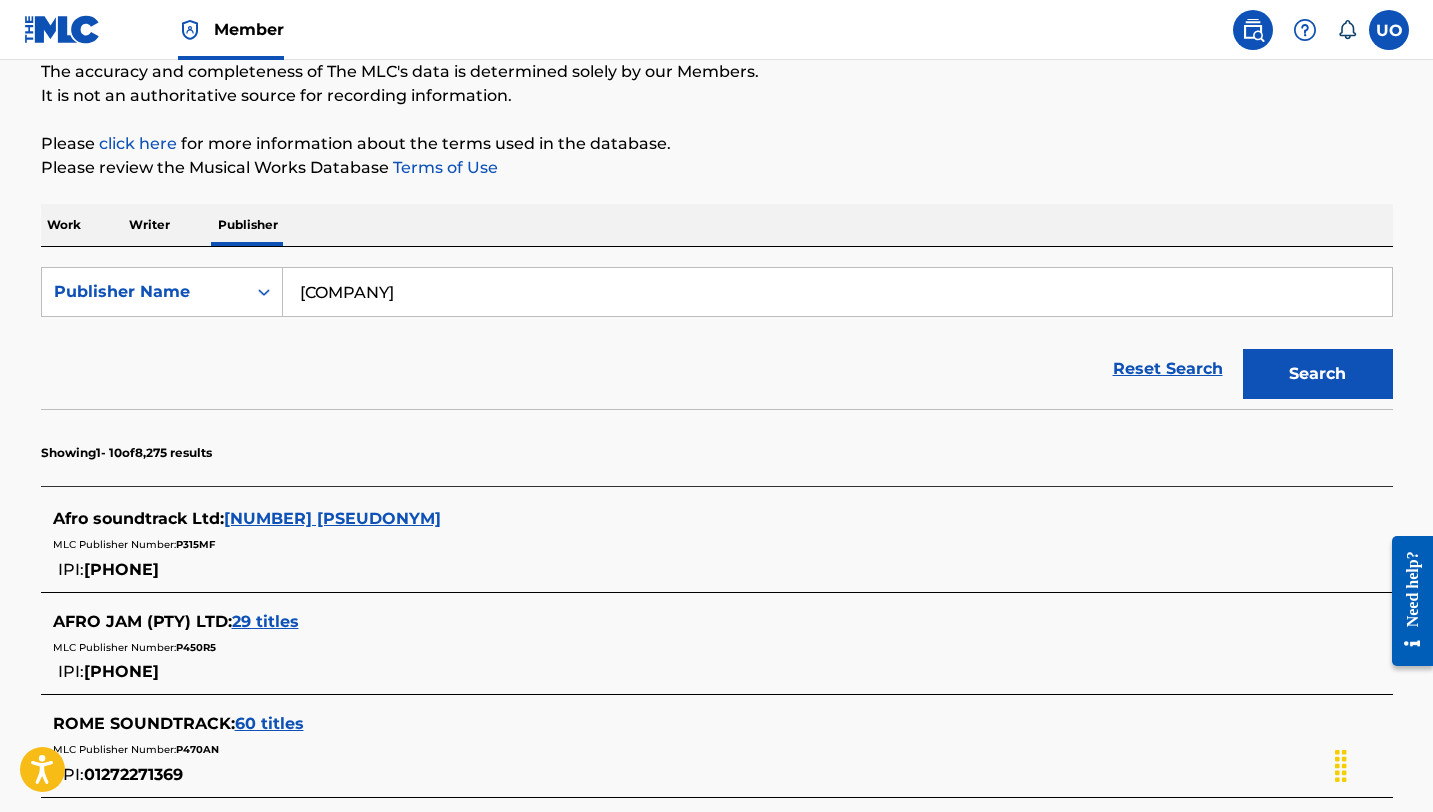 click on "Search" at bounding box center (1318, 374) 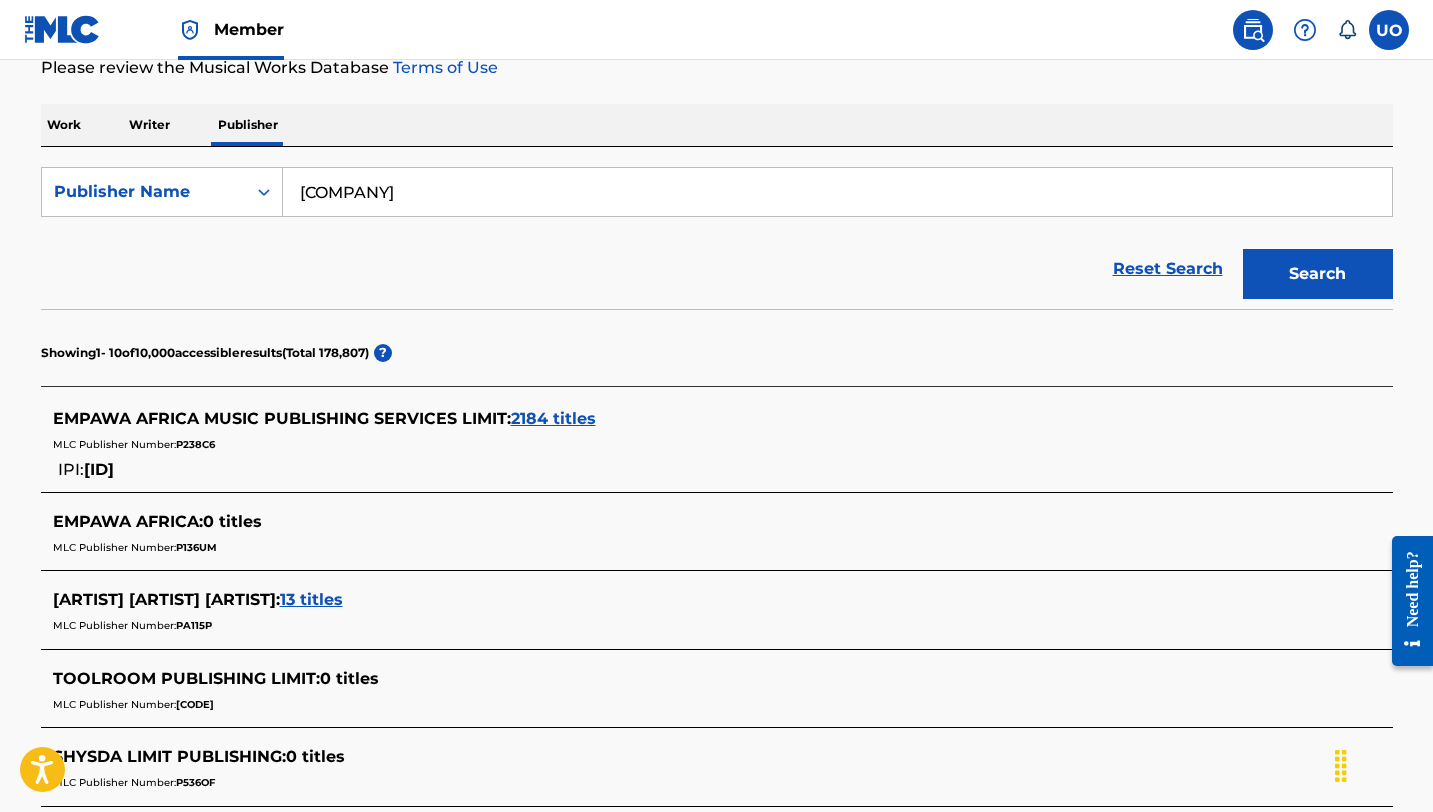 scroll, scrollTop: 272, scrollLeft: 0, axis: vertical 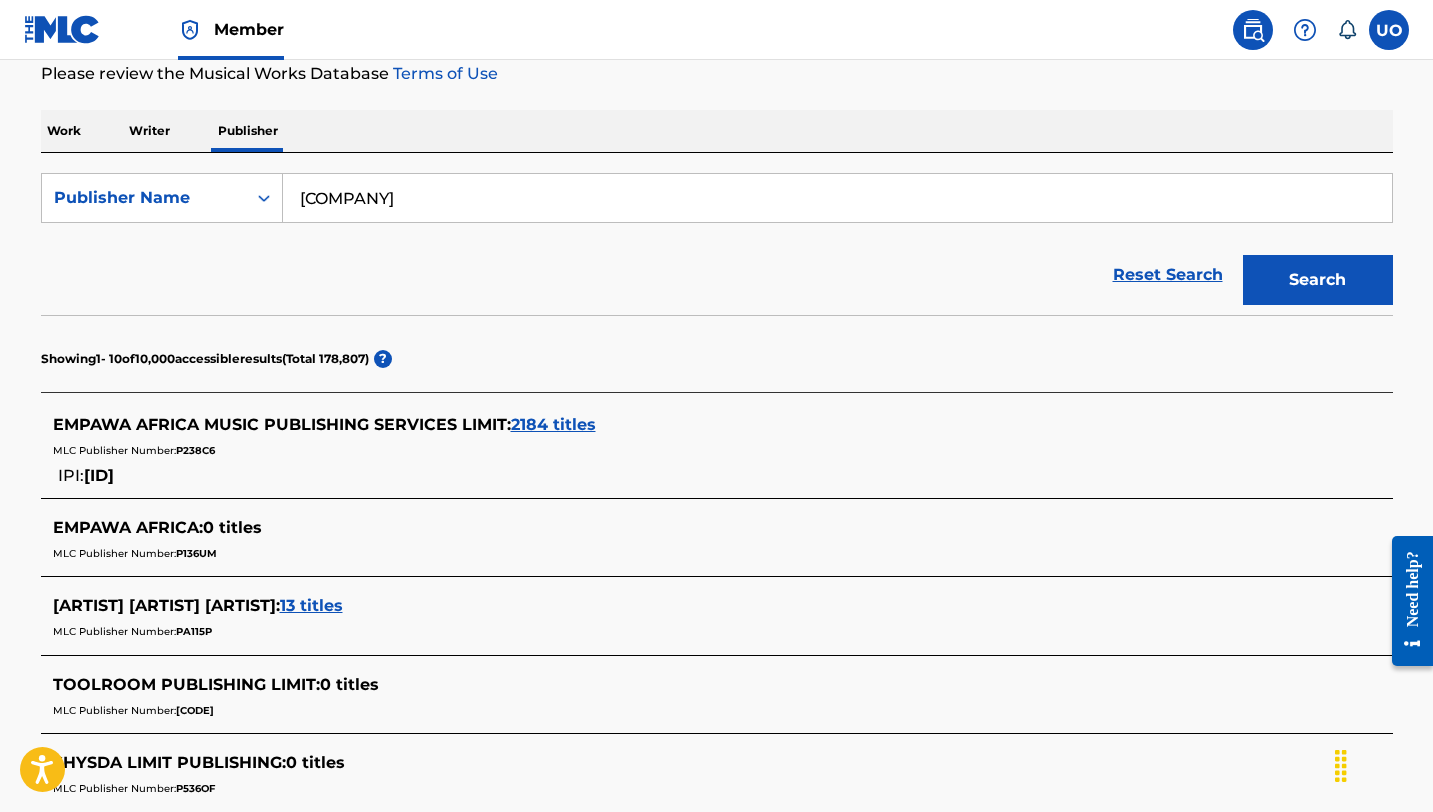 click on "[COMPANY]" at bounding box center [837, 198] 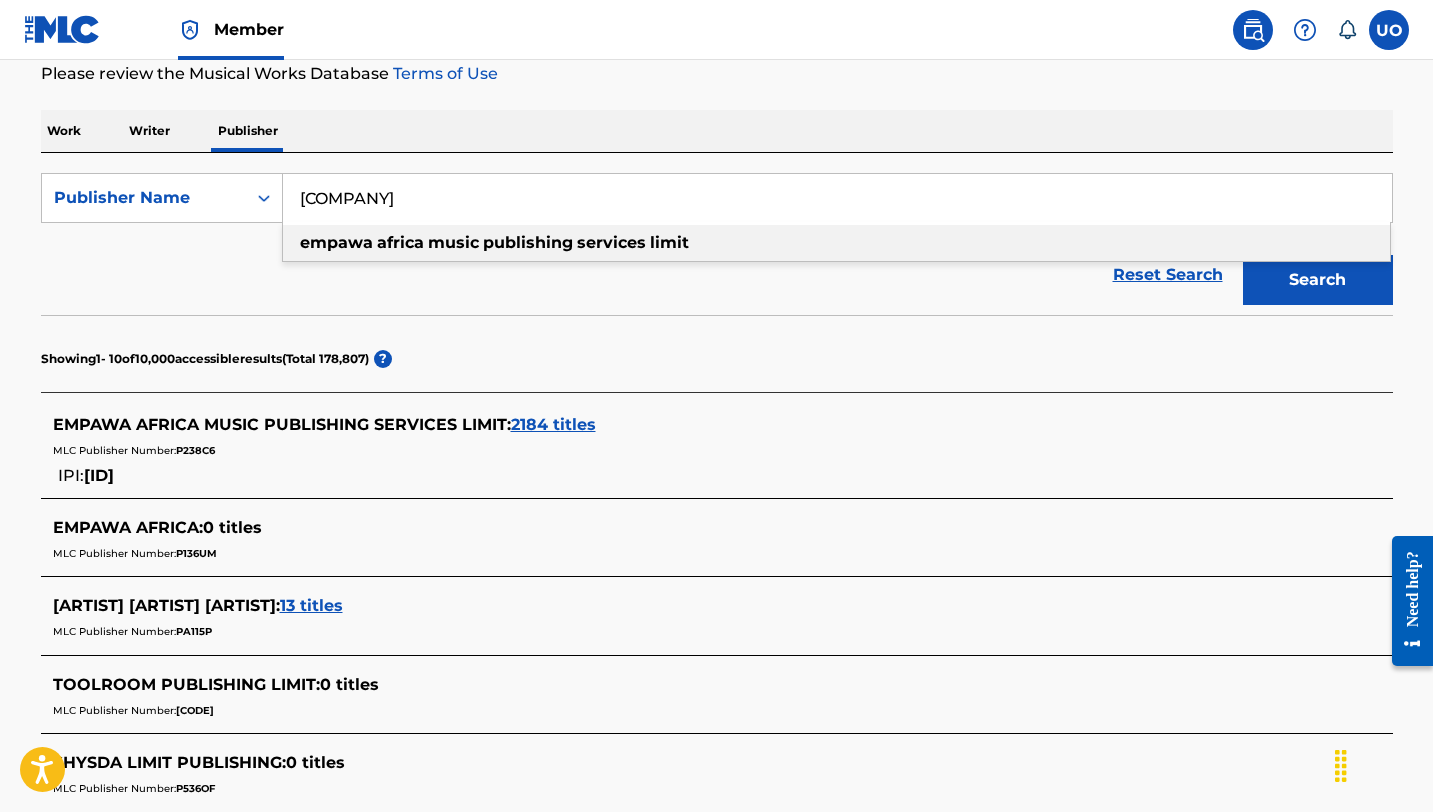 drag, startPoint x: 688, startPoint y: 202, endPoint x: 470, endPoint y: 186, distance: 218.58636 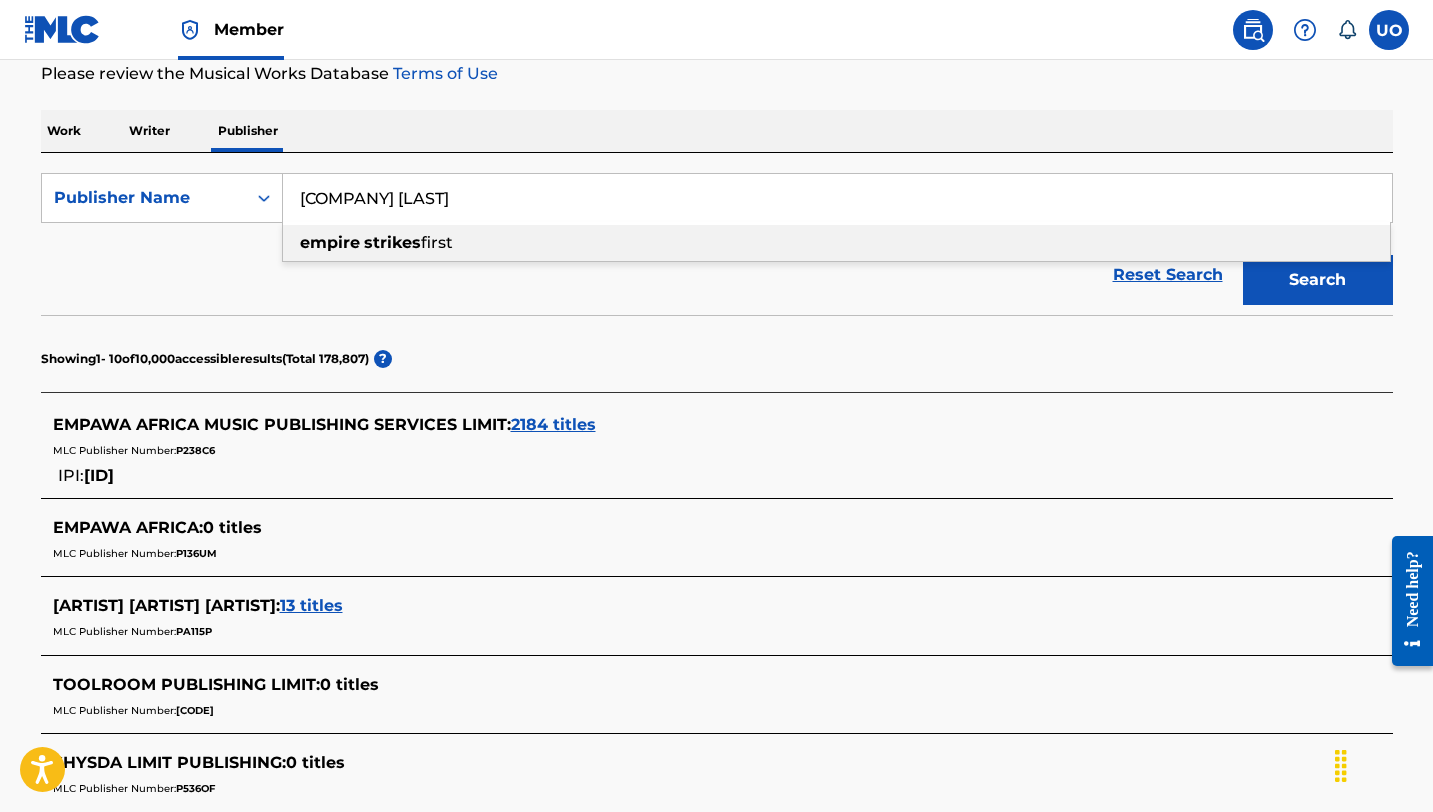 click on "empire   strikes  first" at bounding box center (836, 243) 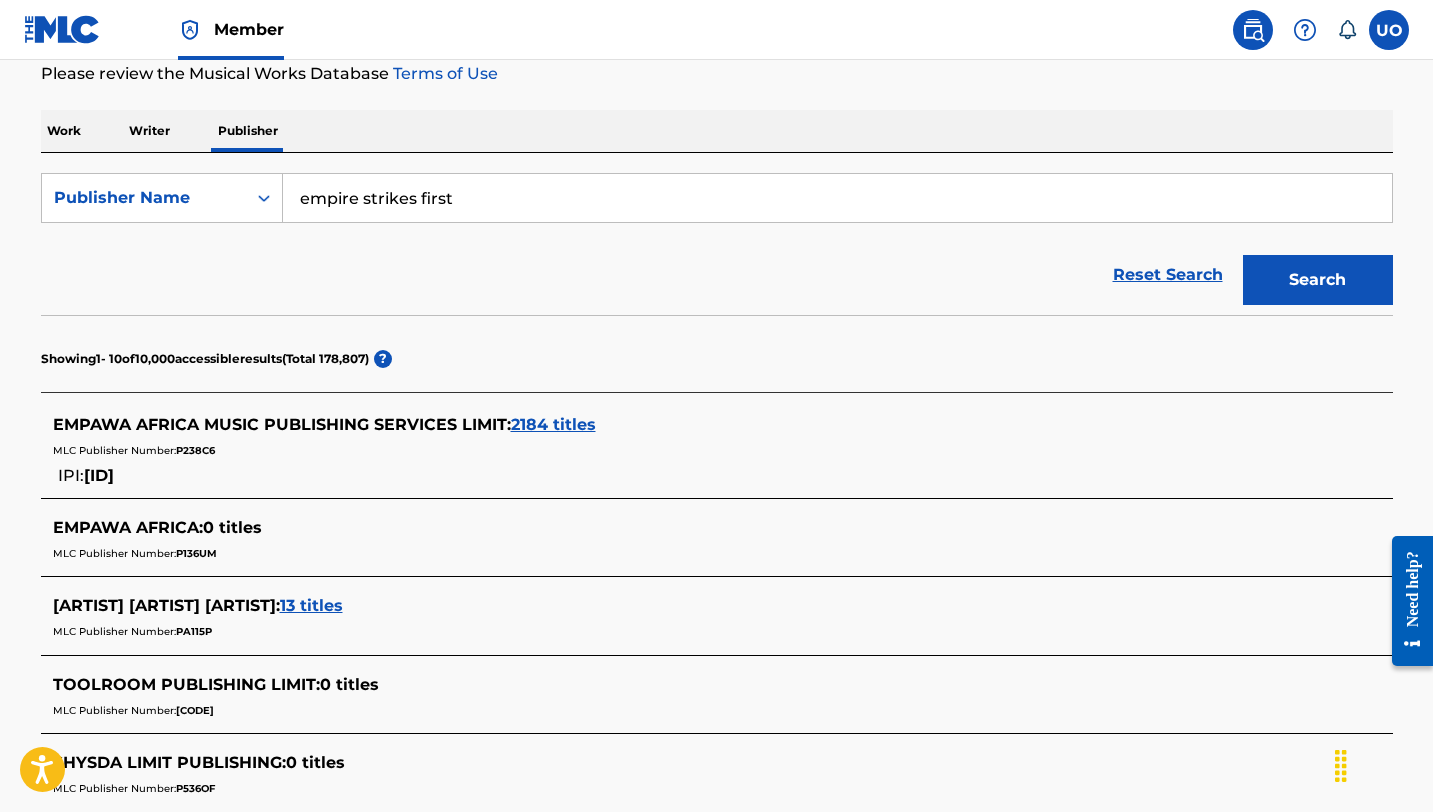 click on "Search" at bounding box center [1318, 280] 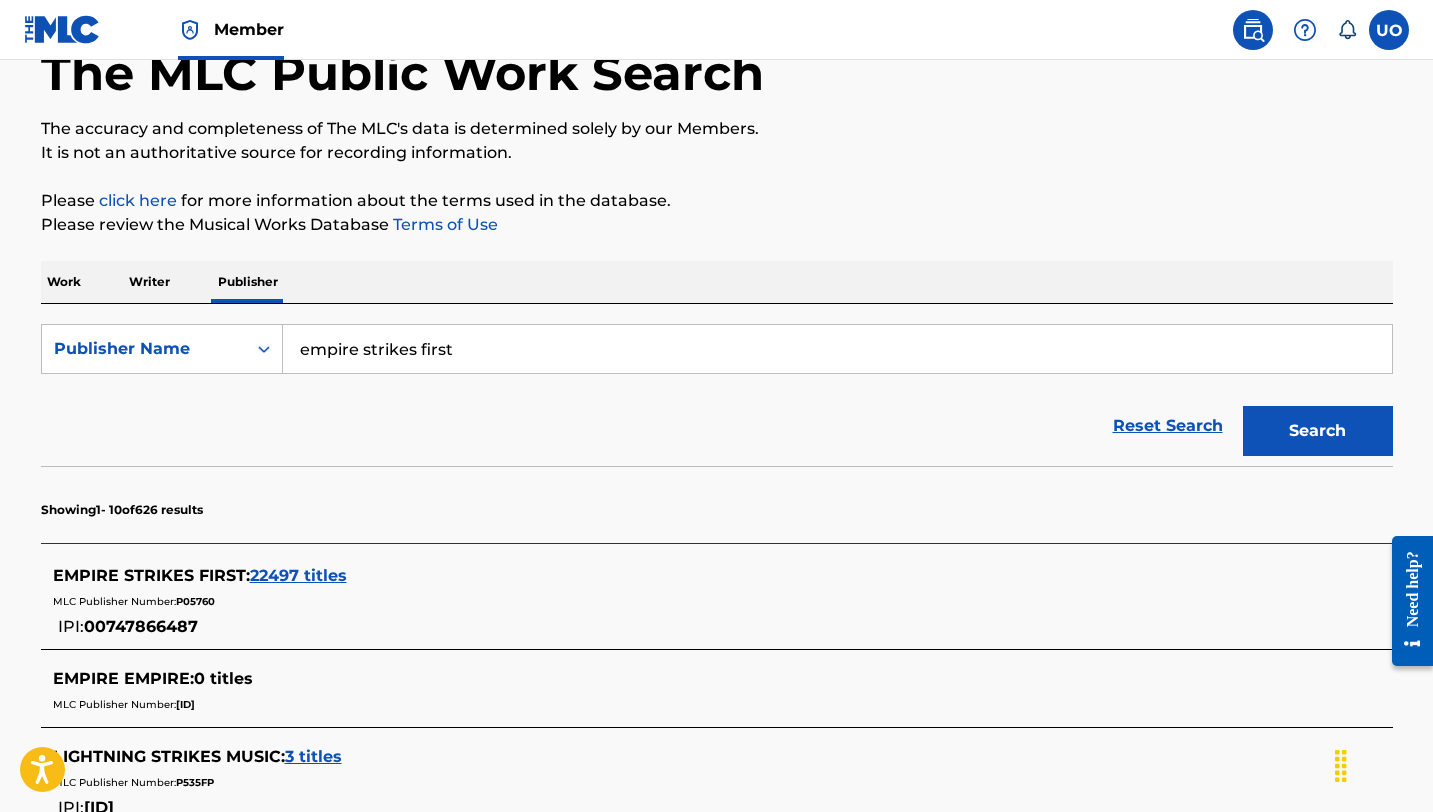 scroll, scrollTop: 178, scrollLeft: 0, axis: vertical 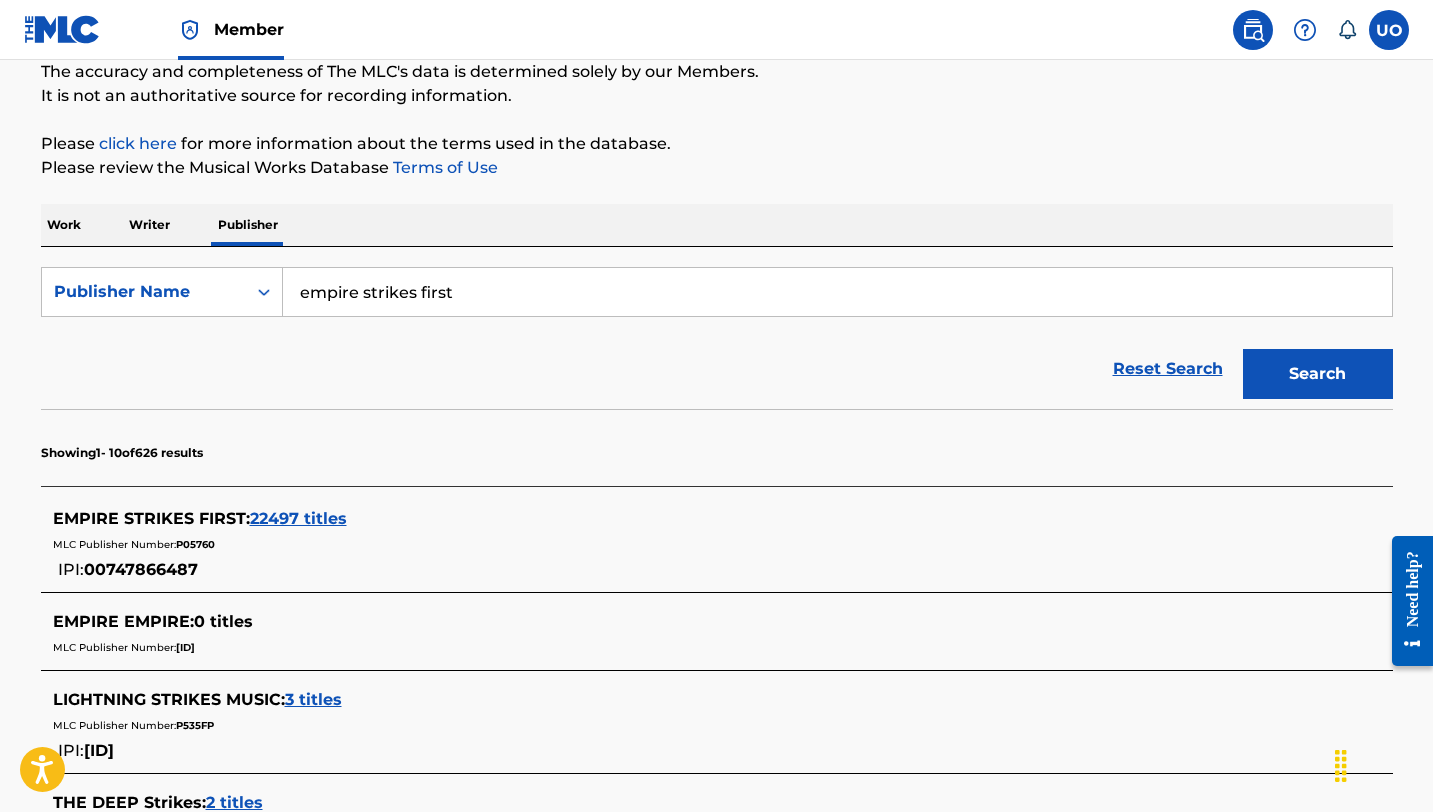 click on "22497 titles" at bounding box center [298, 518] 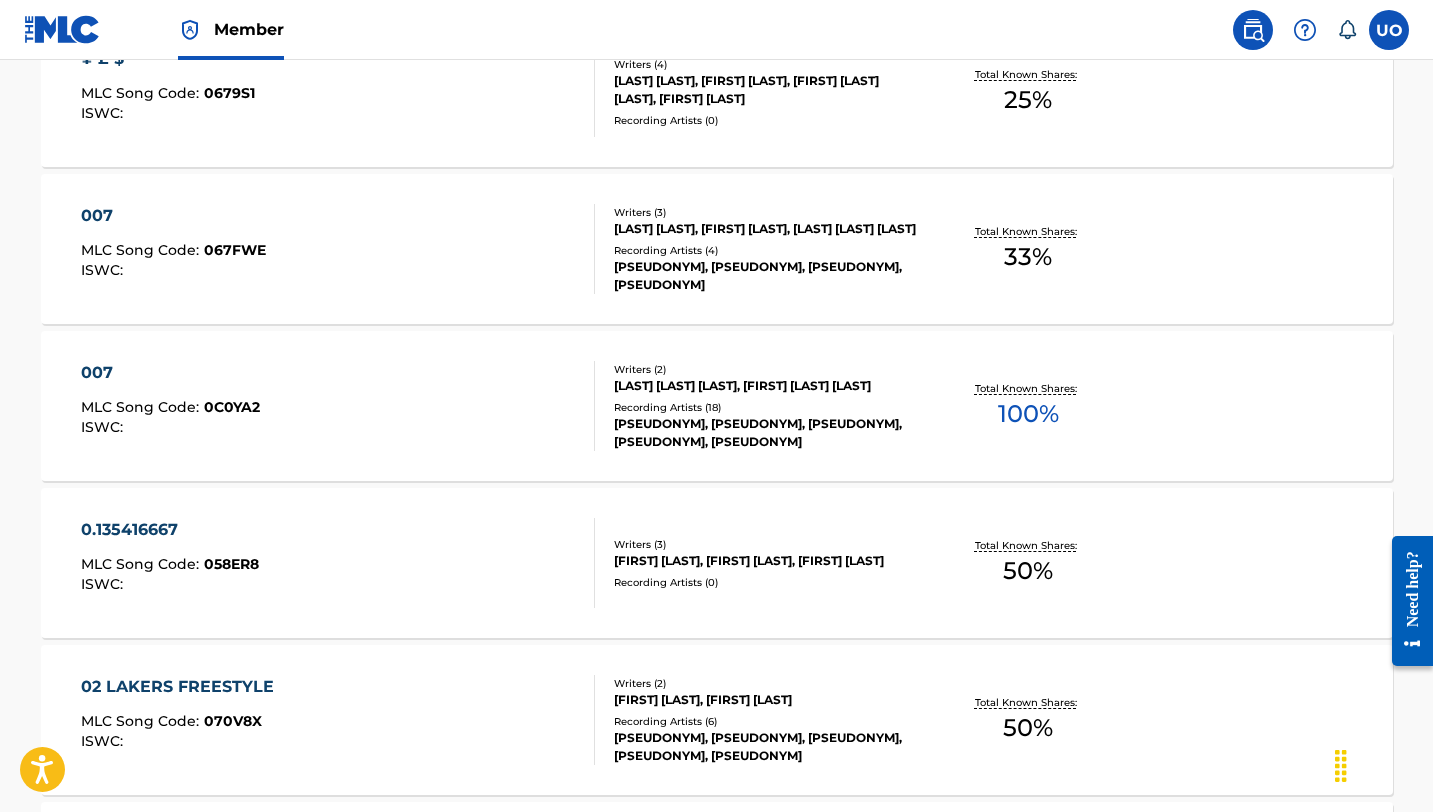 scroll, scrollTop: 1688, scrollLeft: 0, axis: vertical 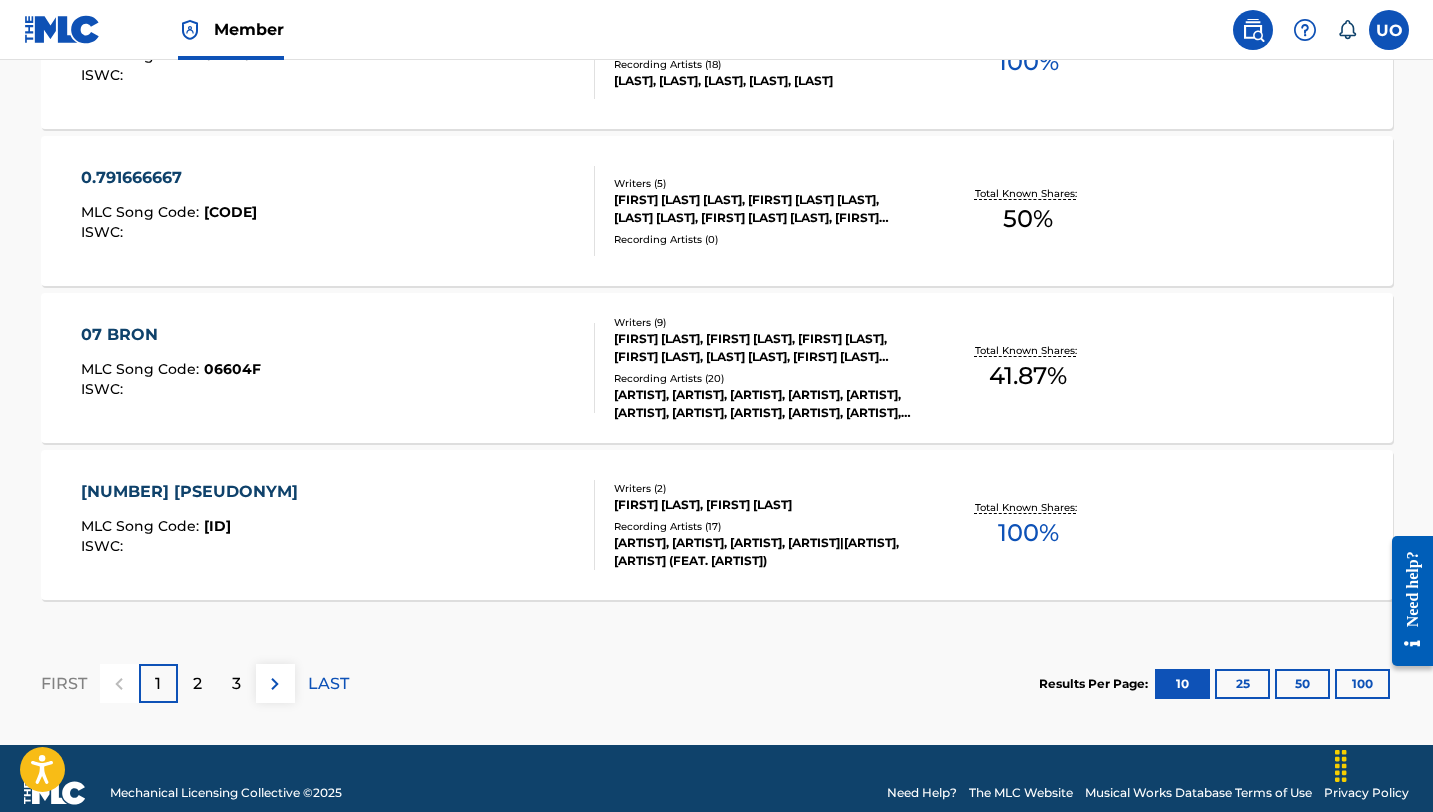 click on "100" at bounding box center (1362, 684) 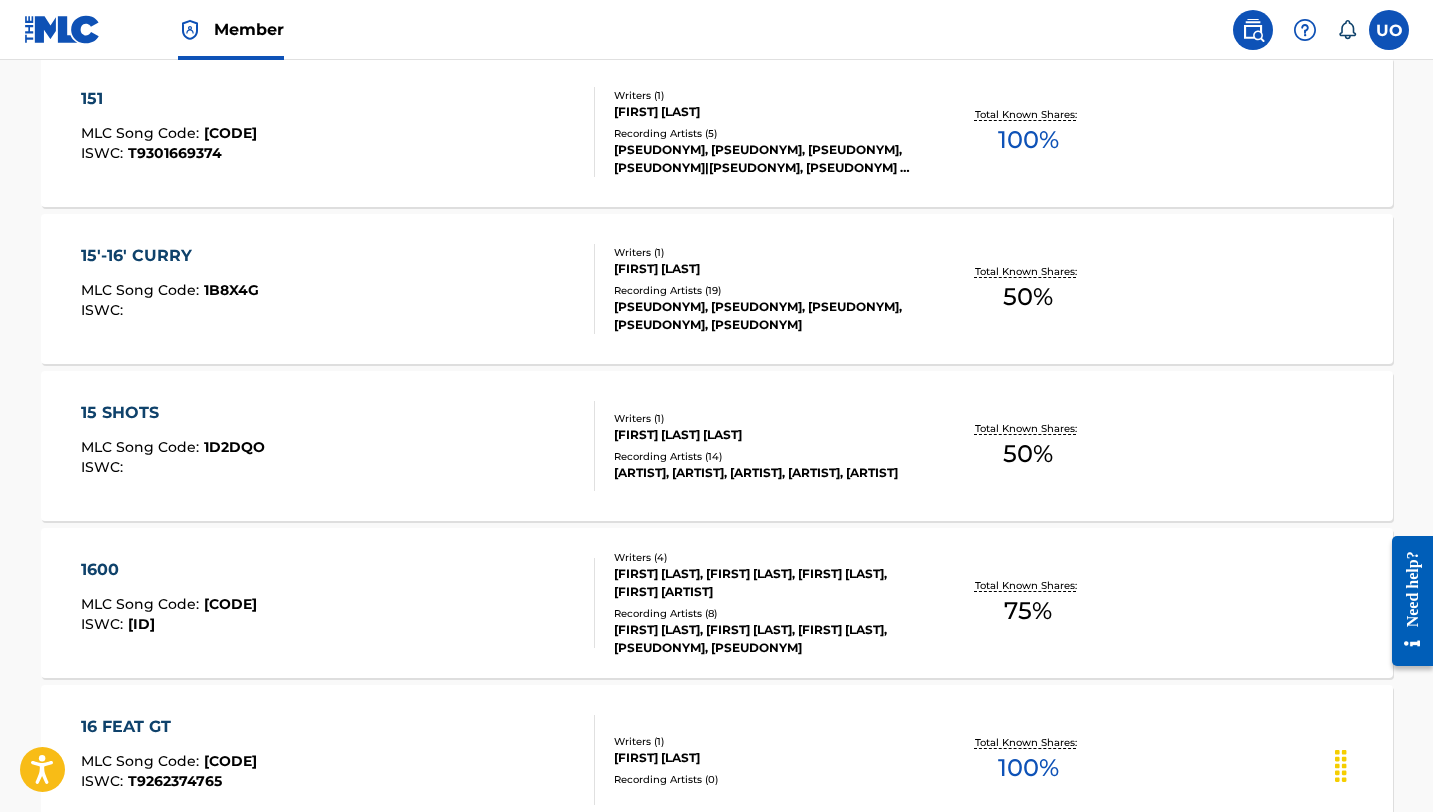 scroll, scrollTop: 15847, scrollLeft: 0, axis: vertical 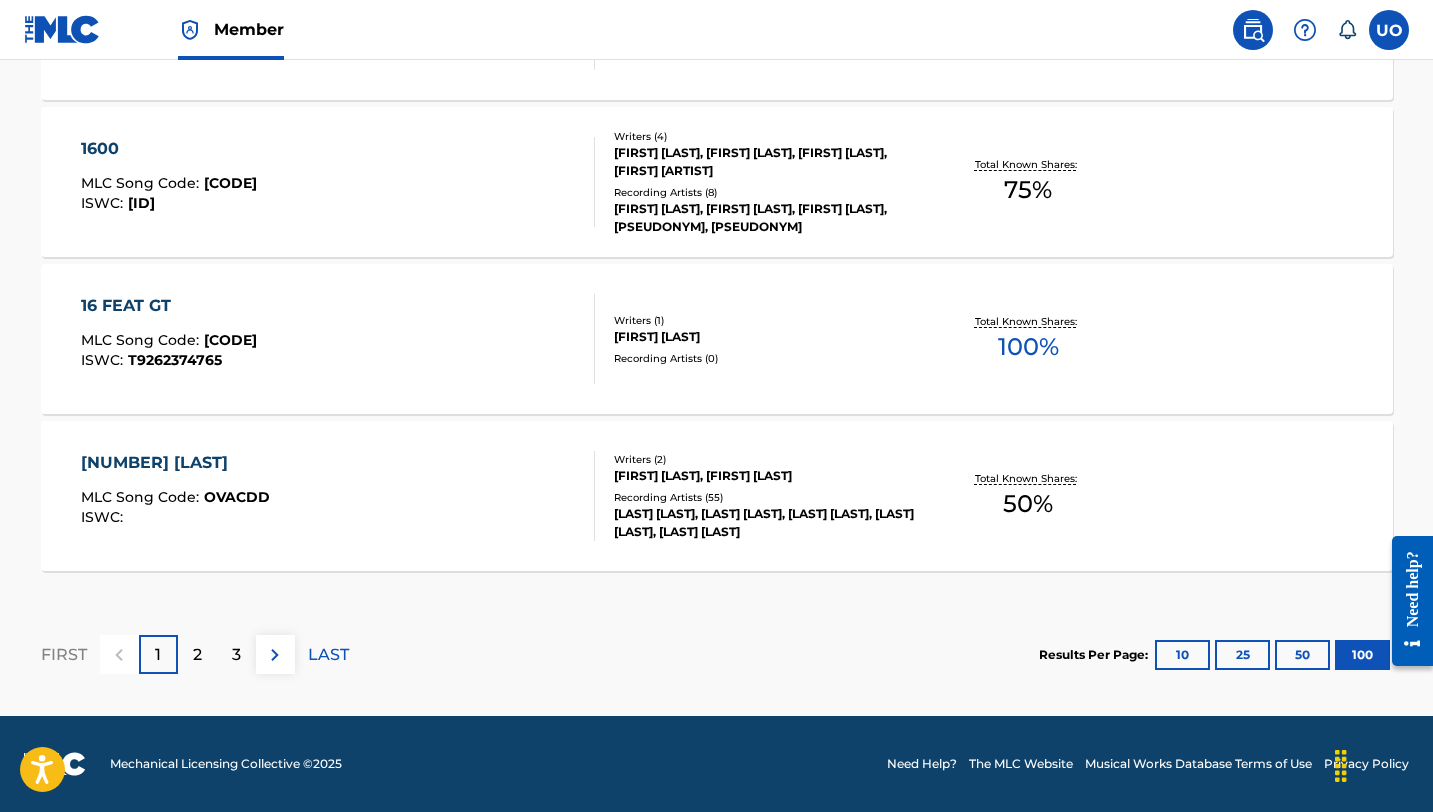 click on "3" at bounding box center [236, 654] 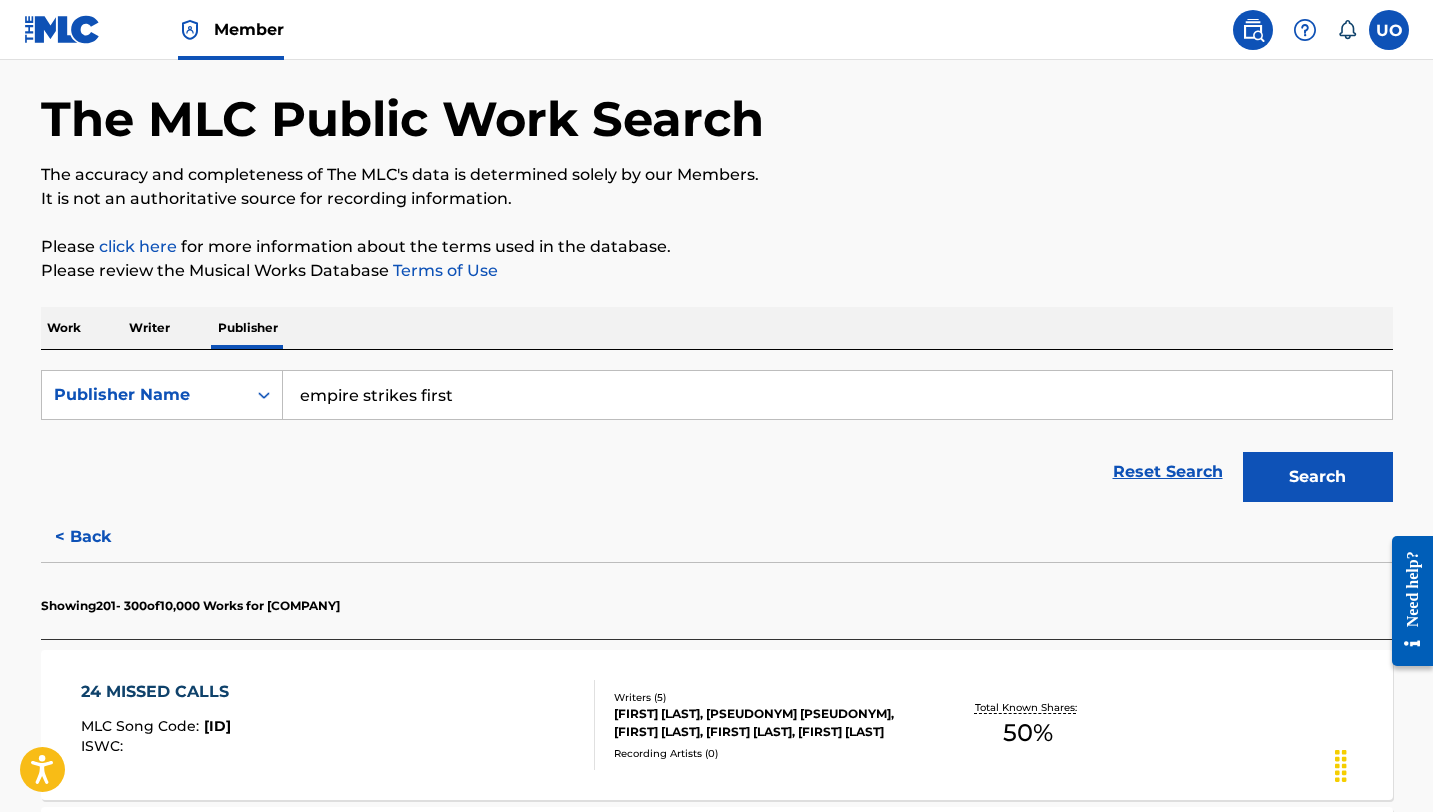 scroll, scrollTop: 15847, scrollLeft: 0, axis: vertical 